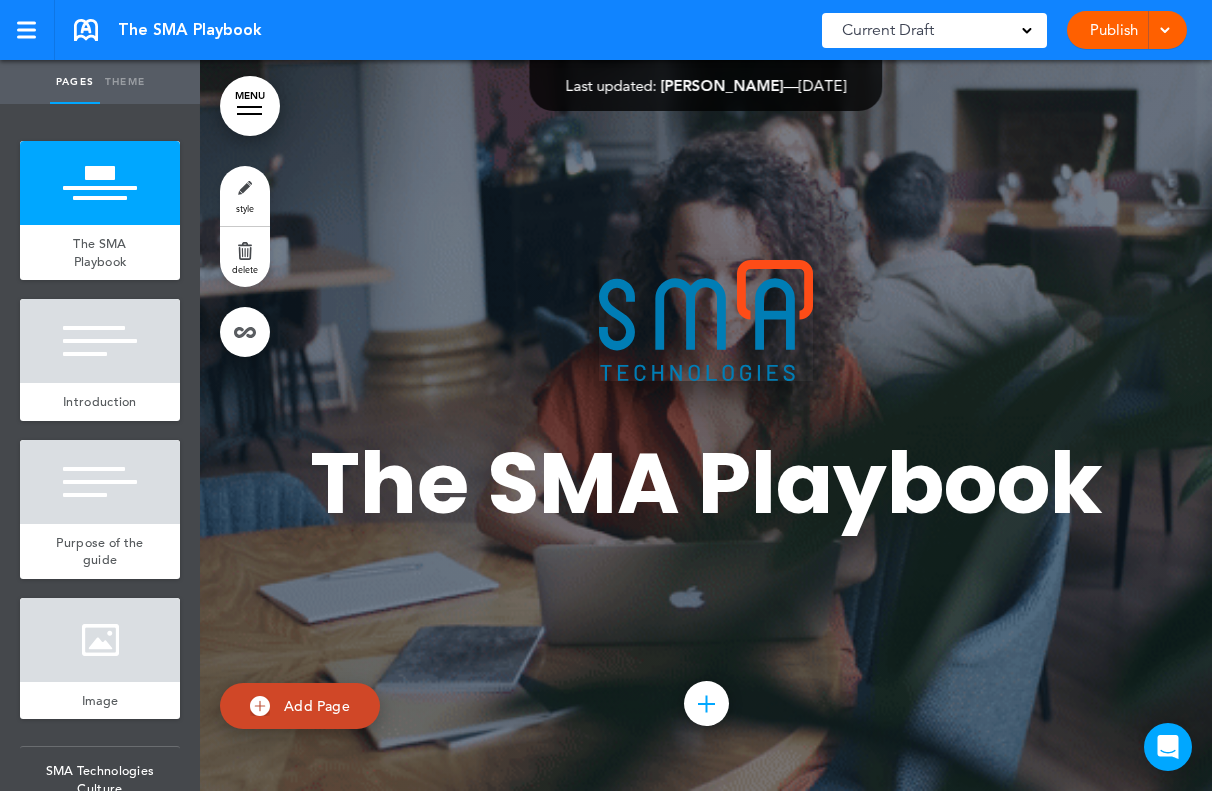 scroll, scrollTop: 0, scrollLeft: 0, axis: both 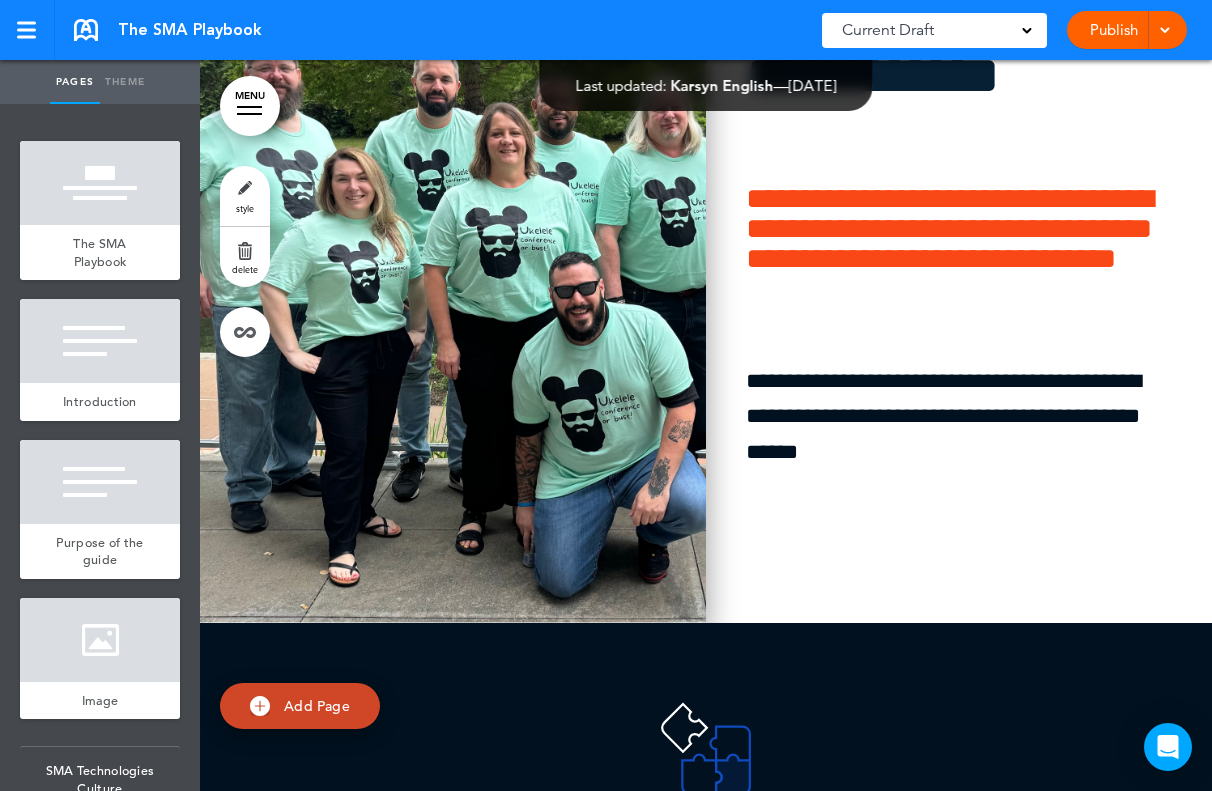 click at bounding box center [453, 257] 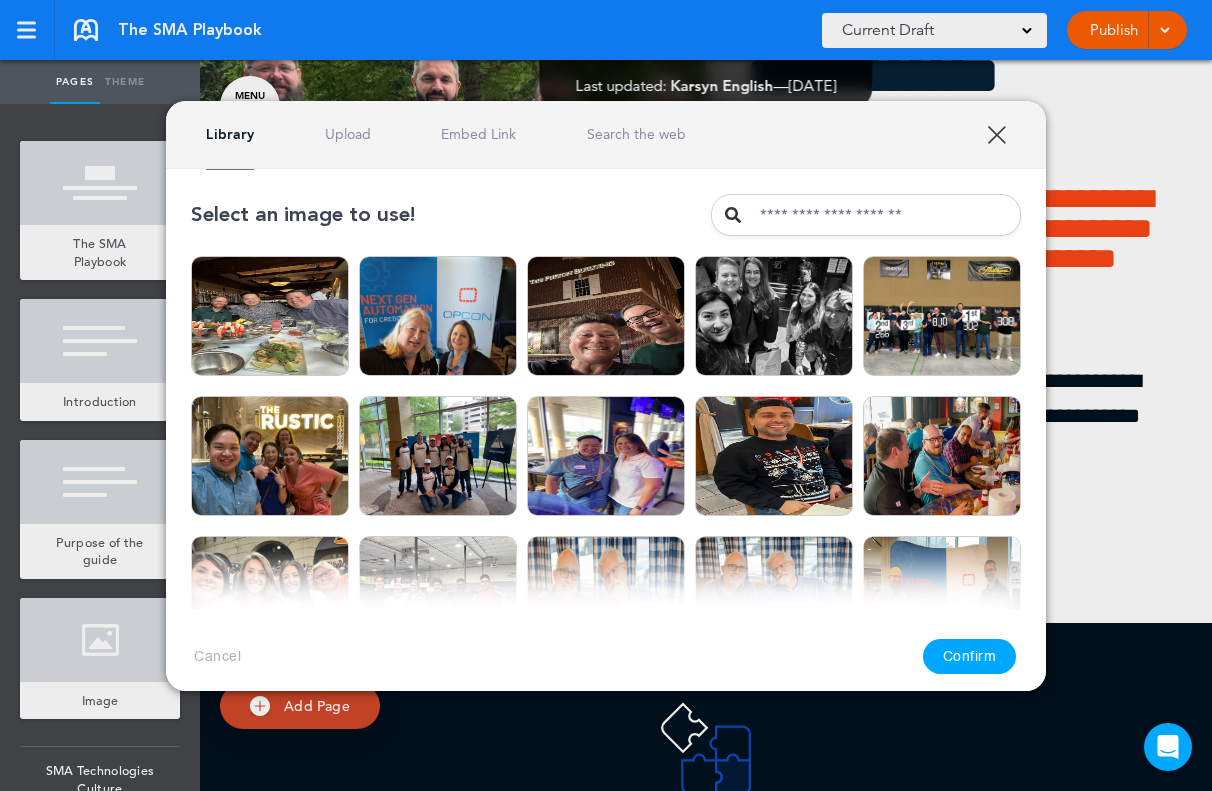 scroll, scrollTop: 6248, scrollLeft: 0, axis: vertical 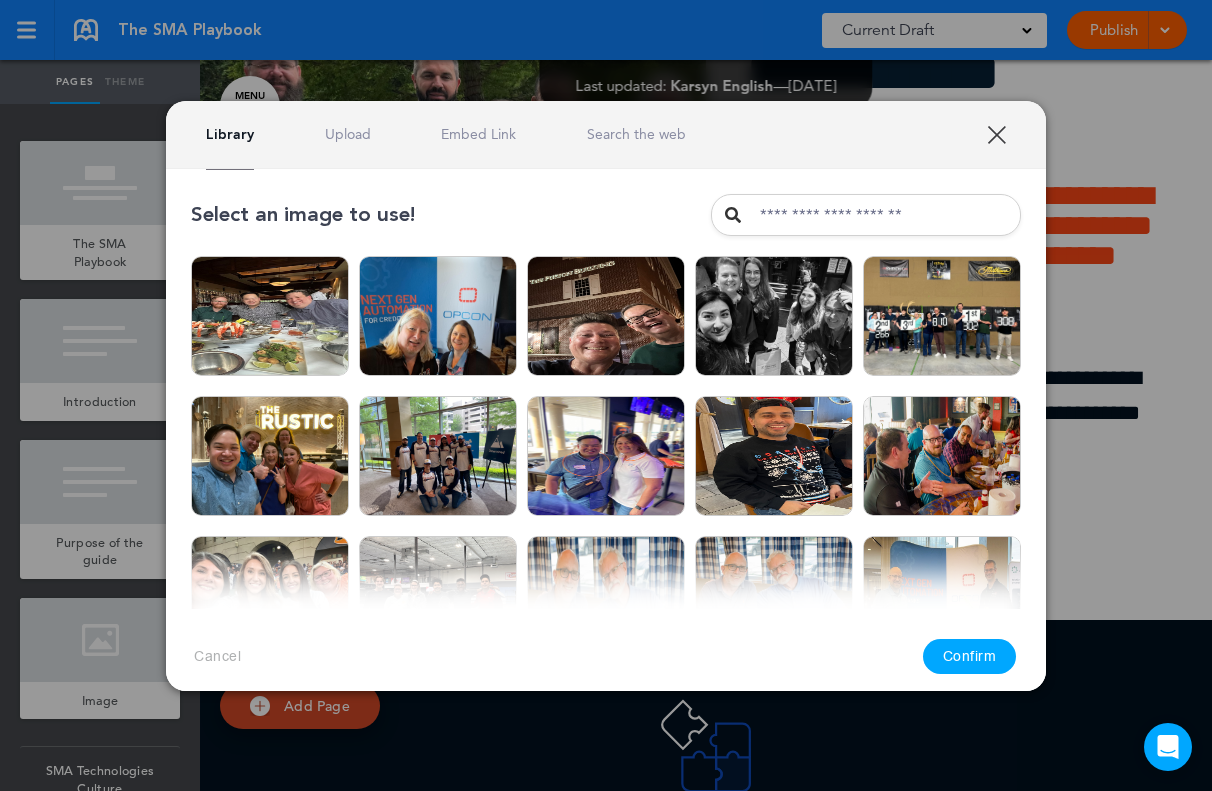 click on "Library
Upload
Embed Link
Search the web" at bounding box center [606, 135] 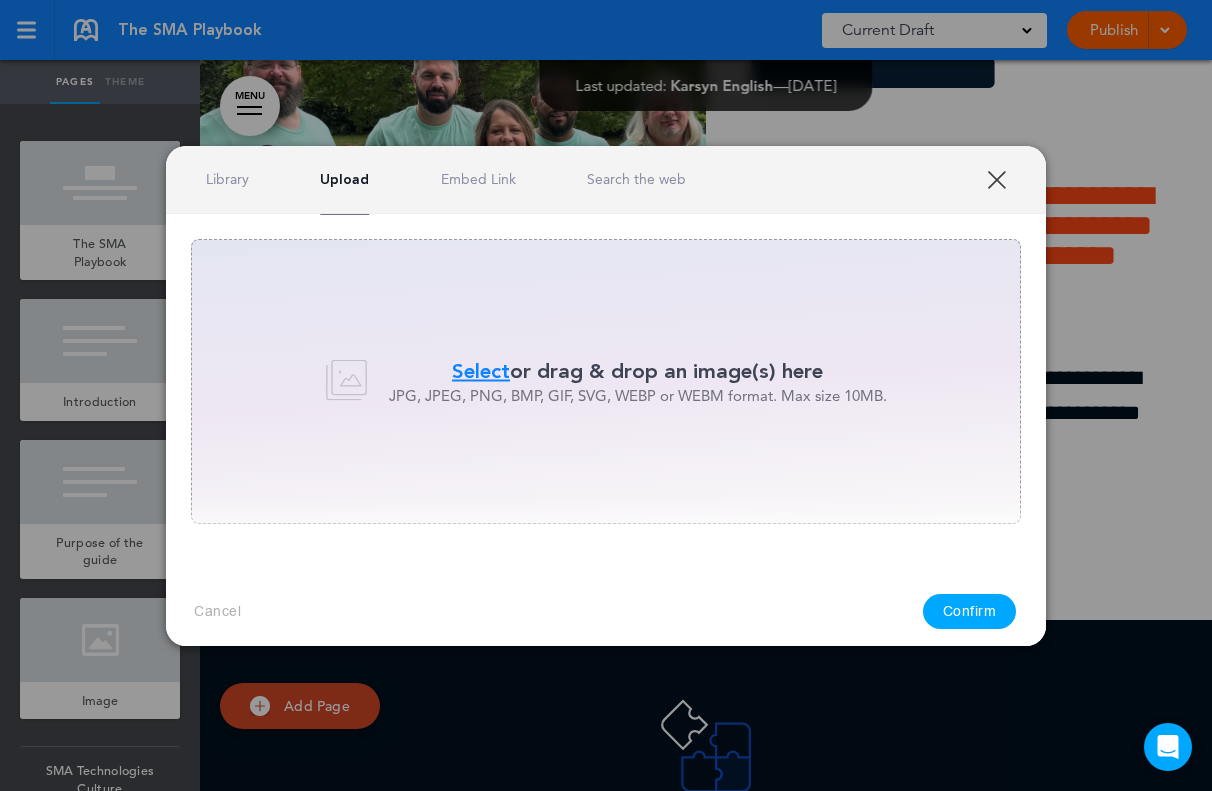 click on "Select" at bounding box center (481, 371) 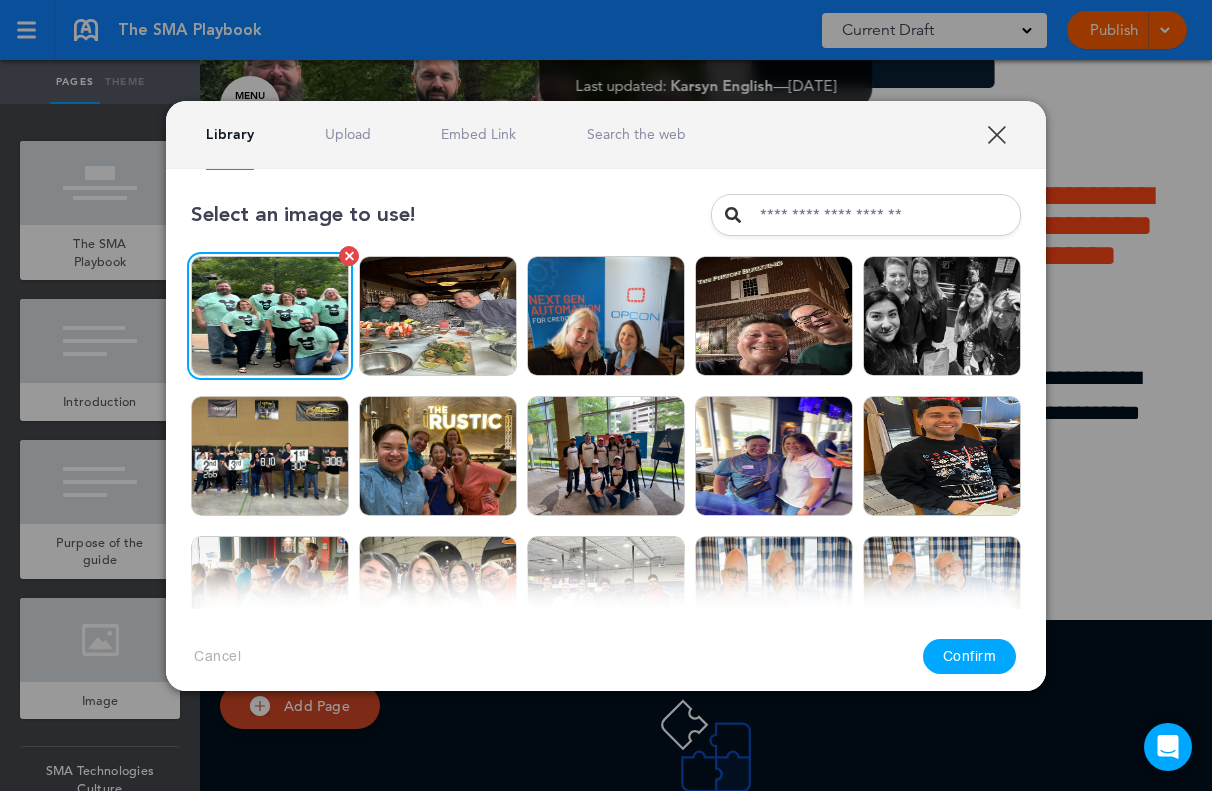 click at bounding box center (270, 316) 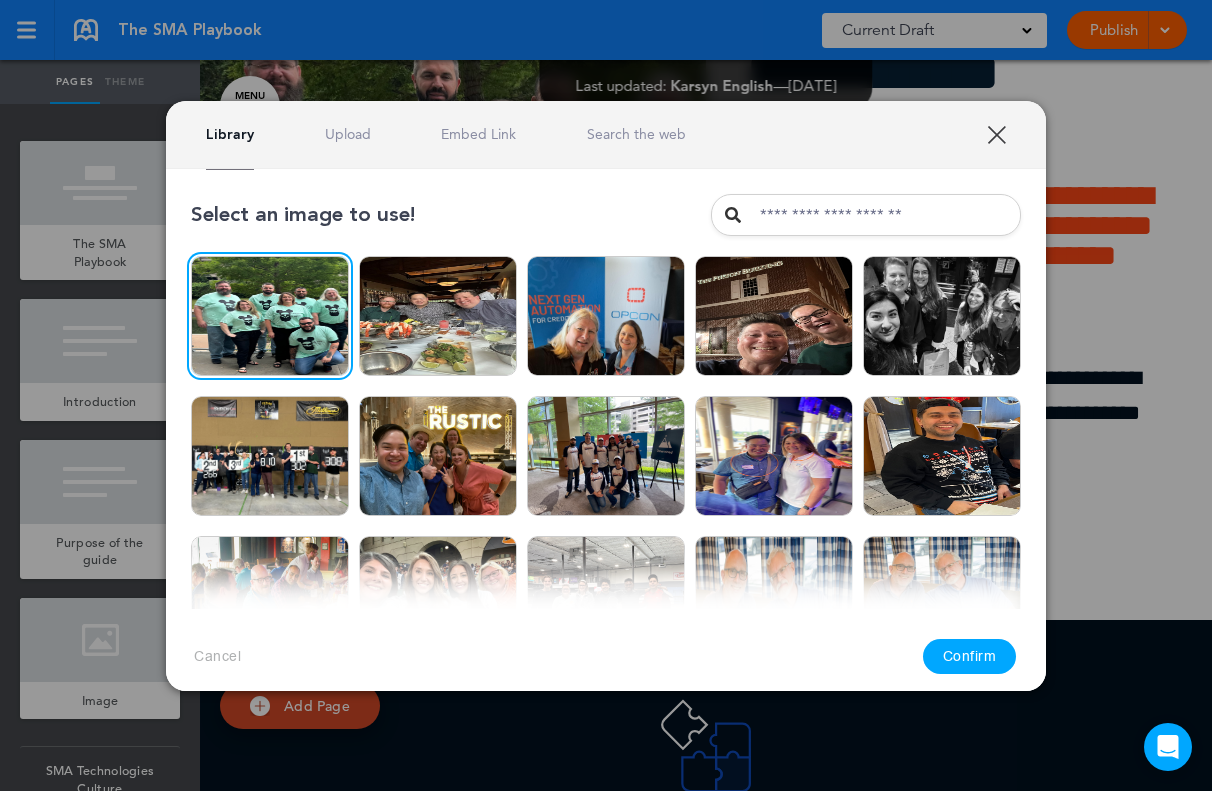click on "Confirm" at bounding box center [970, 656] 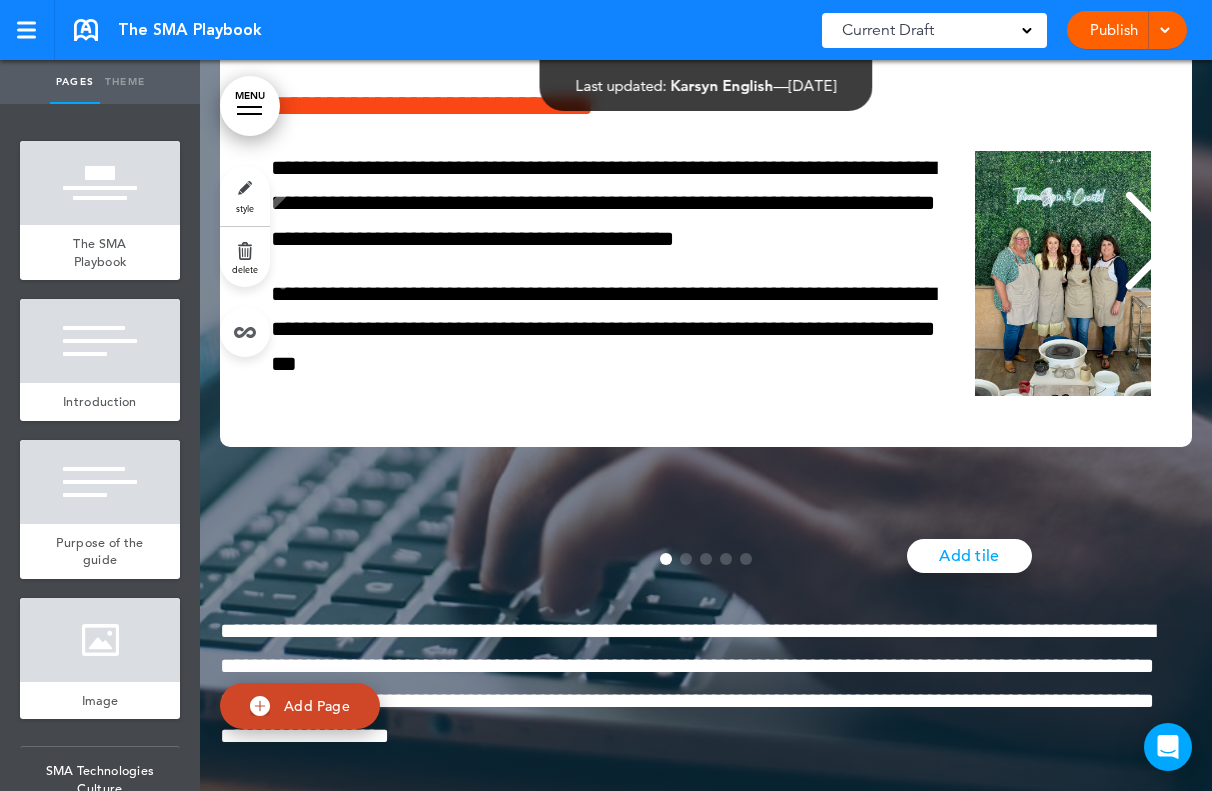 scroll, scrollTop: 15898, scrollLeft: 0, axis: vertical 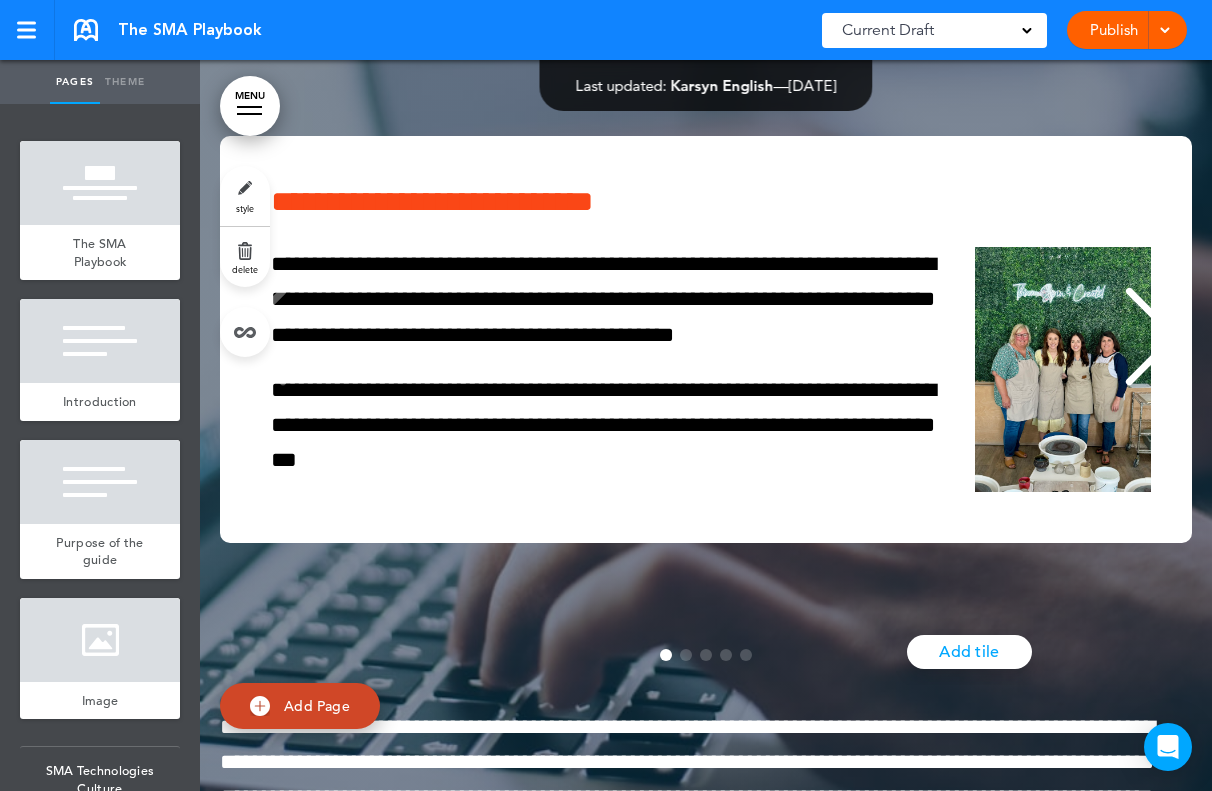 click at bounding box center [1151, 337] 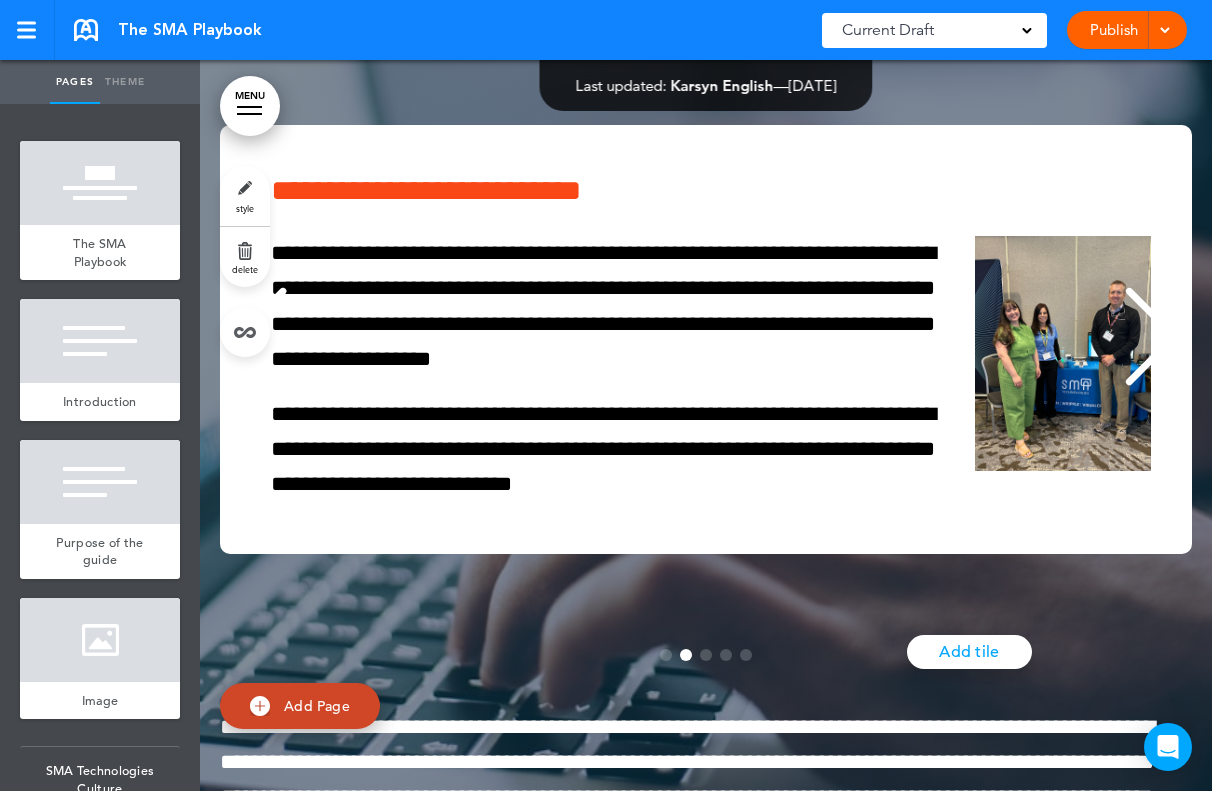 click at bounding box center [1151, 337] 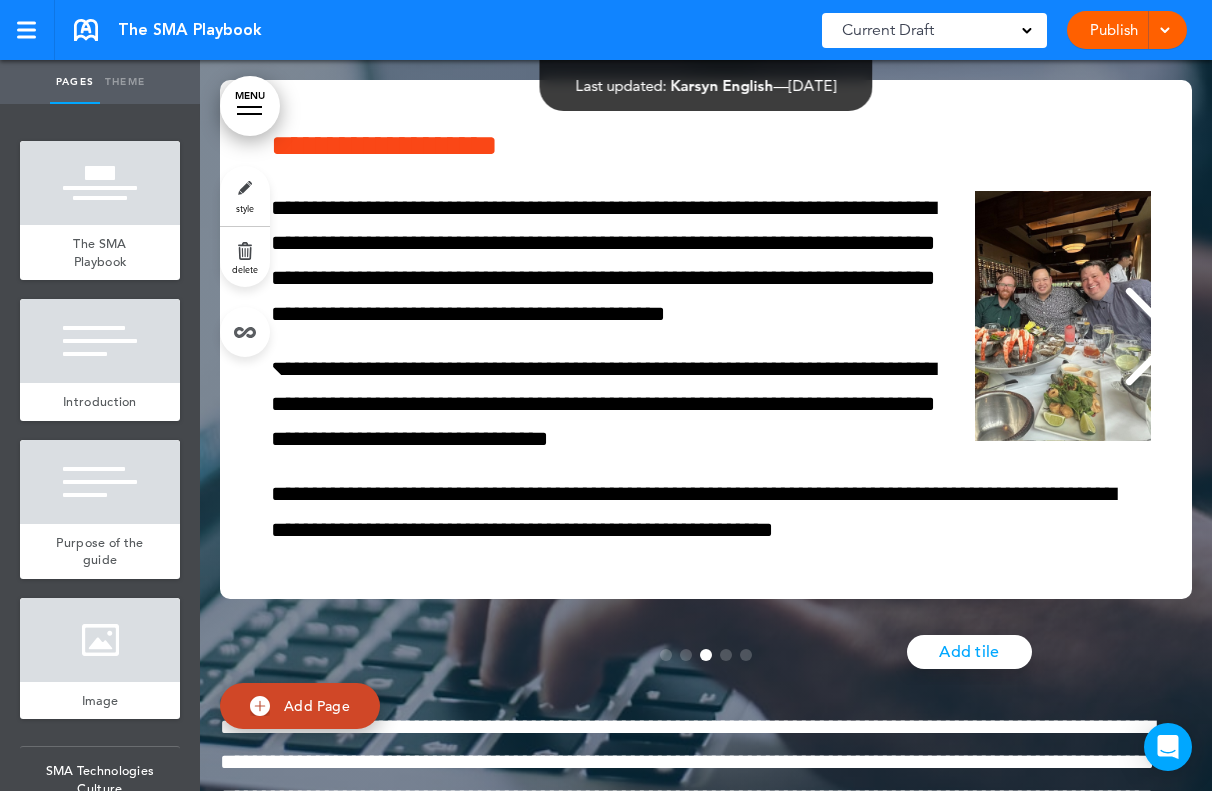 click at bounding box center [1151, 337] 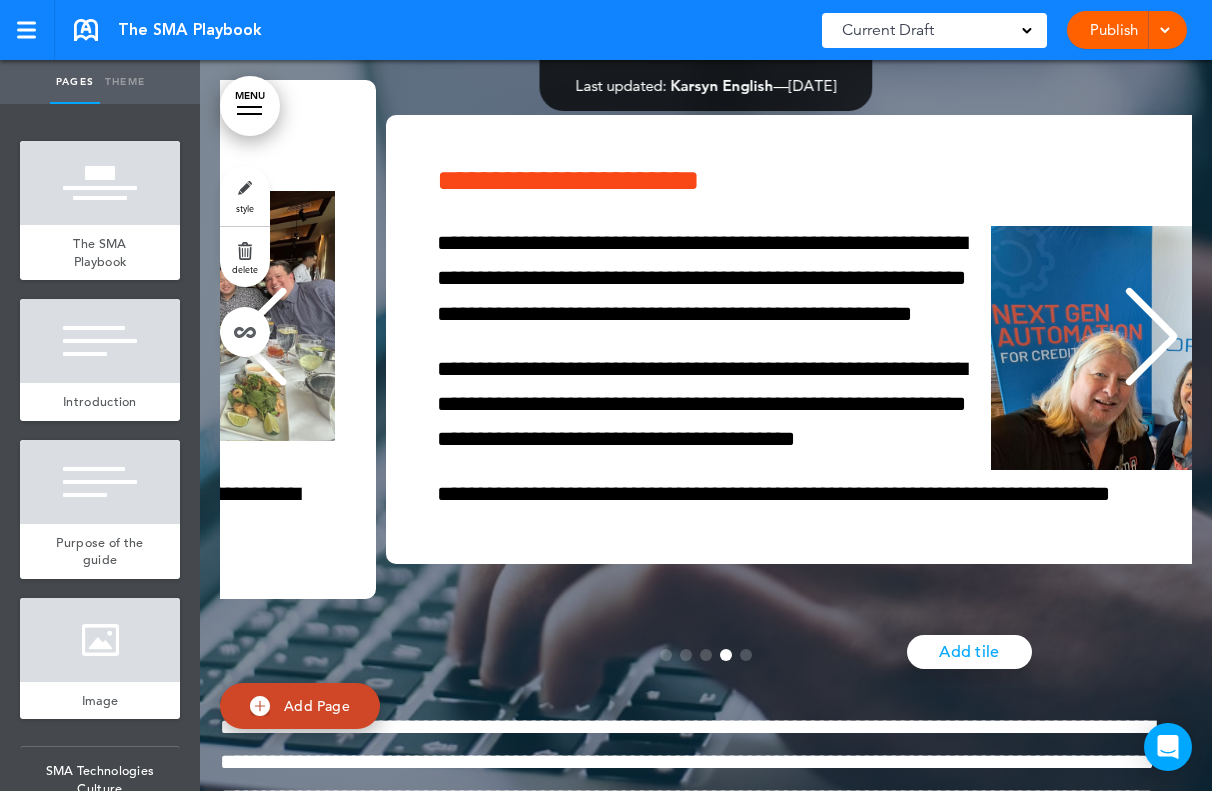 scroll, scrollTop: 0, scrollLeft: 2946, axis: horizontal 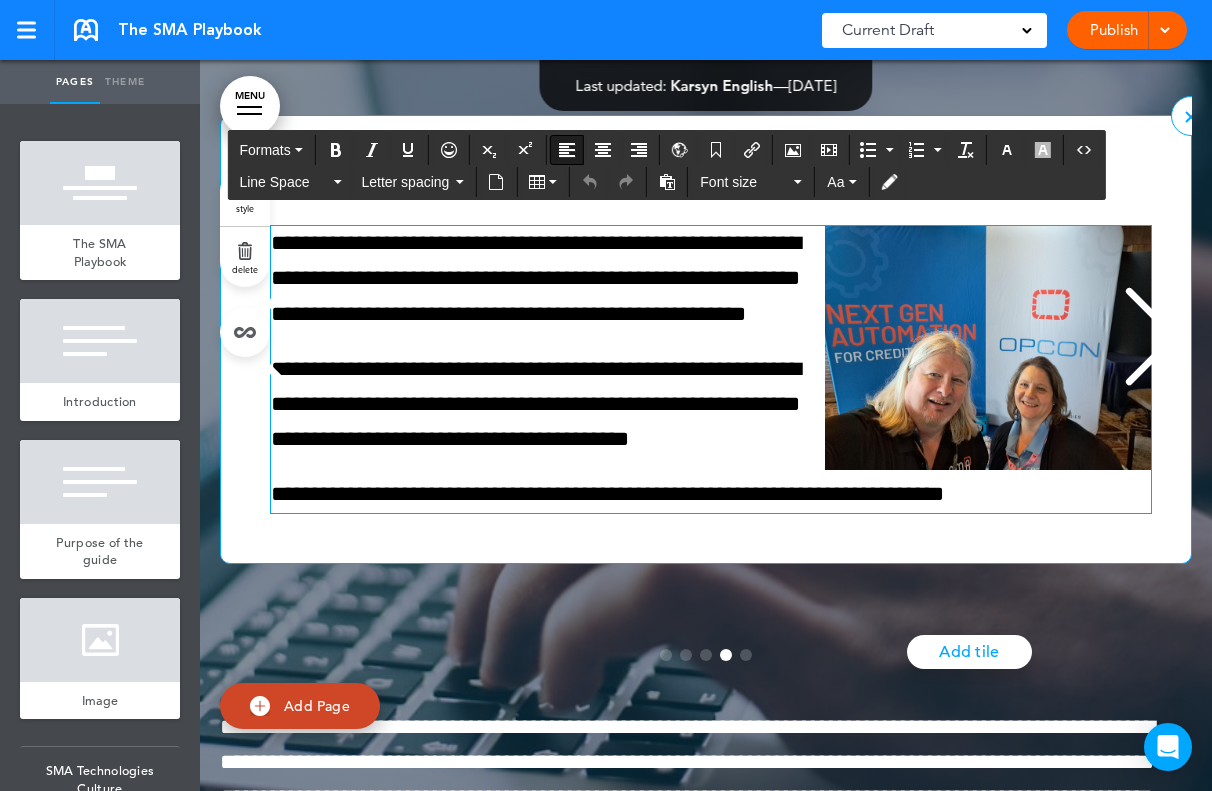 click on "**********" at bounding box center [536, 278] 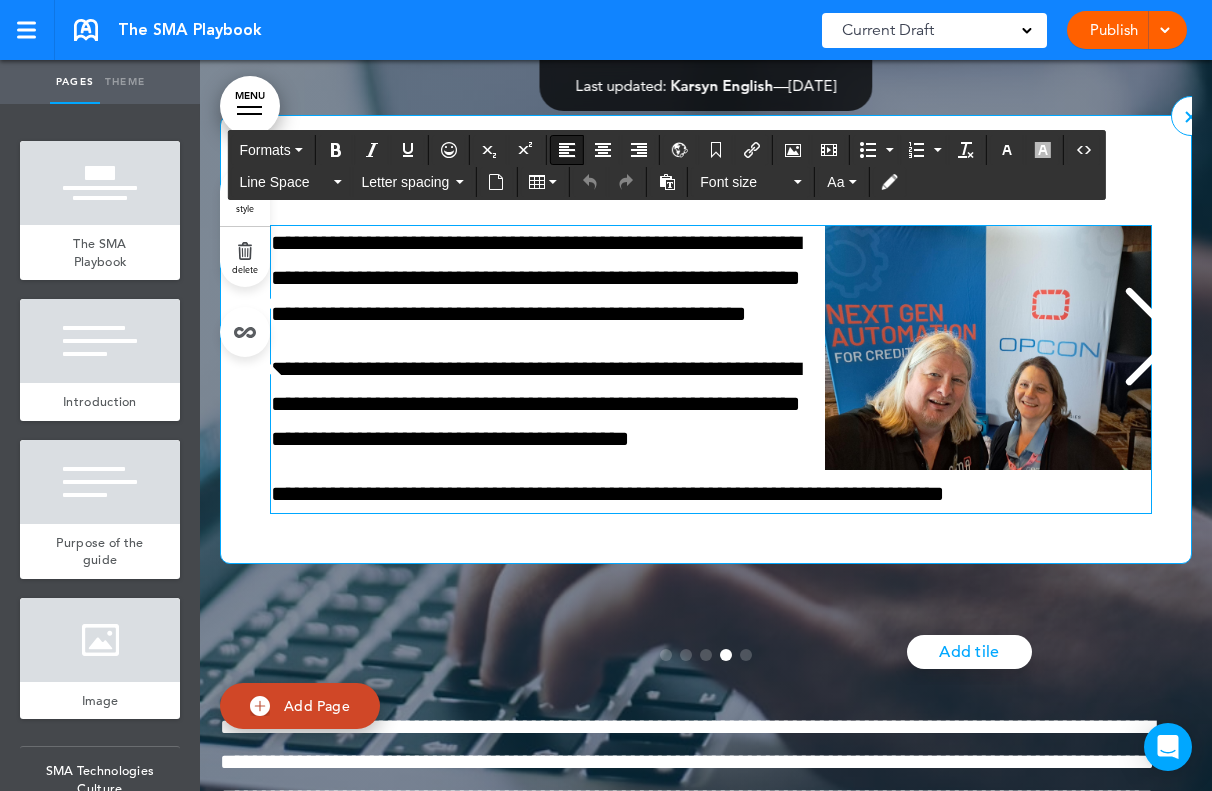 type 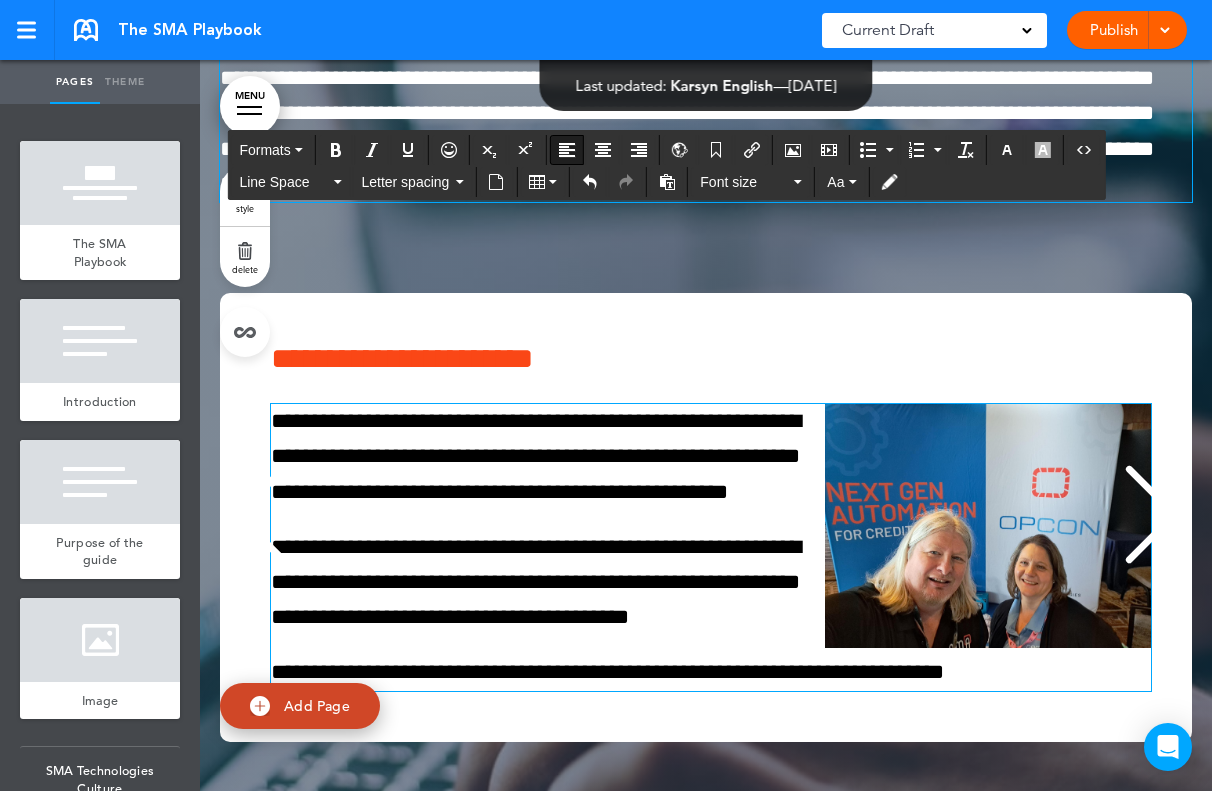 scroll, scrollTop: 15714, scrollLeft: 0, axis: vertical 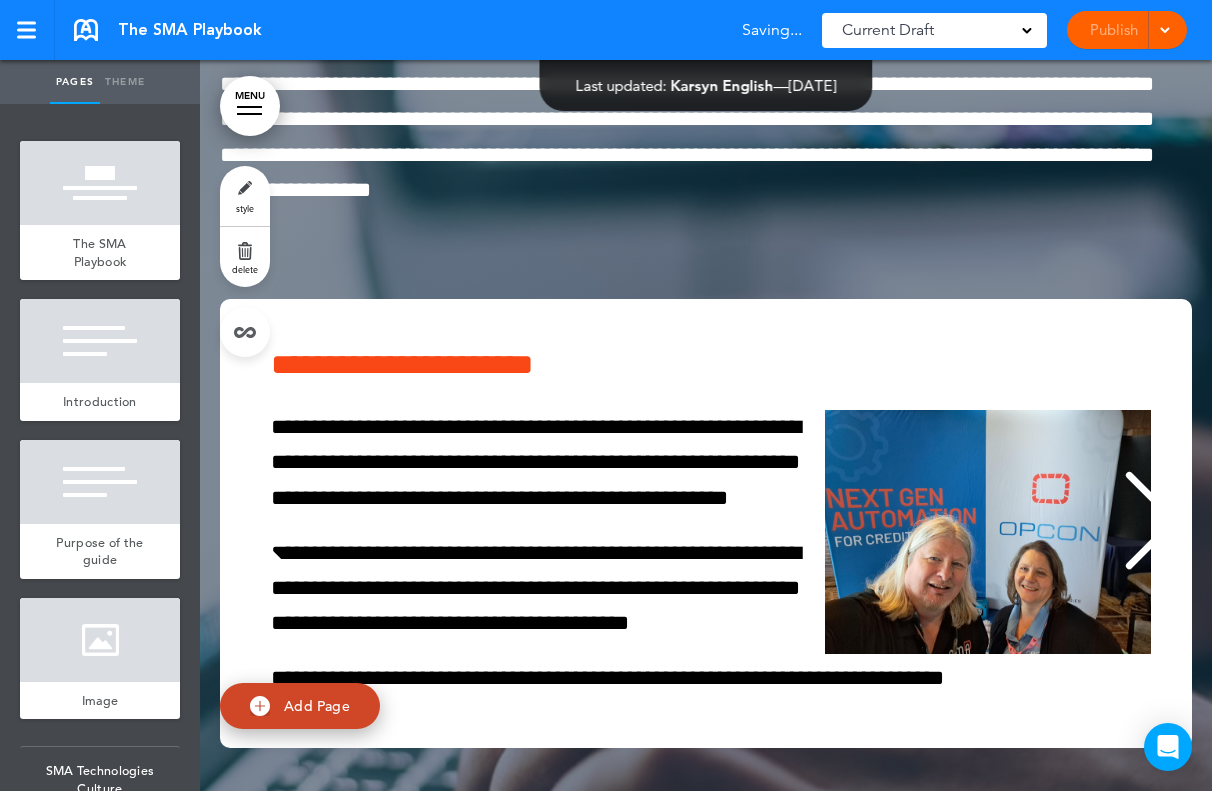 click on "Publish
Publish
Preview Draft" at bounding box center (1127, 30) 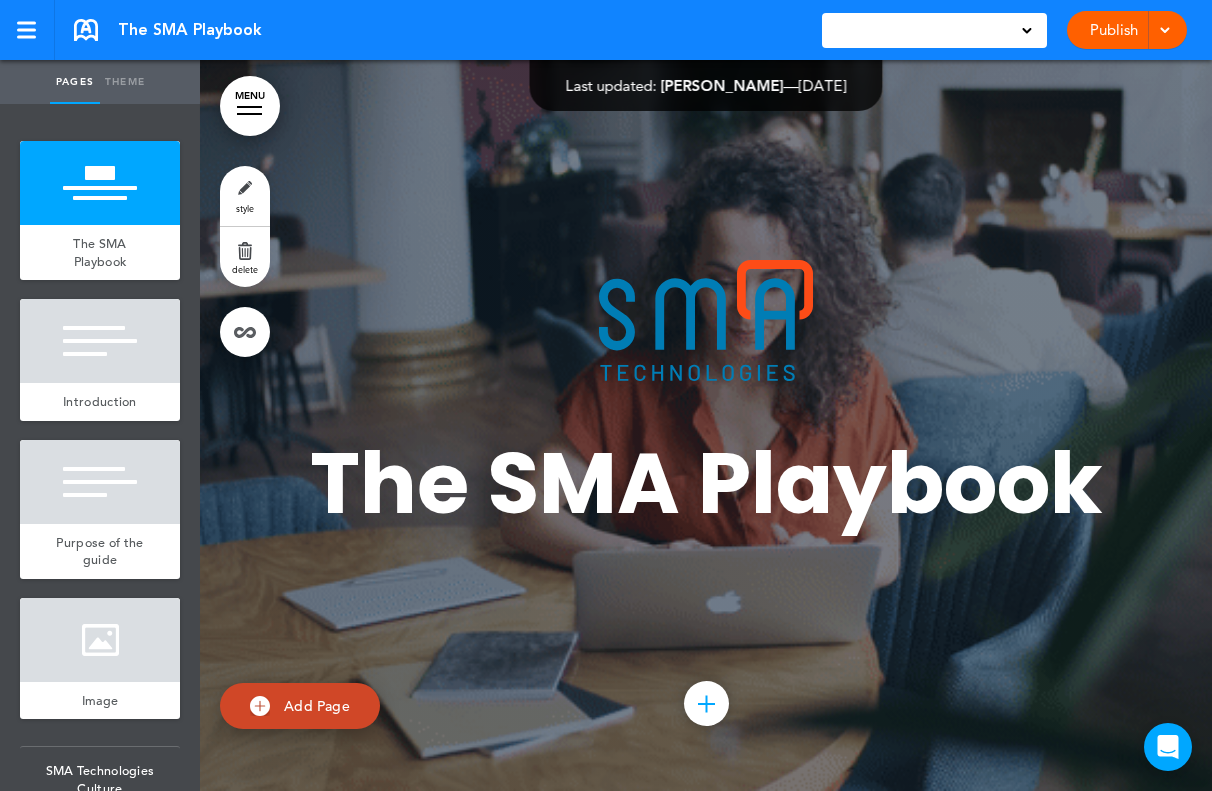scroll, scrollTop: 0, scrollLeft: 0, axis: both 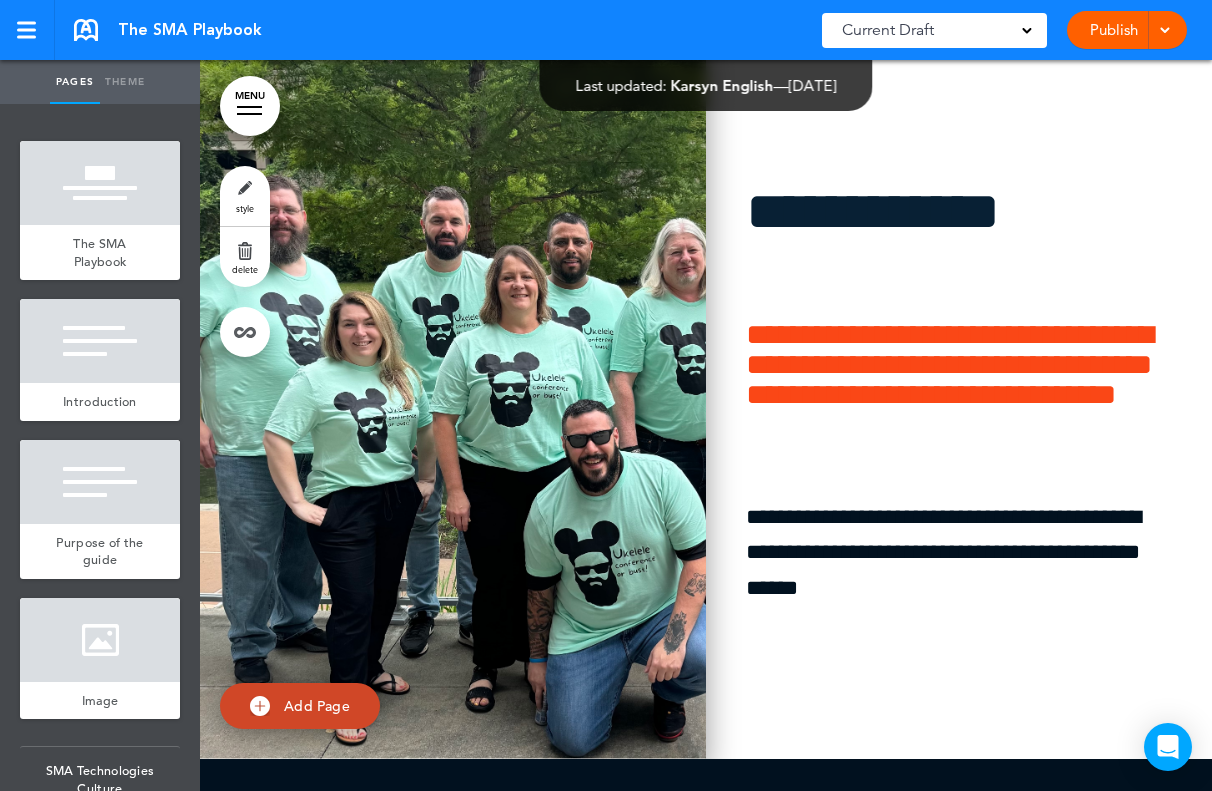 click at bounding box center (453, 393) 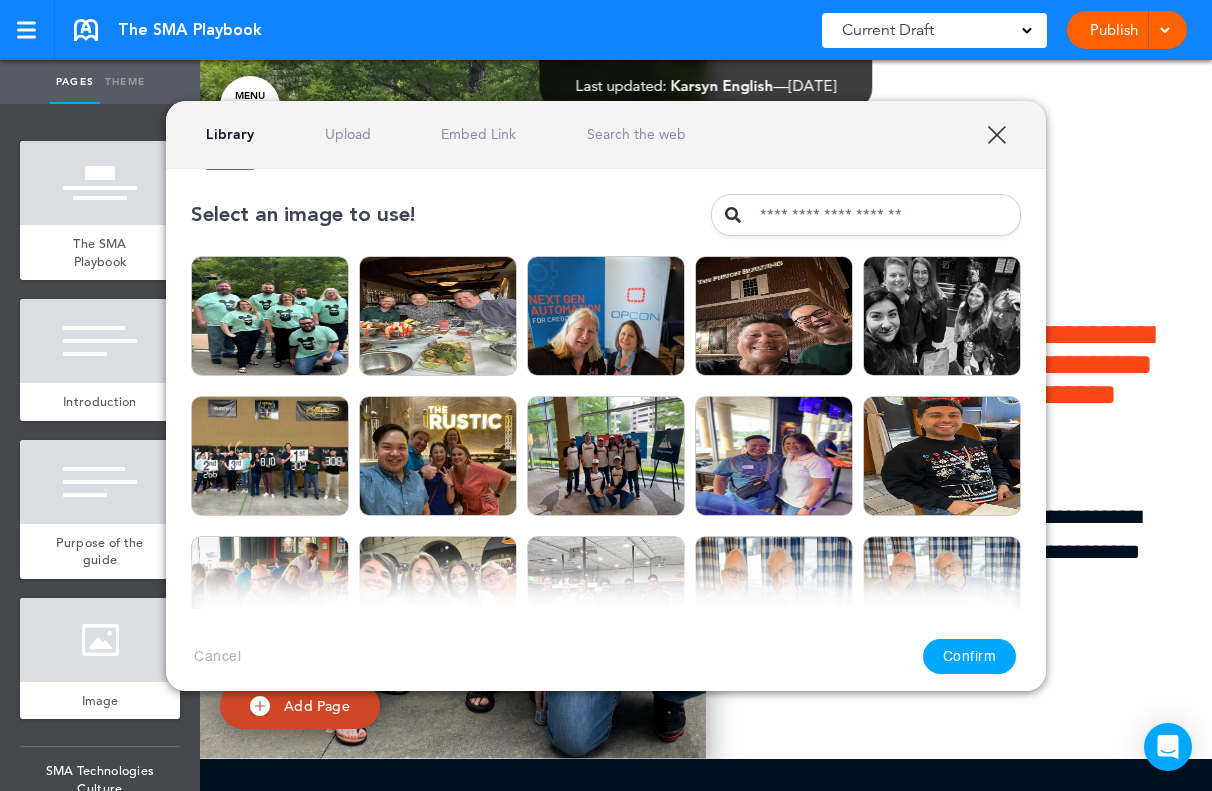scroll, scrollTop: 6112, scrollLeft: 0, axis: vertical 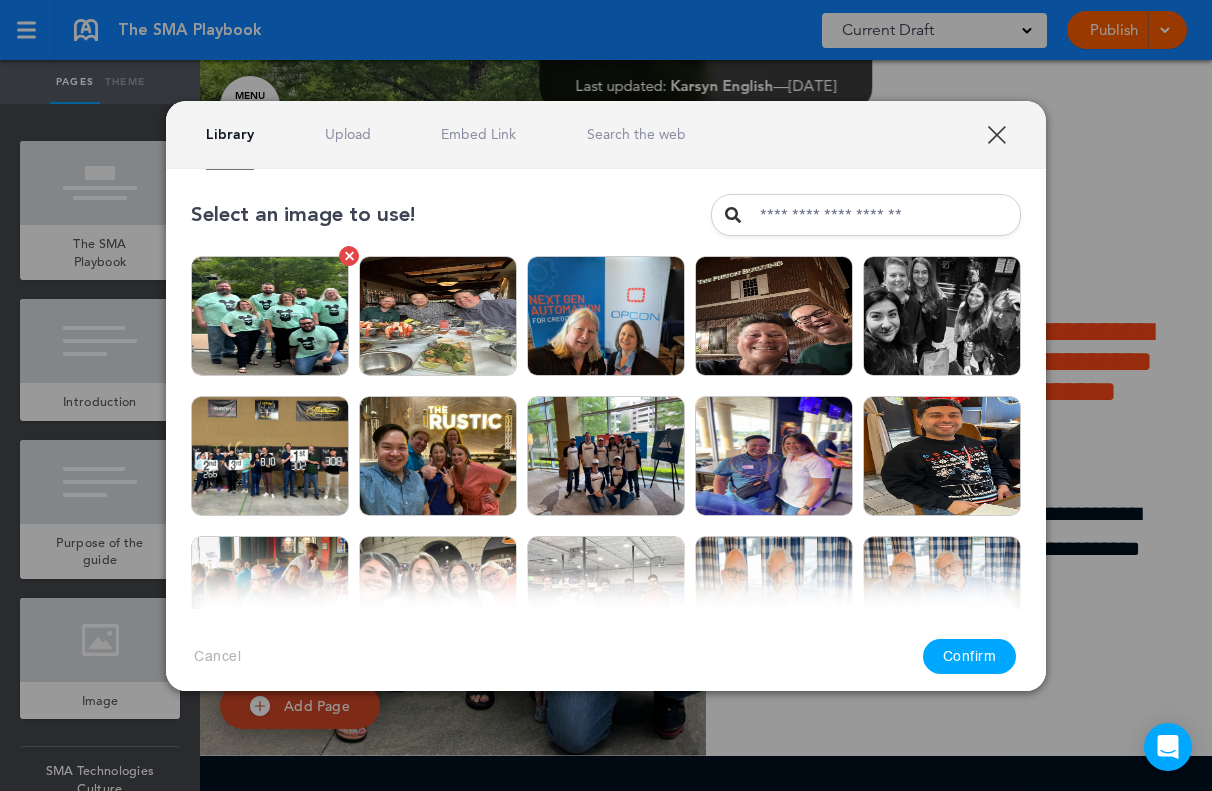 click at bounding box center (270, 316) 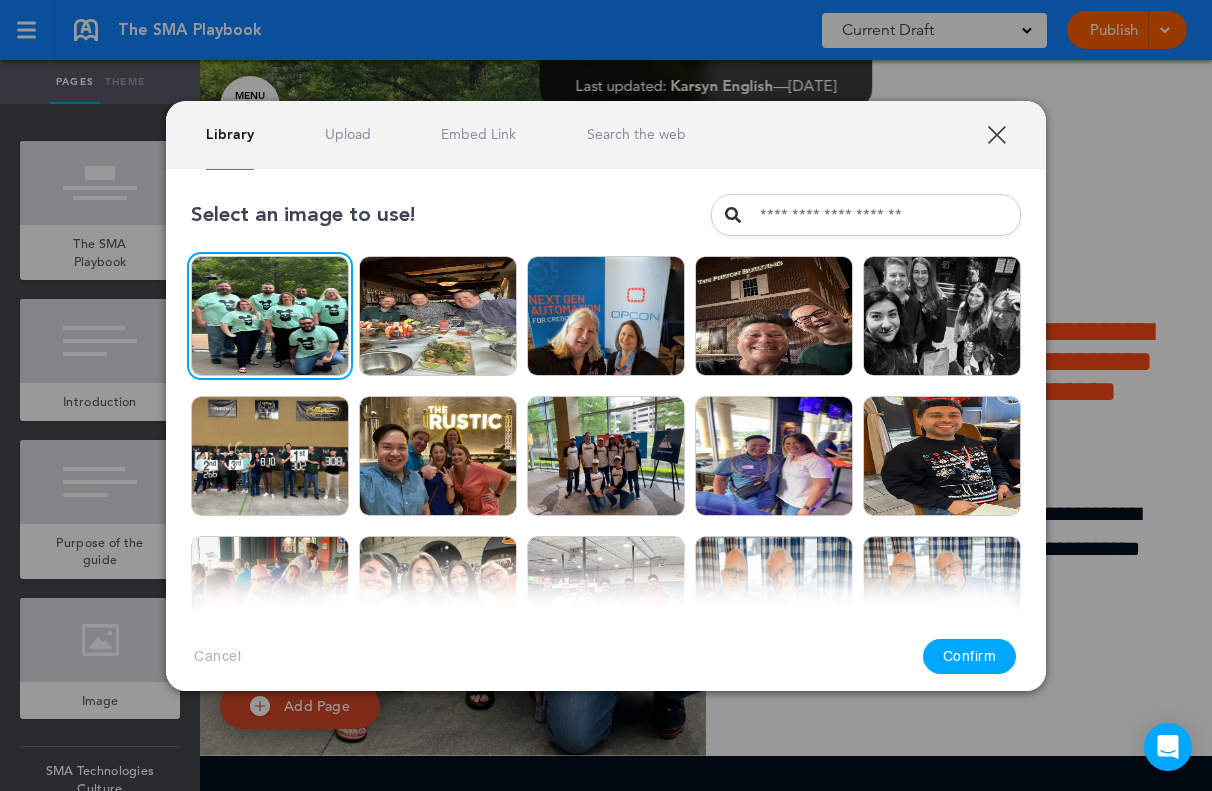 click on "Confirm" at bounding box center [970, 656] 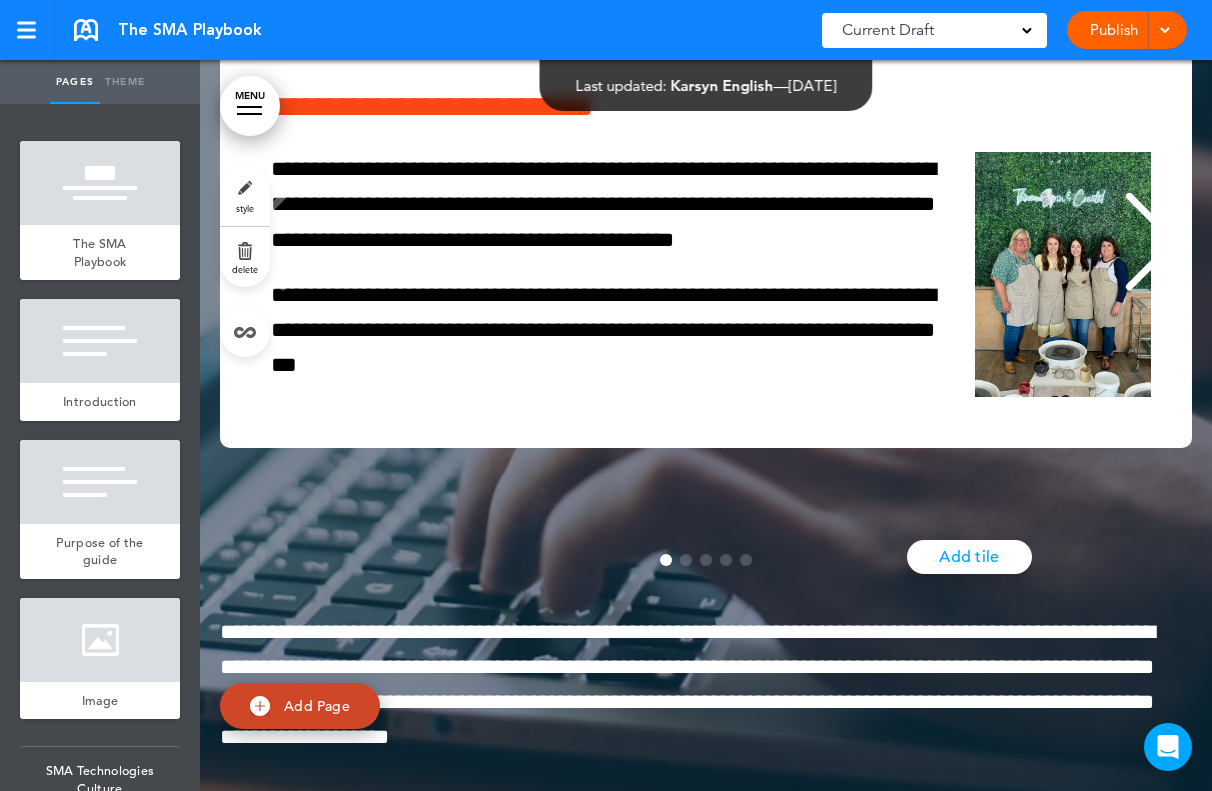 scroll, scrollTop: 16059, scrollLeft: 0, axis: vertical 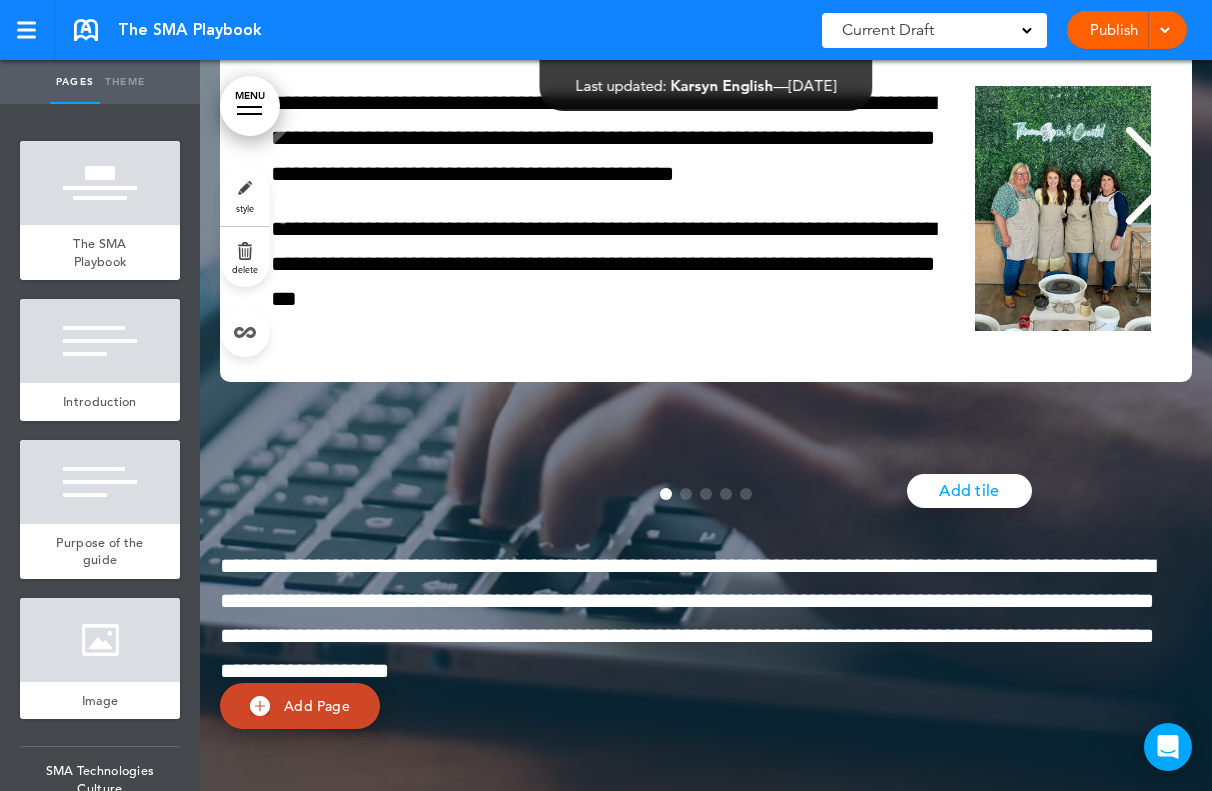 click at bounding box center (1151, 176) 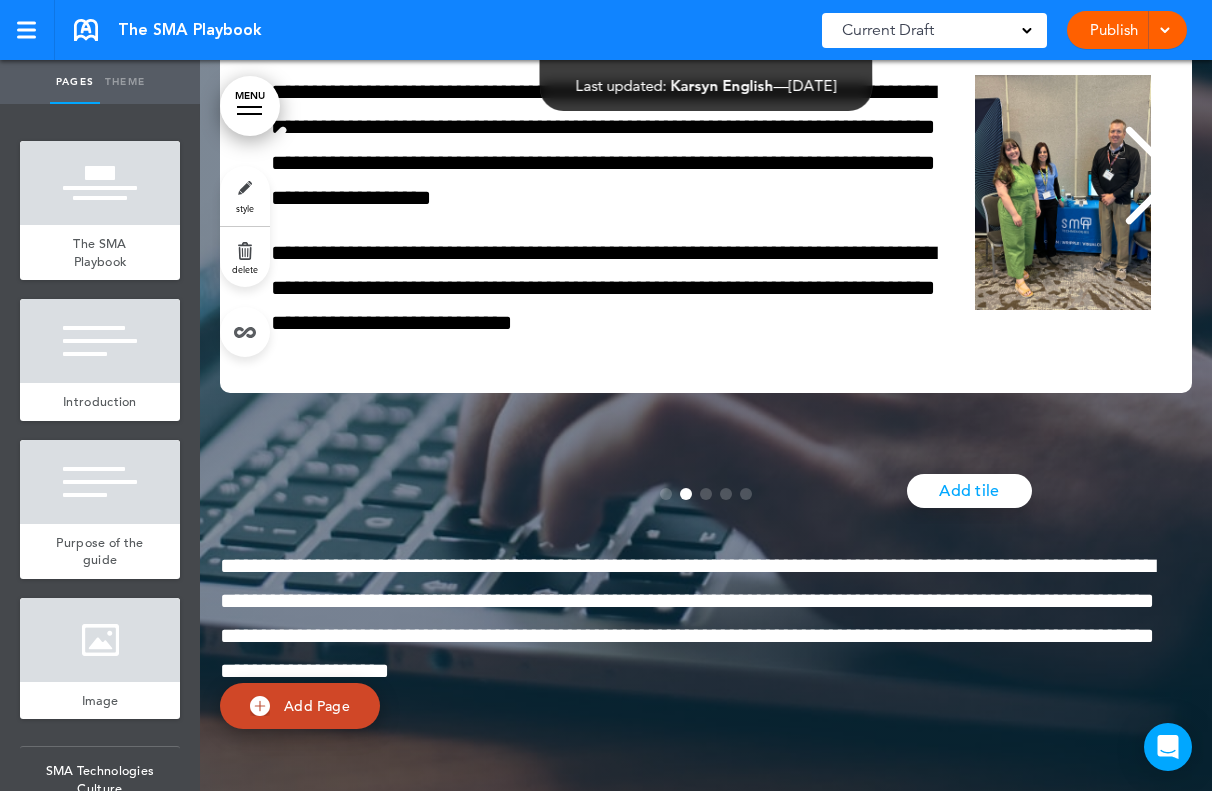click at bounding box center (1151, 176) 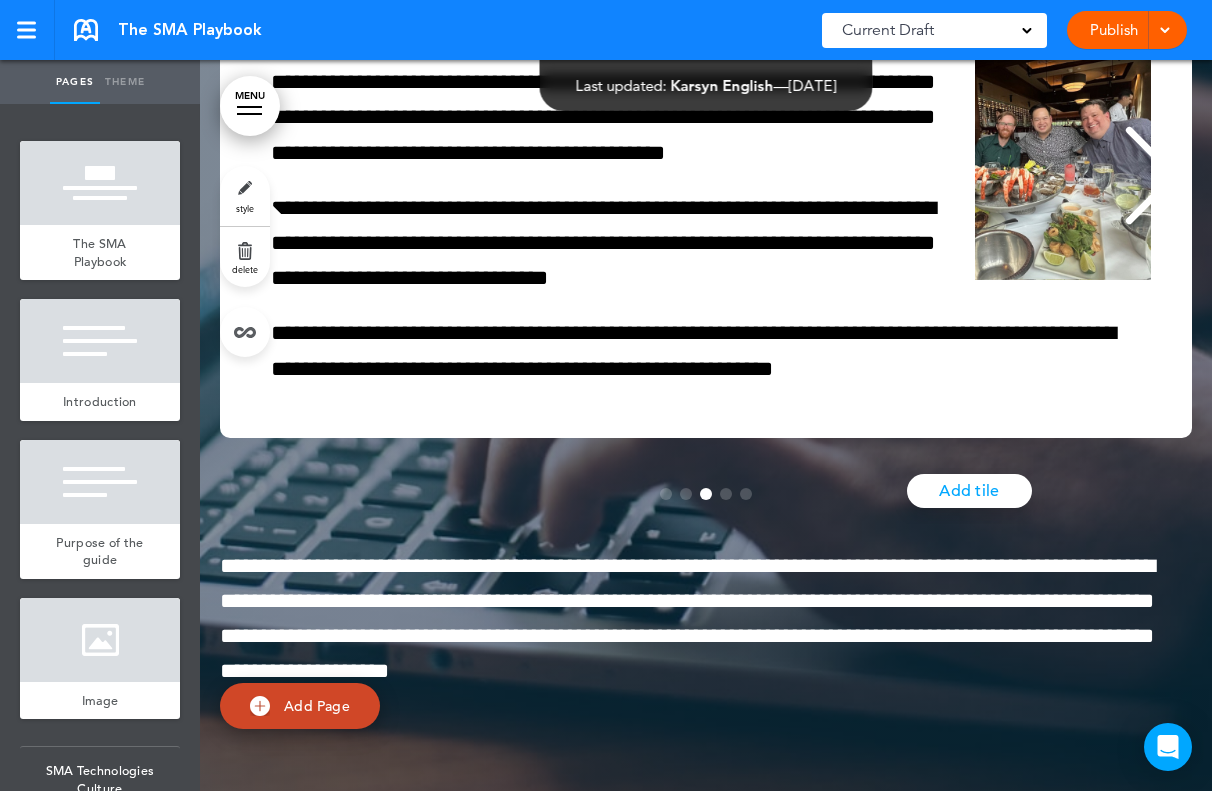 click at bounding box center (1151, 176) 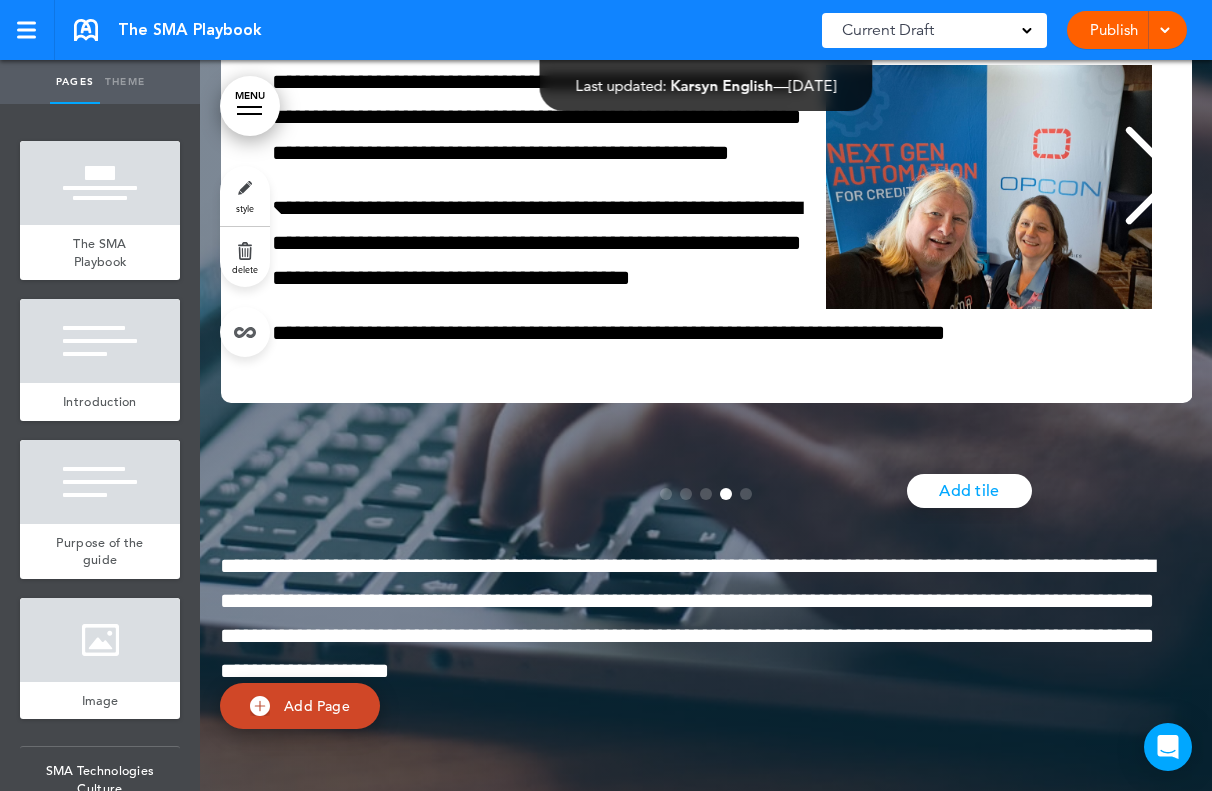 scroll, scrollTop: 0, scrollLeft: 2946, axis: horizontal 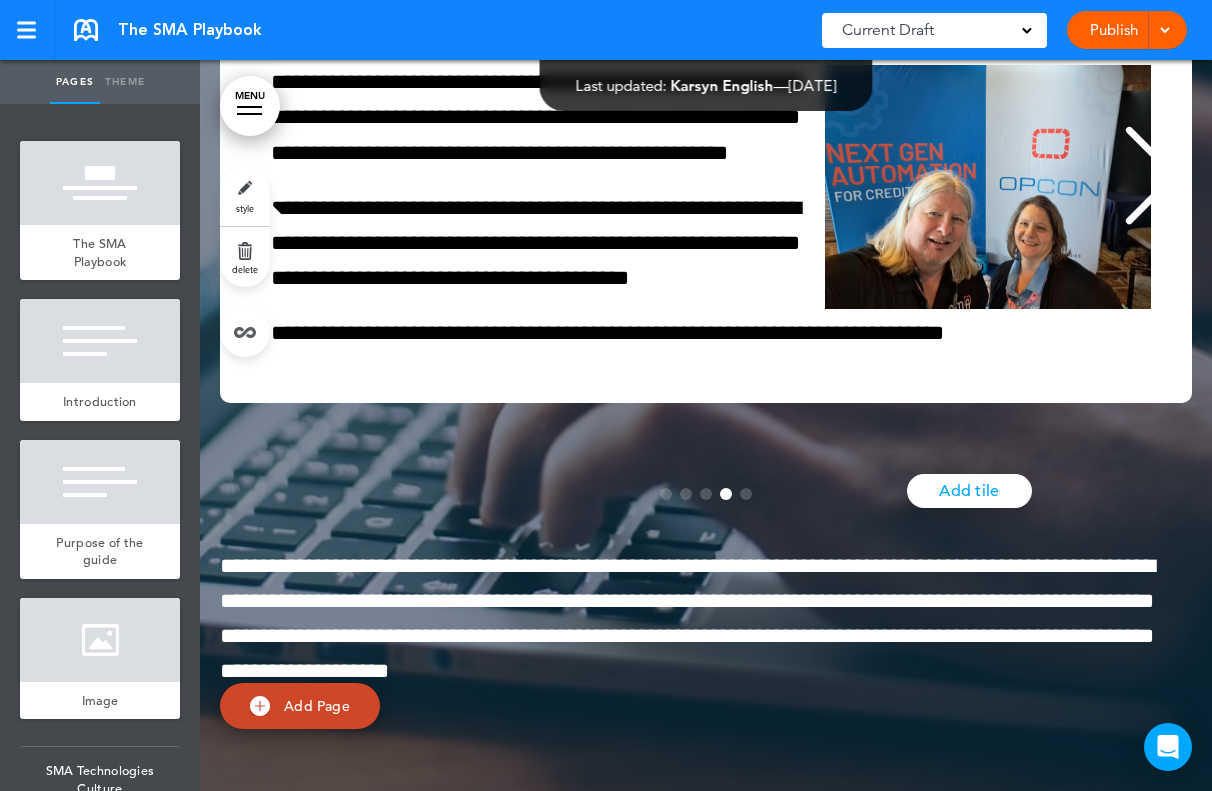 click on "Publish" at bounding box center (1113, 30) 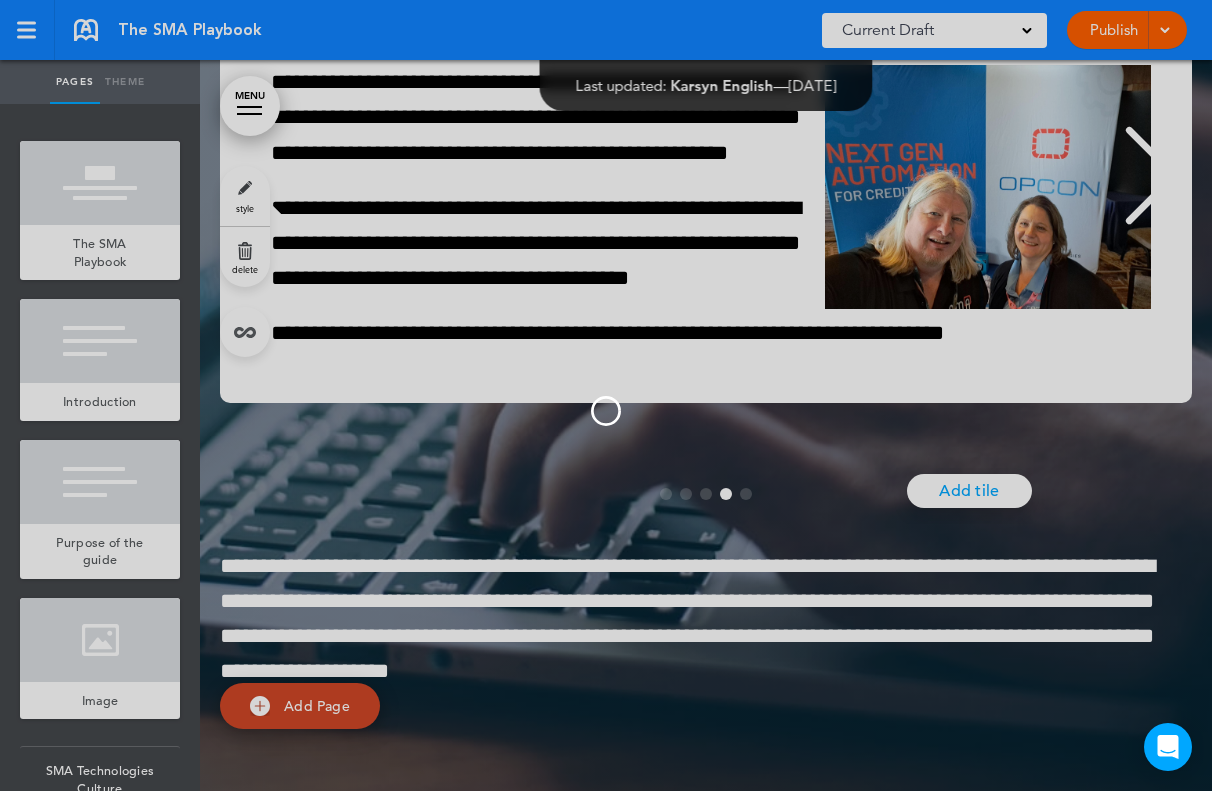scroll, scrollTop: 0, scrollLeft: 0, axis: both 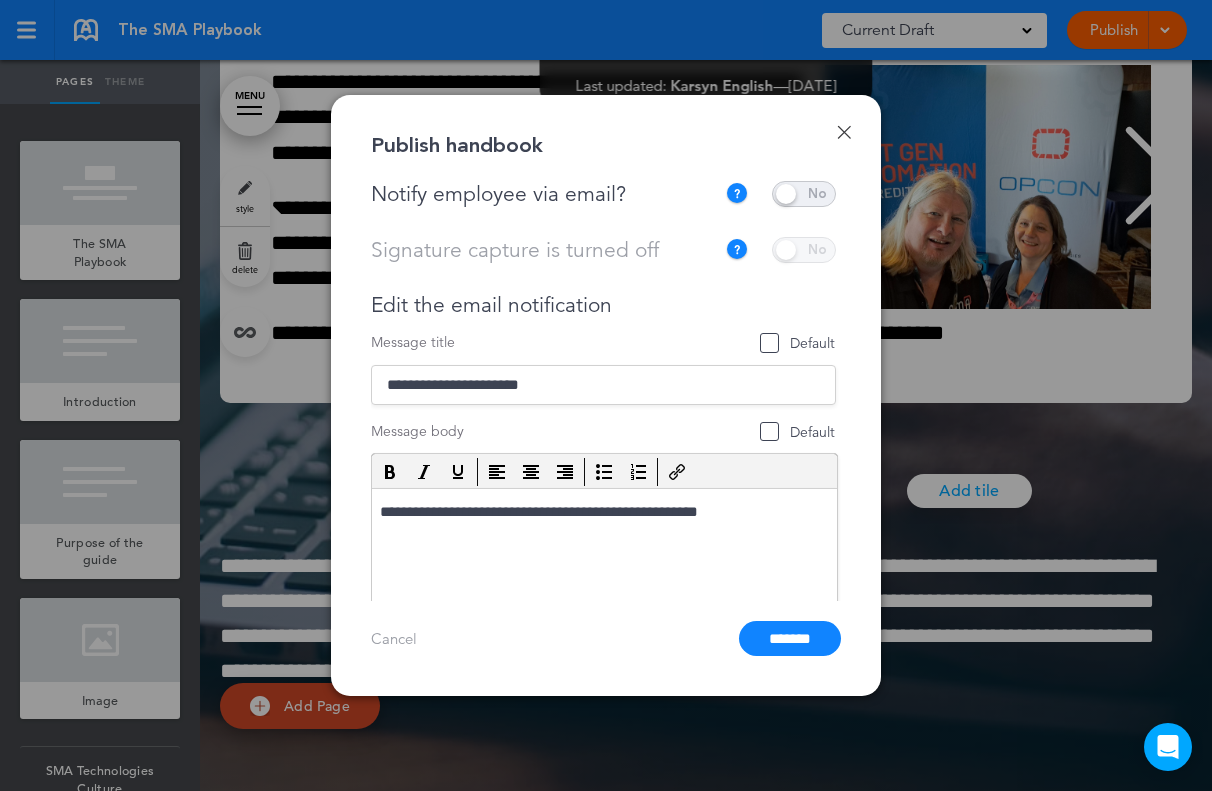 click at bounding box center [804, 194] 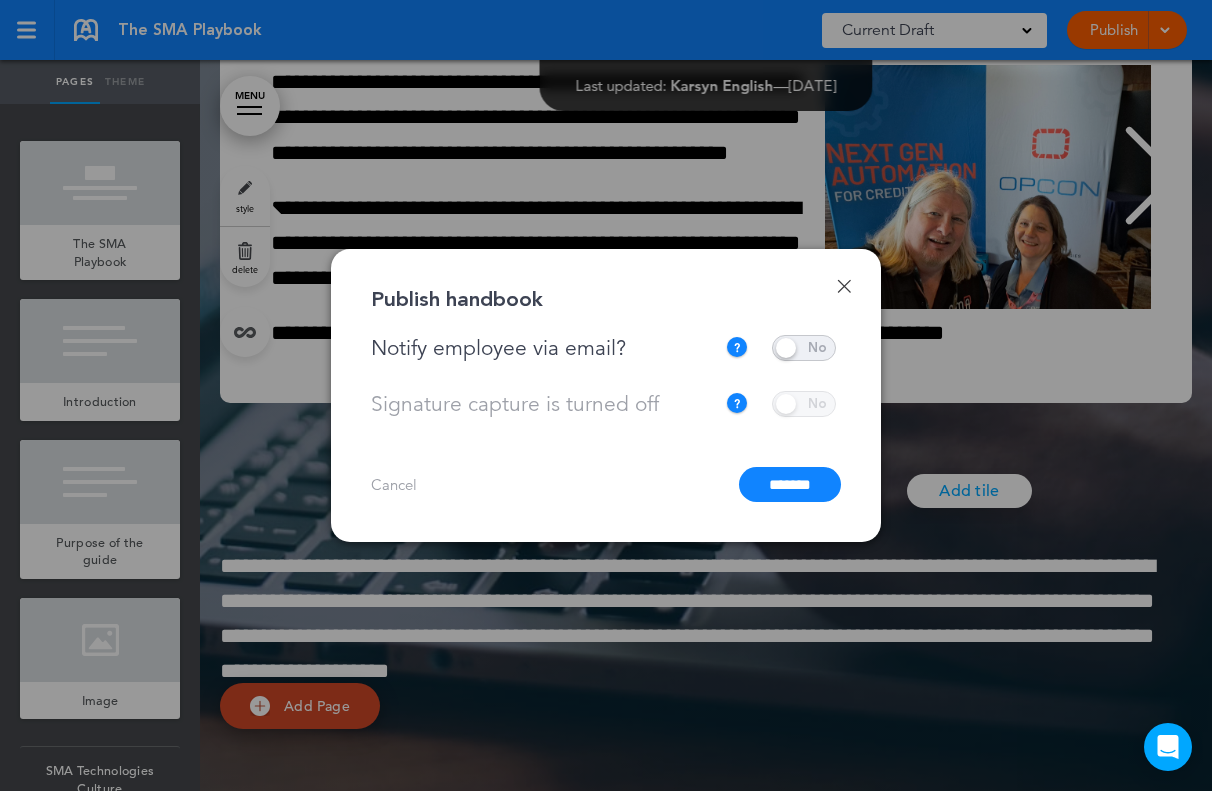 click on "*******" at bounding box center [790, 484] 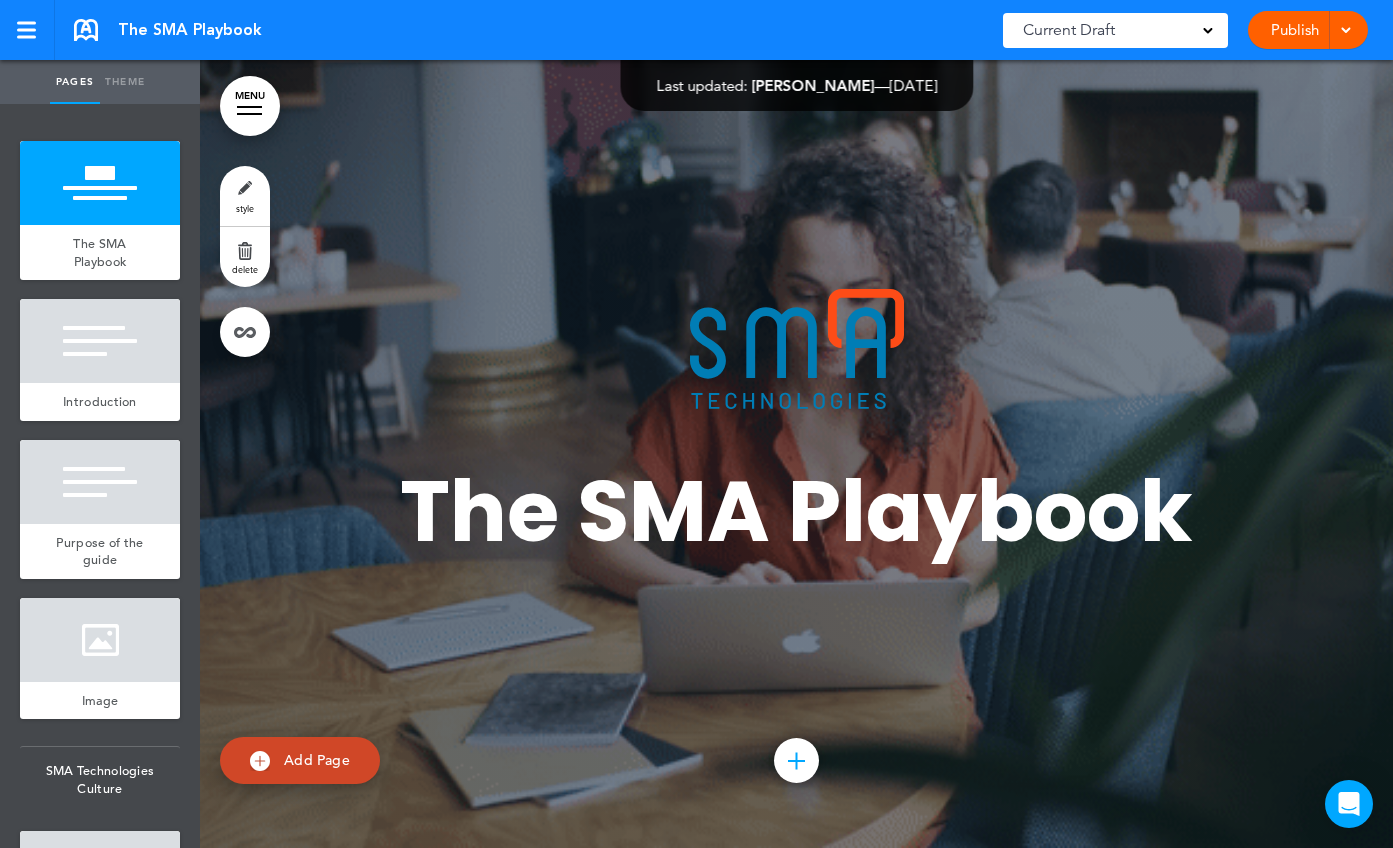 scroll, scrollTop: 0, scrollLeft: 0, axis: both 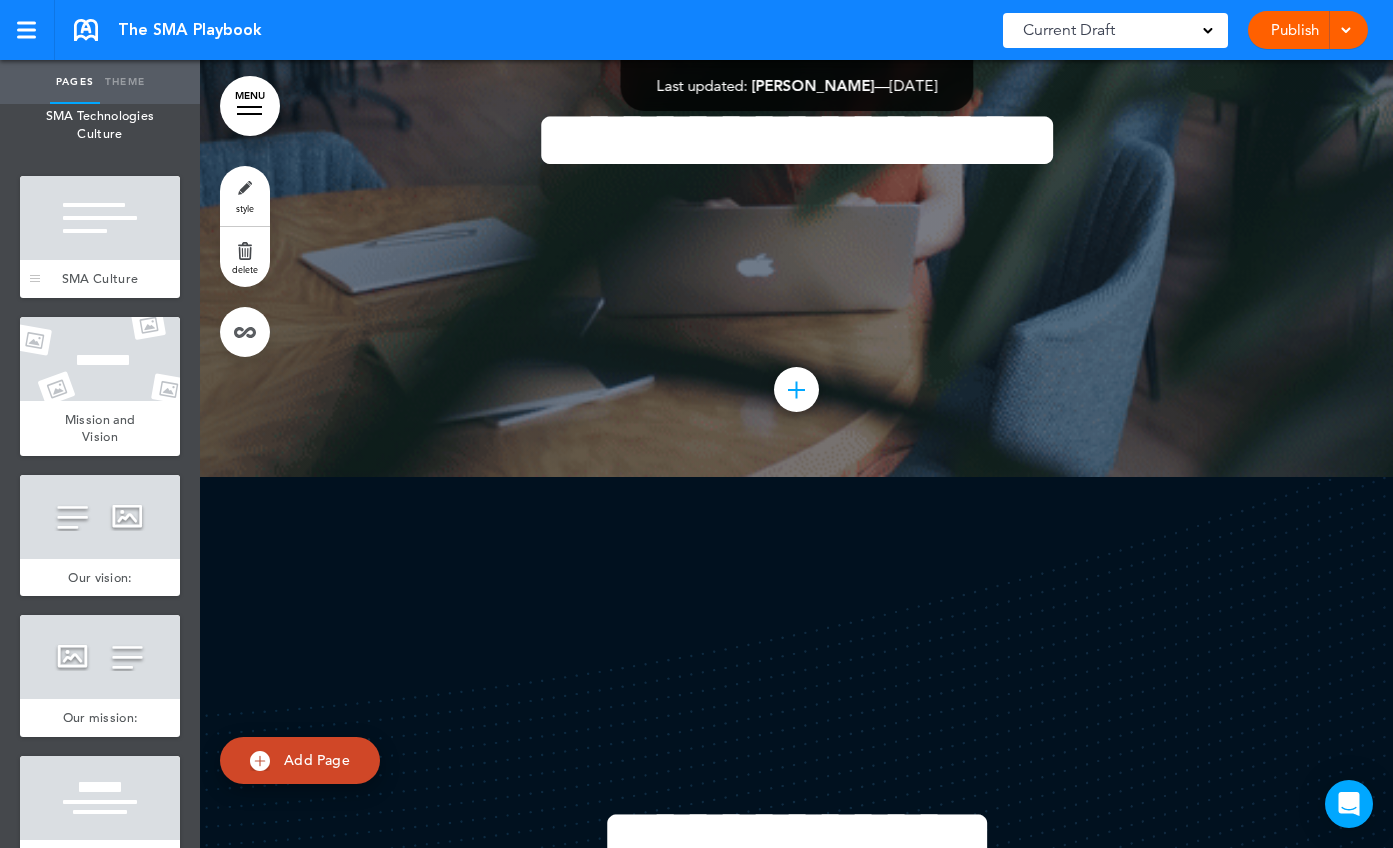 click at bounding box center [100, 218] 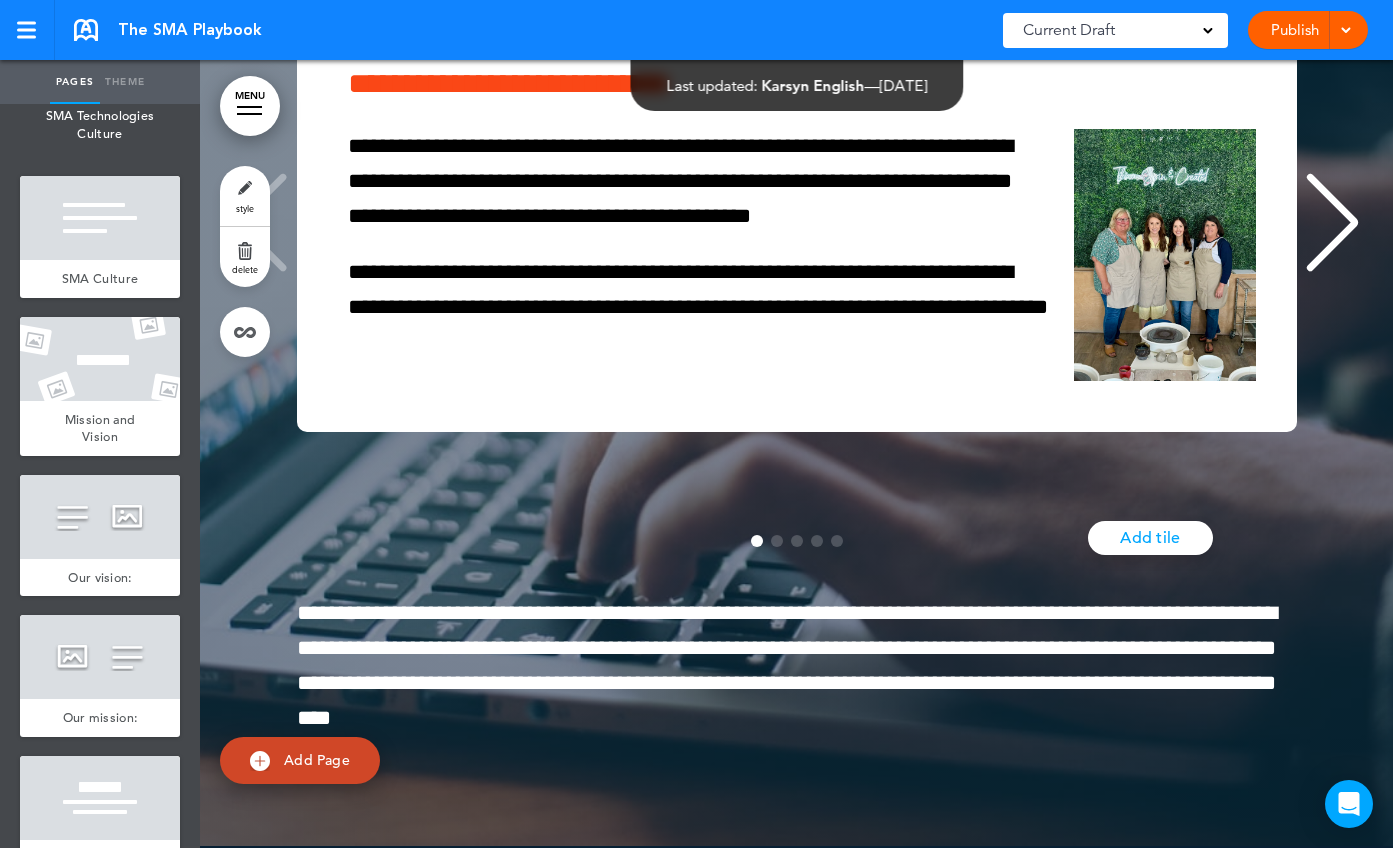 scroll, scrollTop: 16211, scrollLeft: 0, axis: vertical 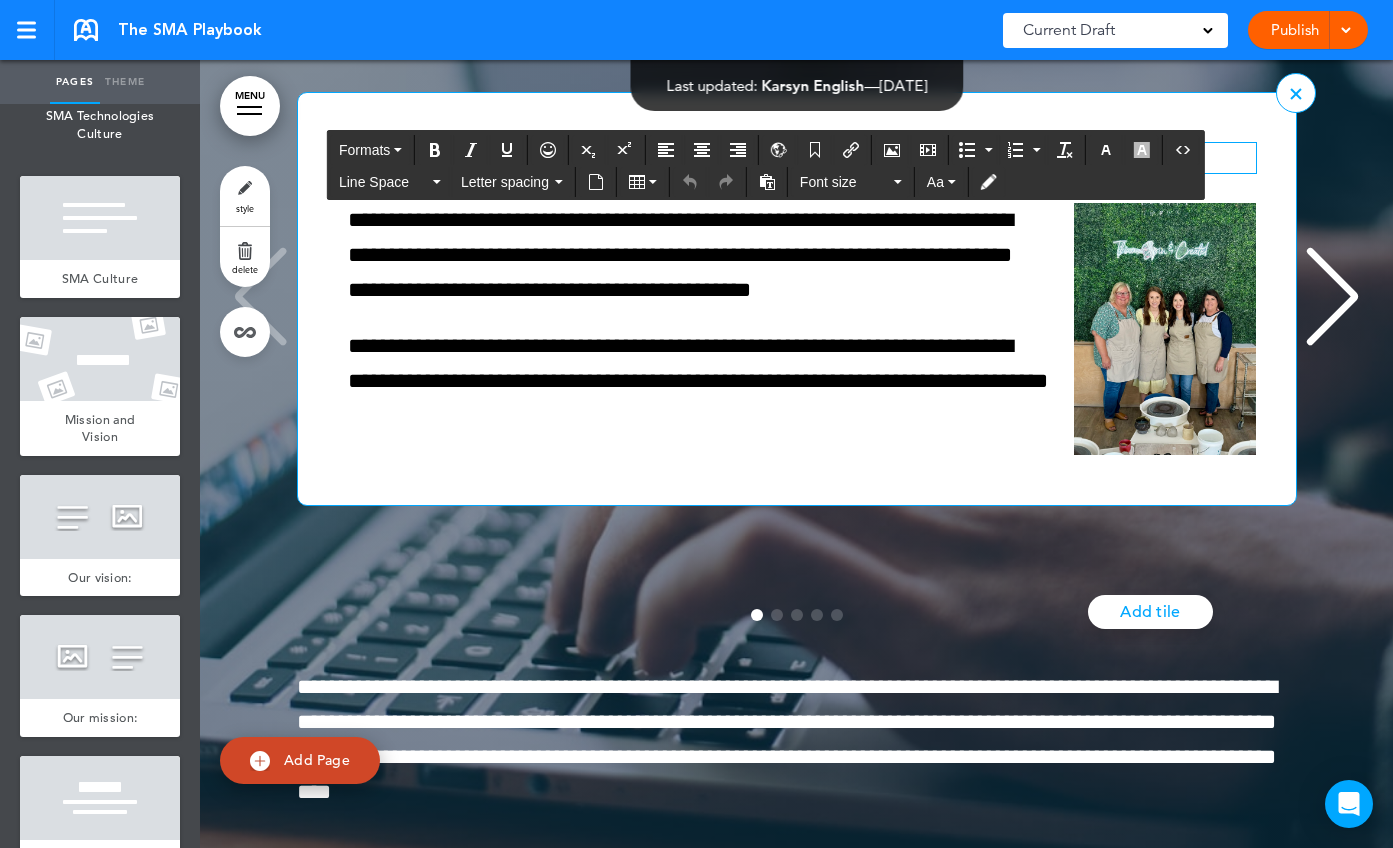 click on "**********" at bounding box center [802, 158] 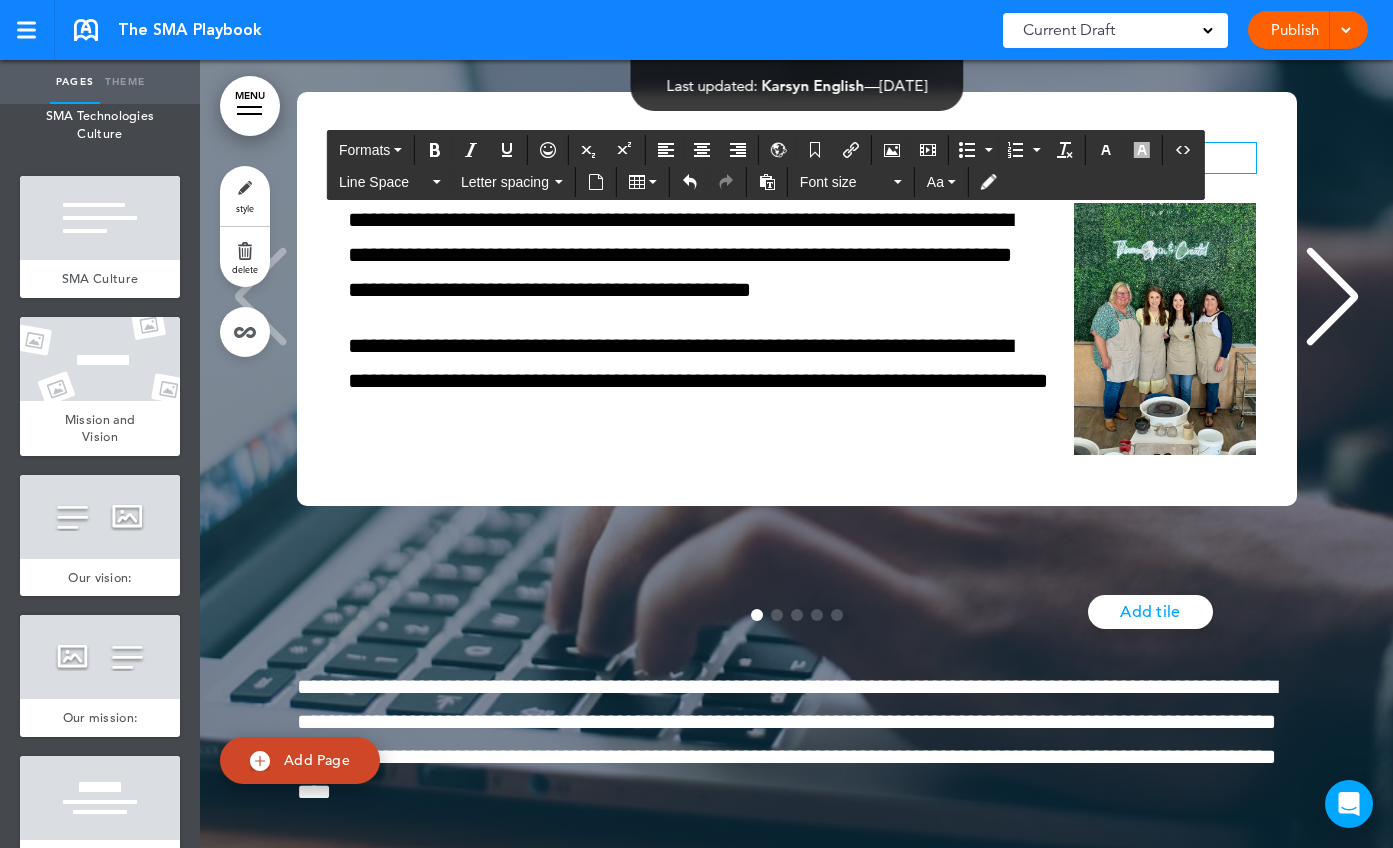 click at bounding box center [1332, 297] 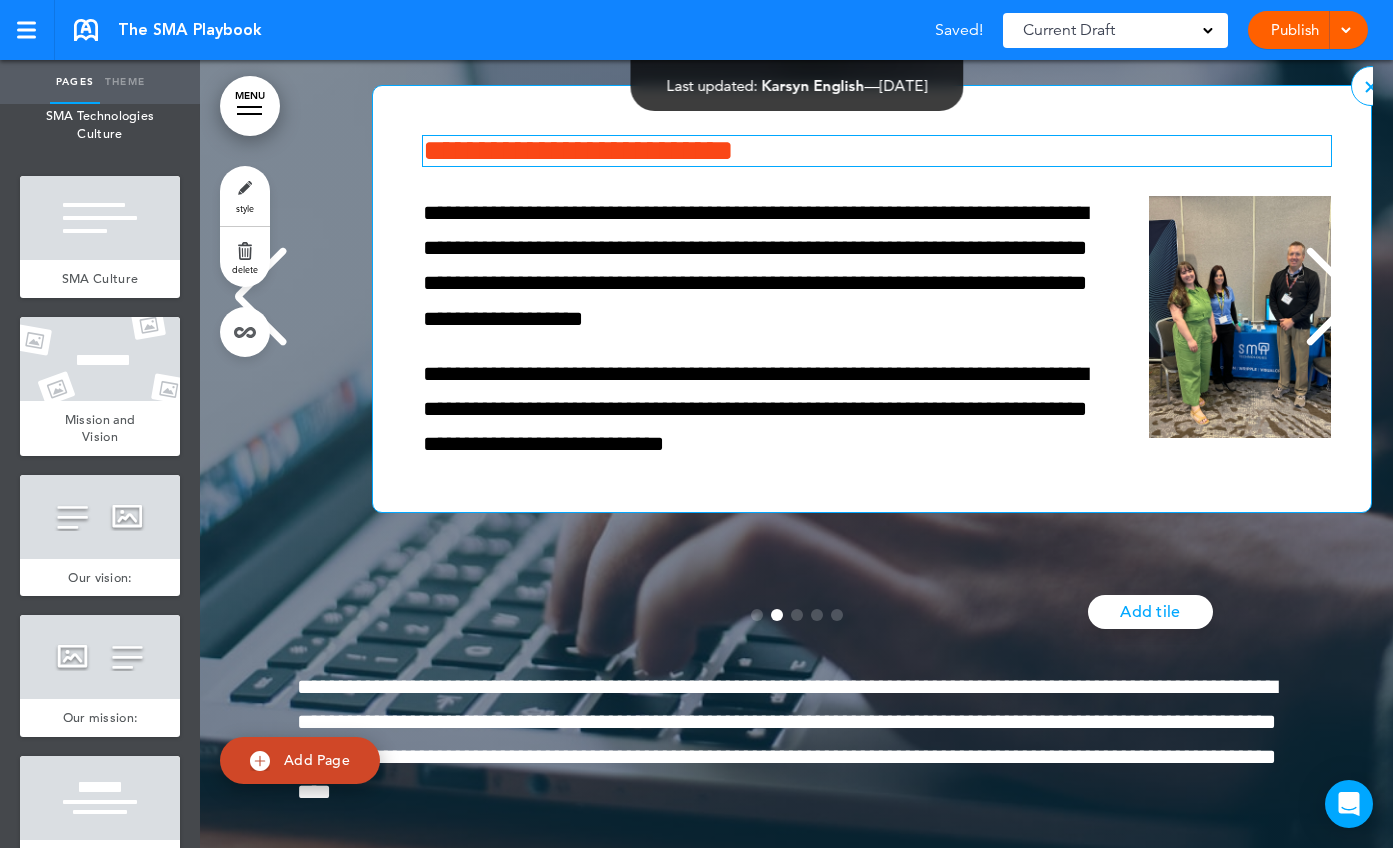 scroll, scrollTop: 0, scrollLeft: 1163, axis: horizontal 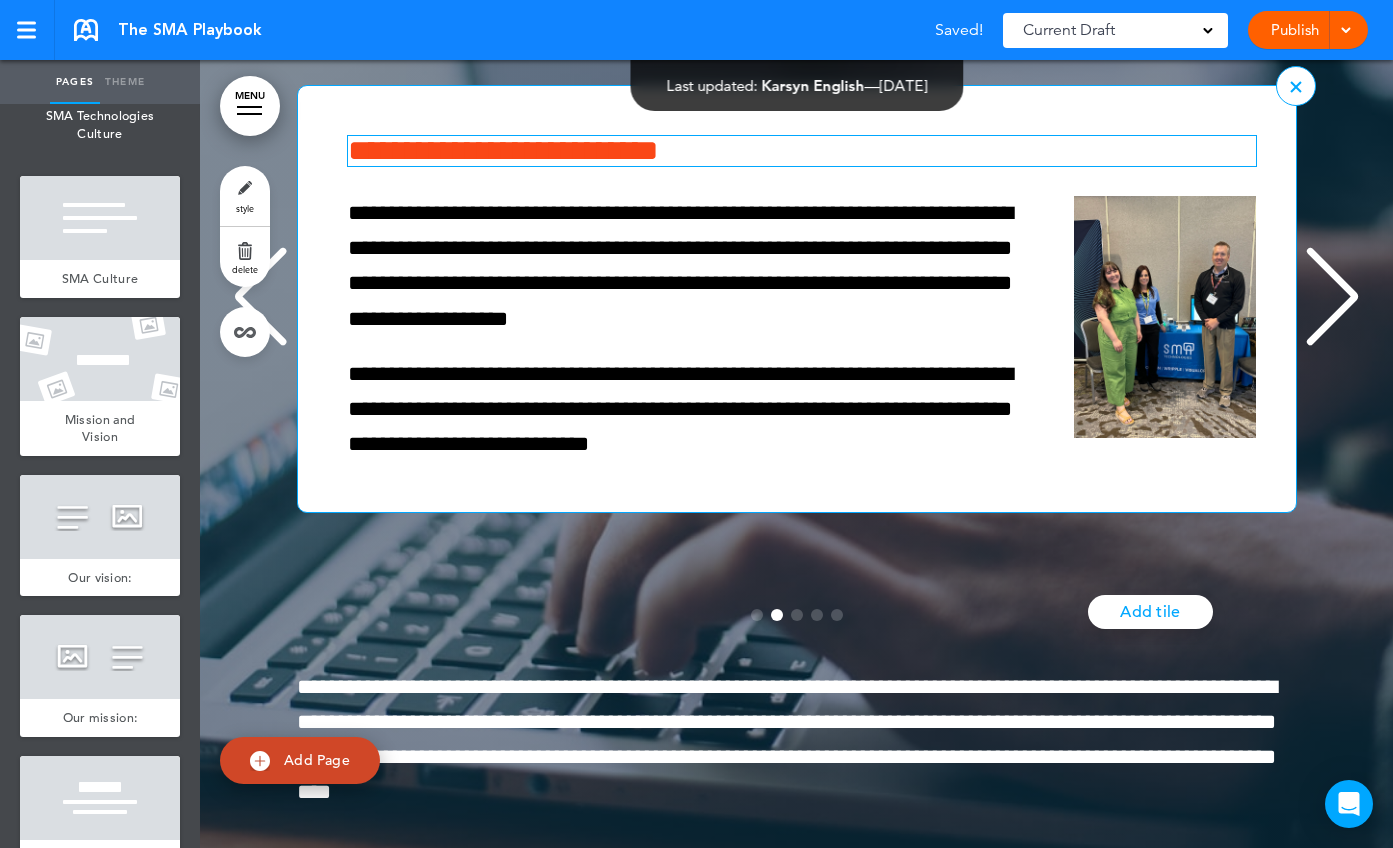 click on "**********" at bounding box center [802, 151] 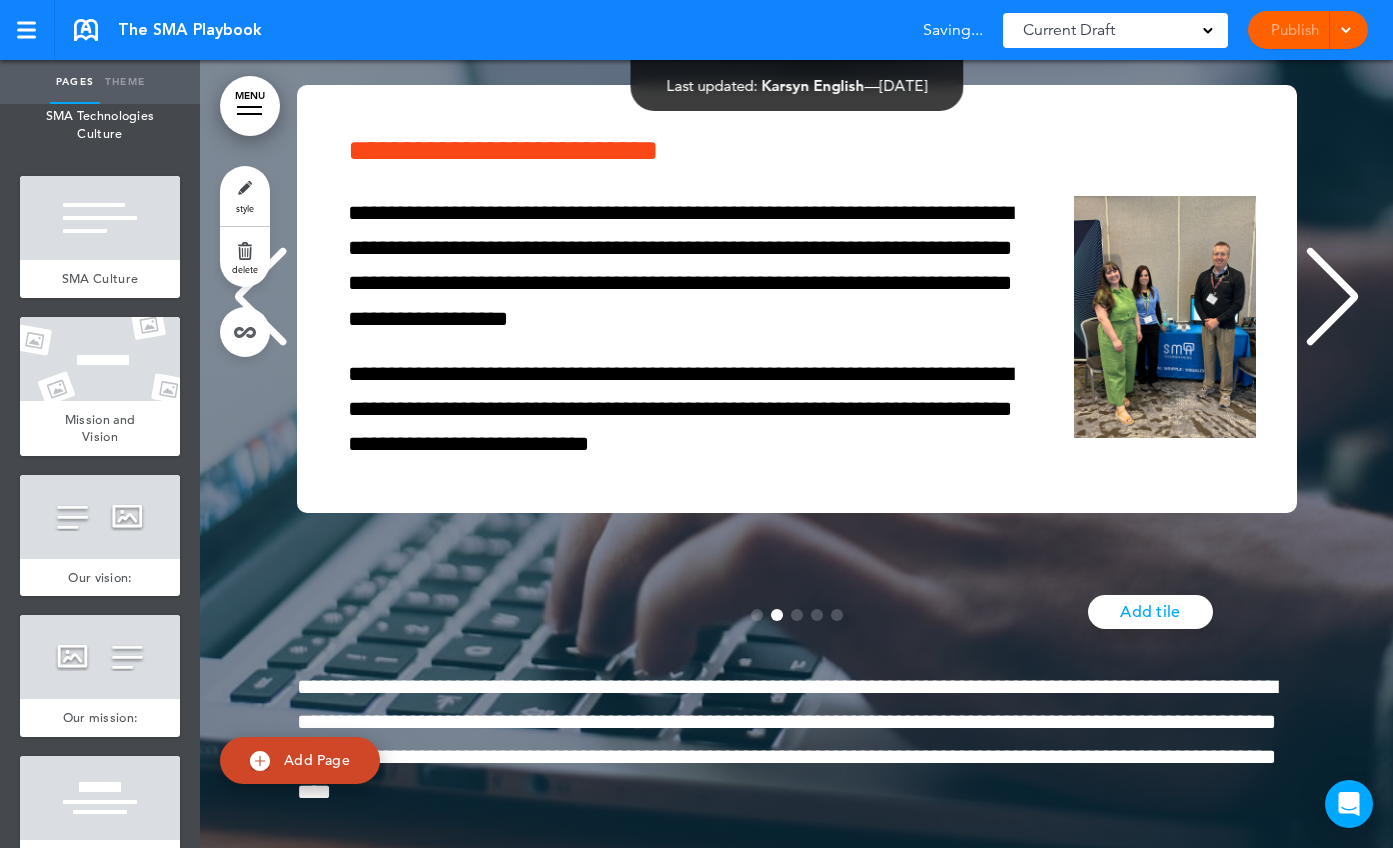 click at bounding box center [260, 297] 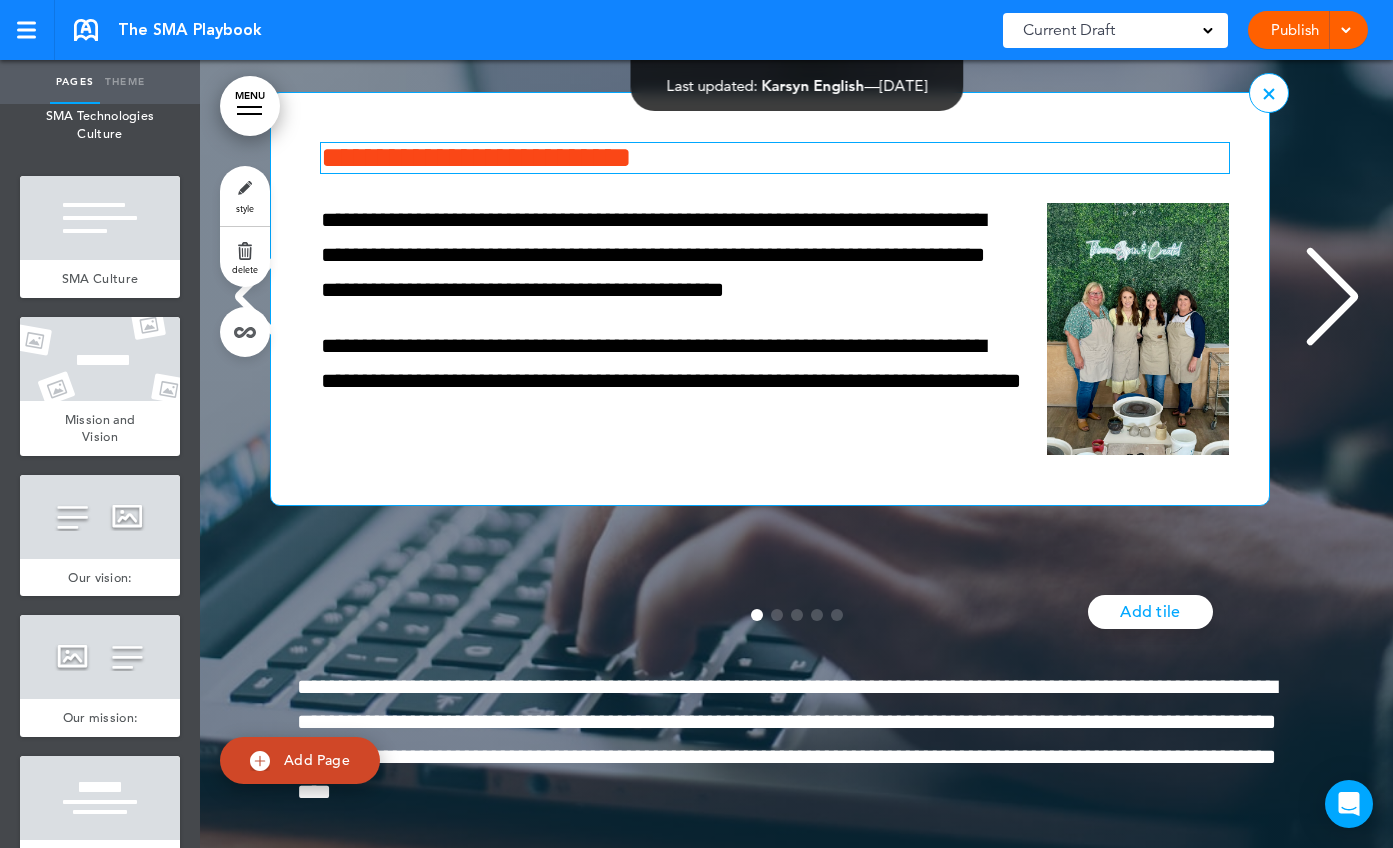 scroll, scrollTop: 0, scrollLeft: 0, axis: both 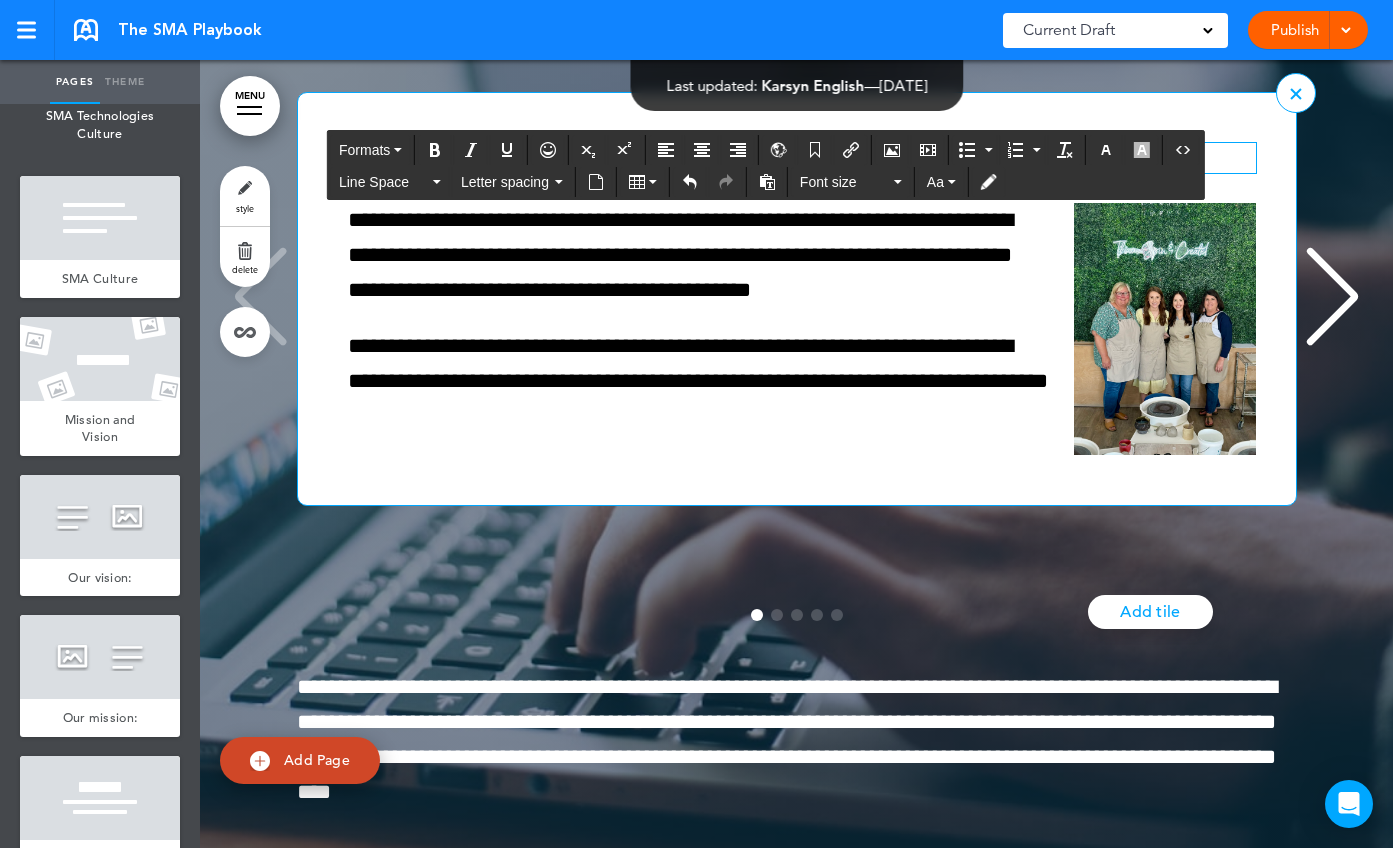 click on "**********" at bounding box center (802, 158) 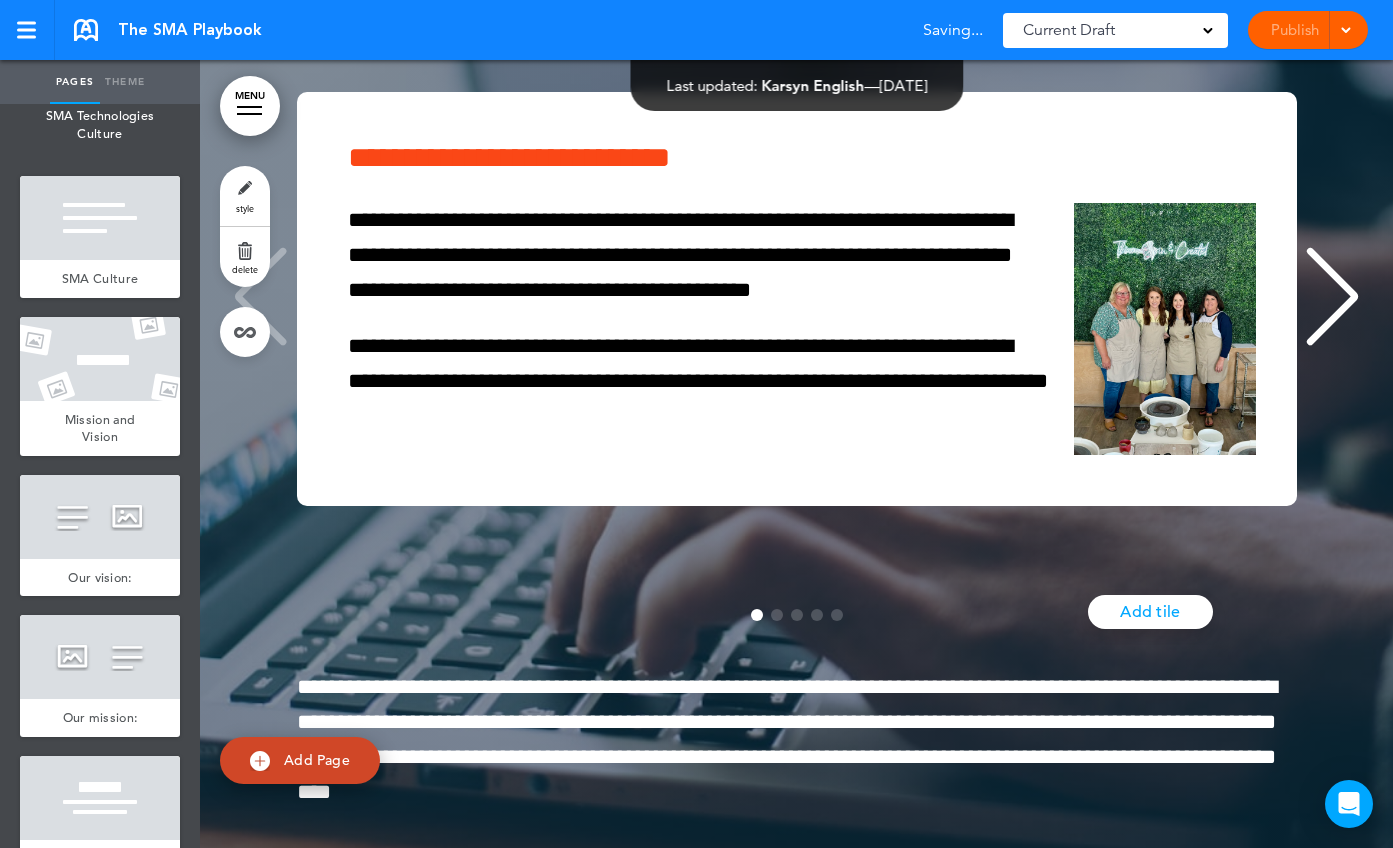 click on "**********" at bounding box center (796, 291) 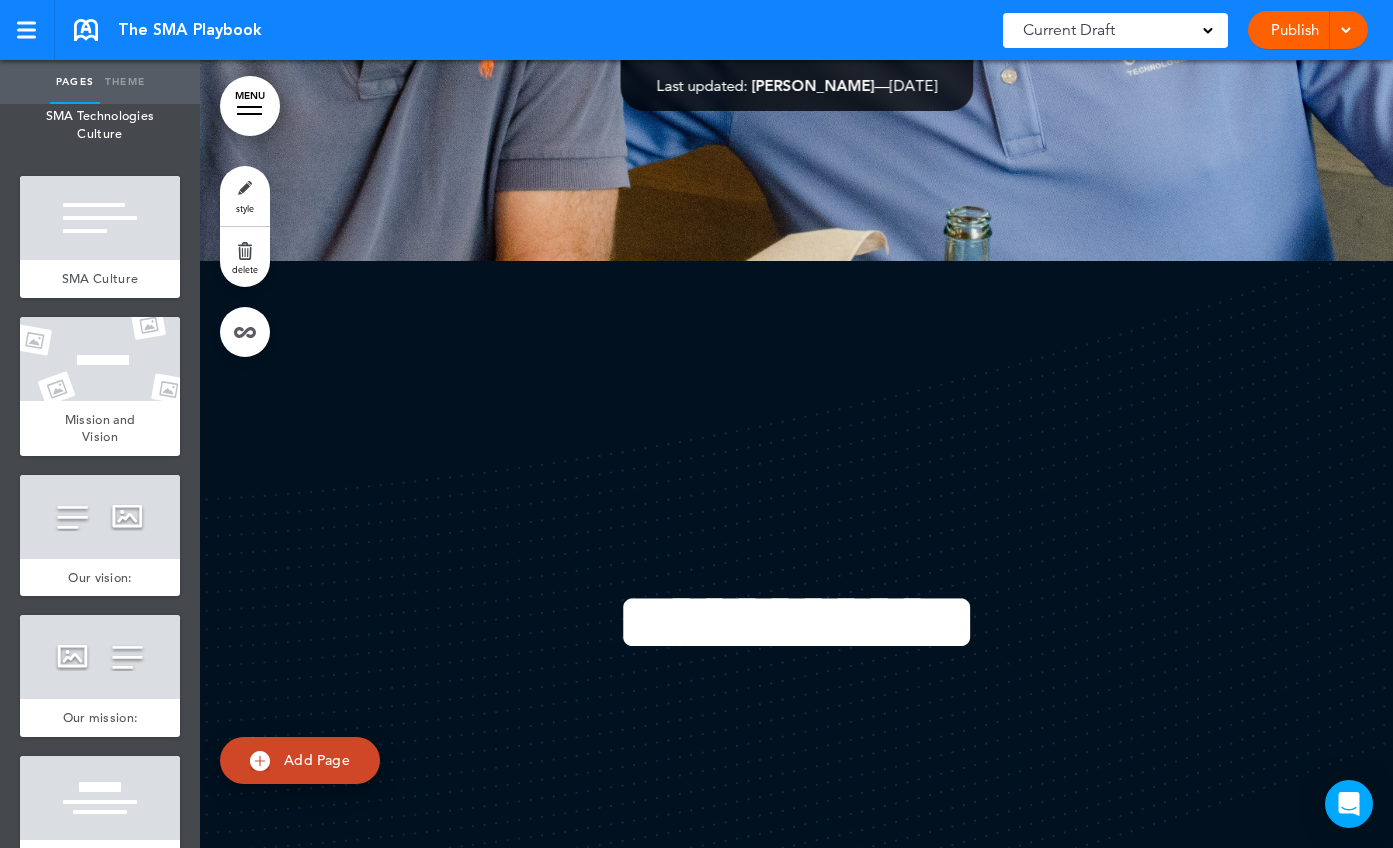 scroll, scrollTop: 3498, scrollLeft: 0, axis: vertical 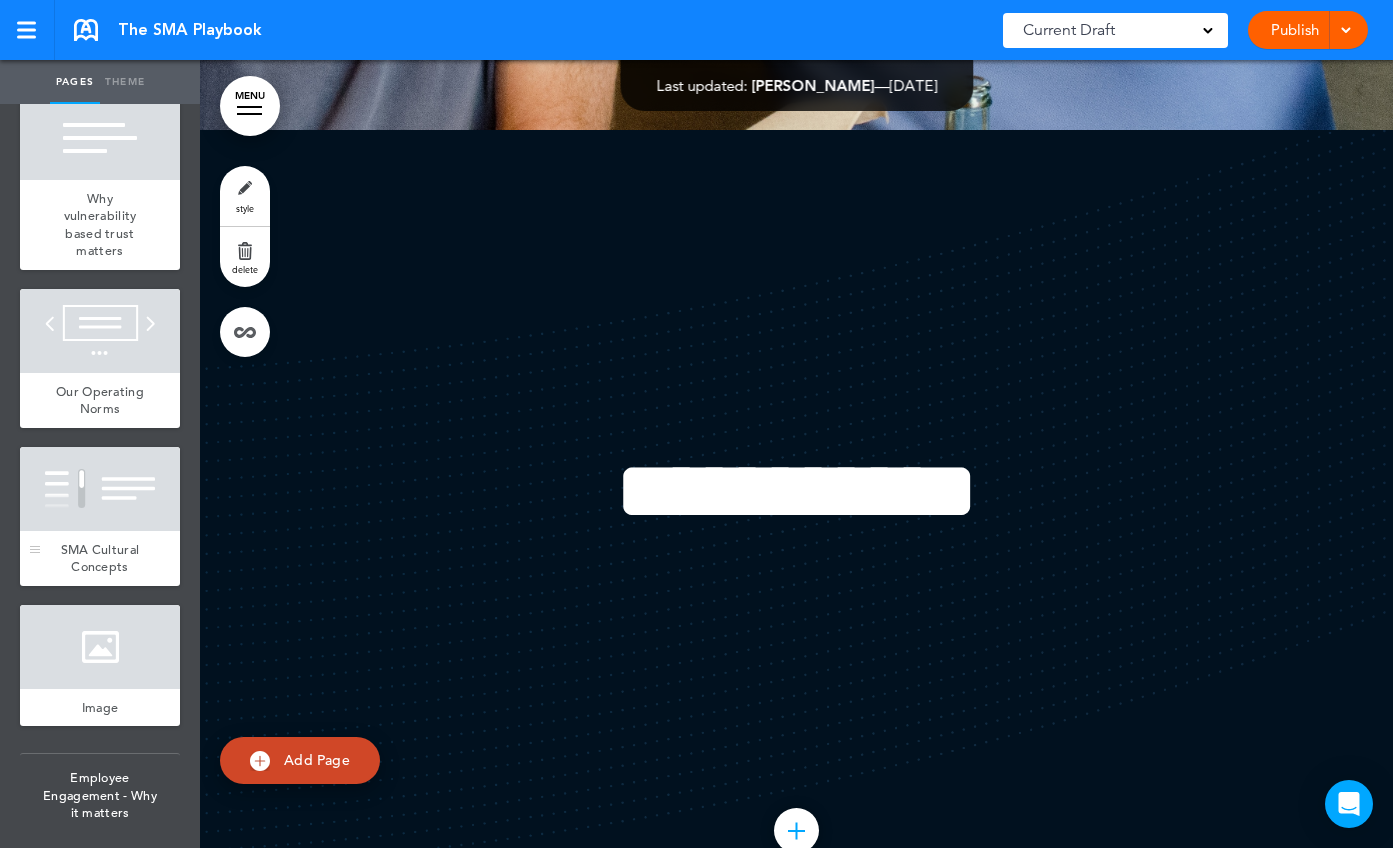 click on "SMA Cultural Concepts" at bounding box center [100, 558] 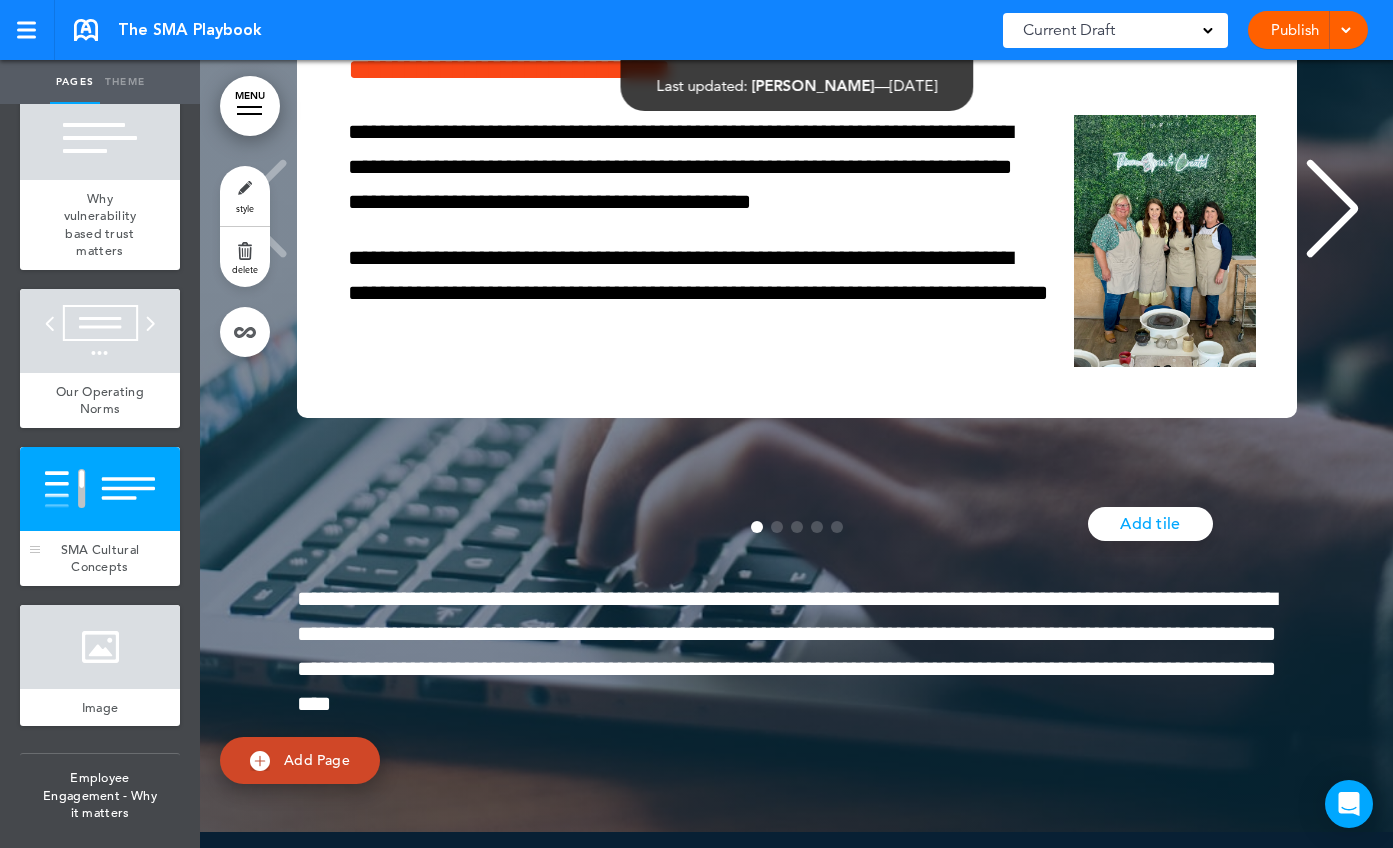 scroll, scrollTop: 17270, scrollLeft: 0, axis: vertical 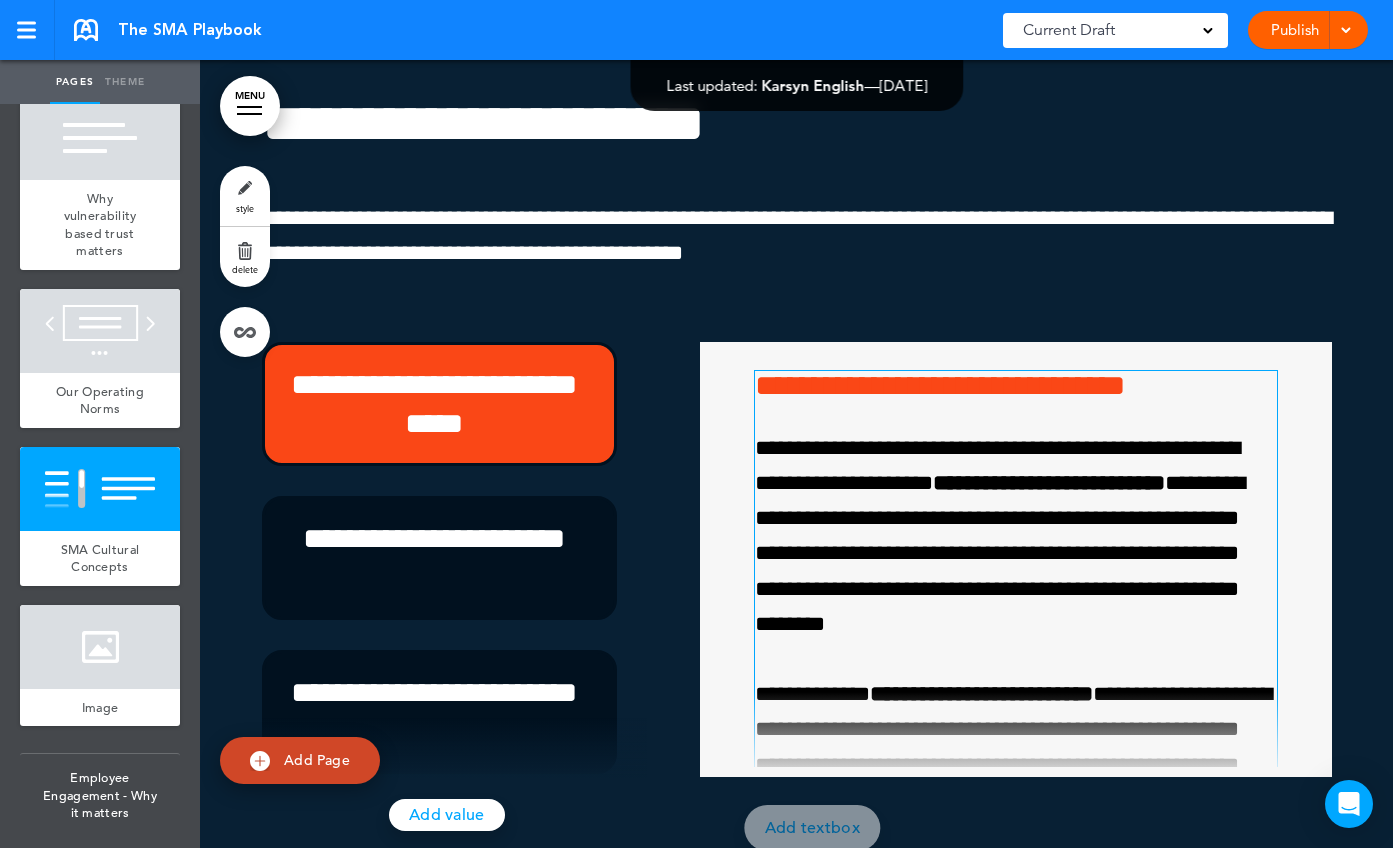 click on "**********" at bounding box center (1010, 386) 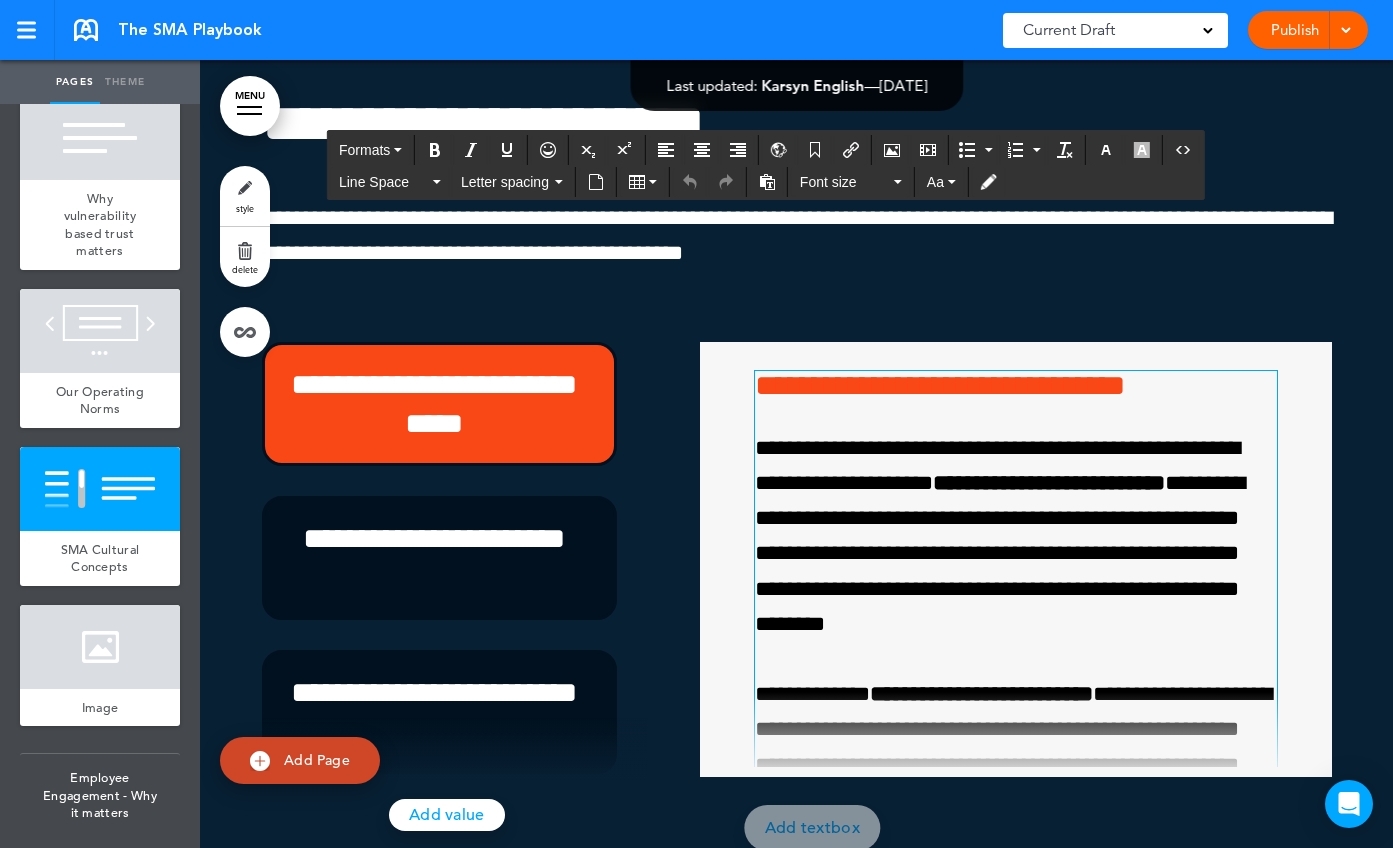 type 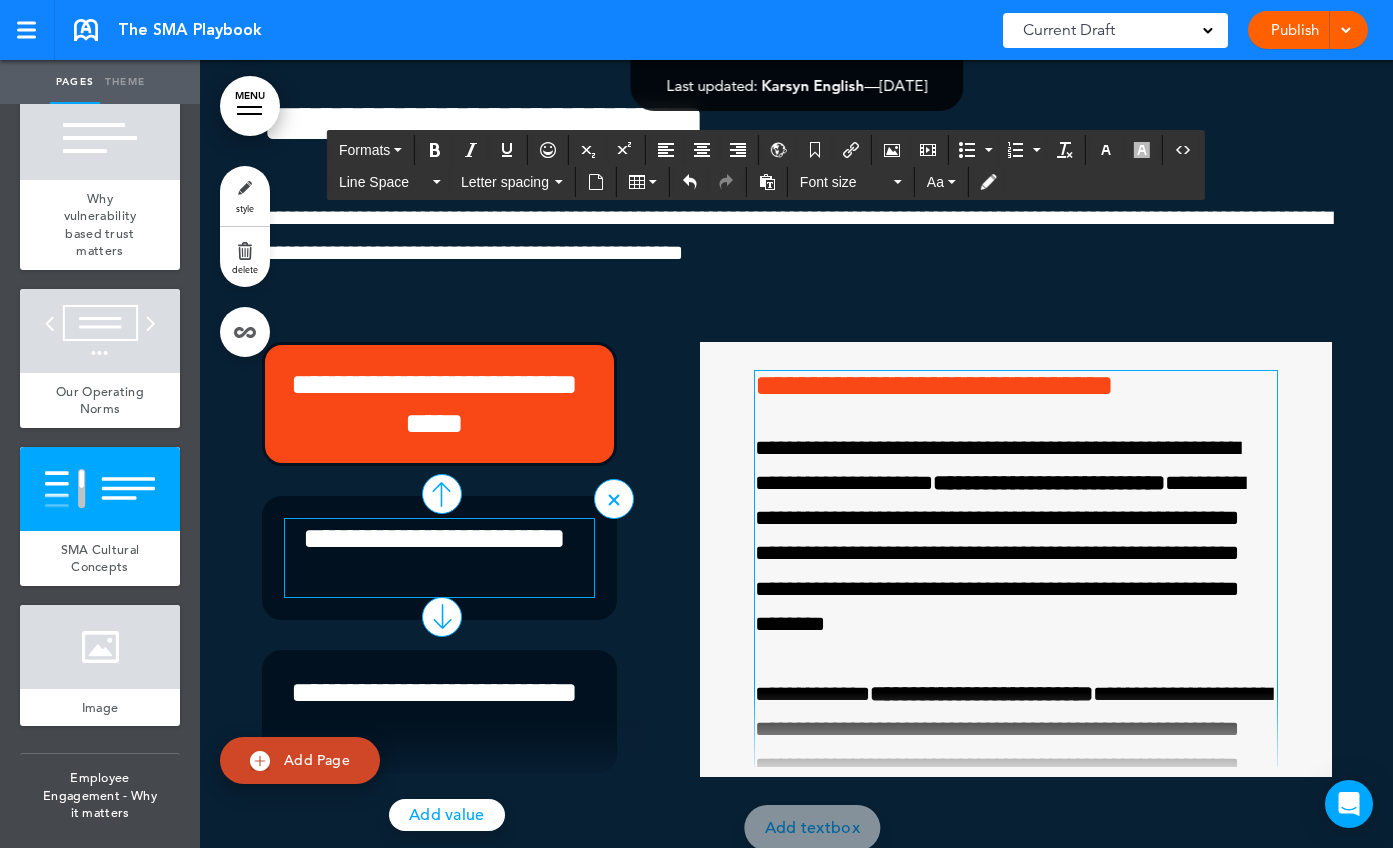 click on "**********" at bounding box center [435, 558] 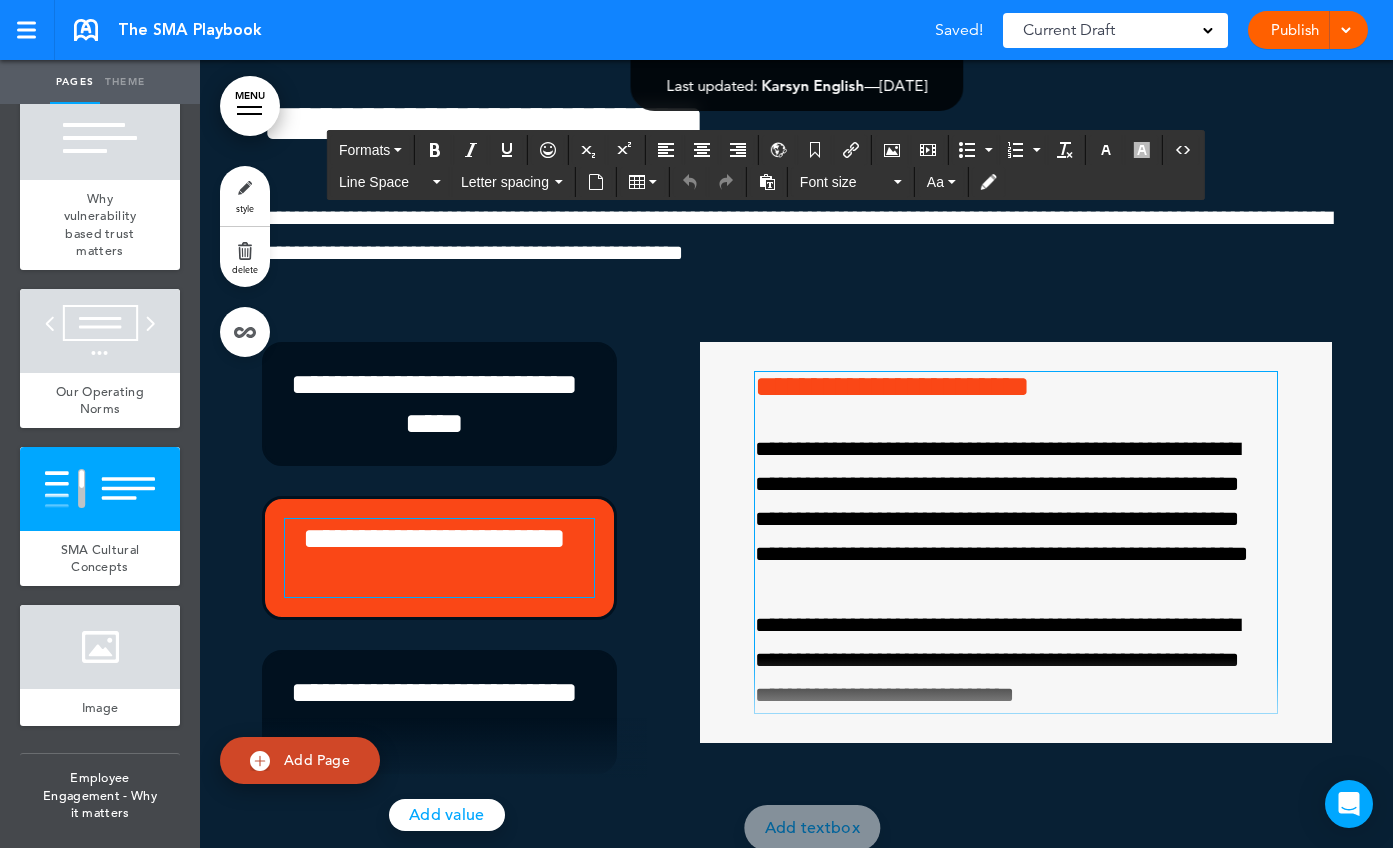 click on "**********" at bounding box center (1010, 387) 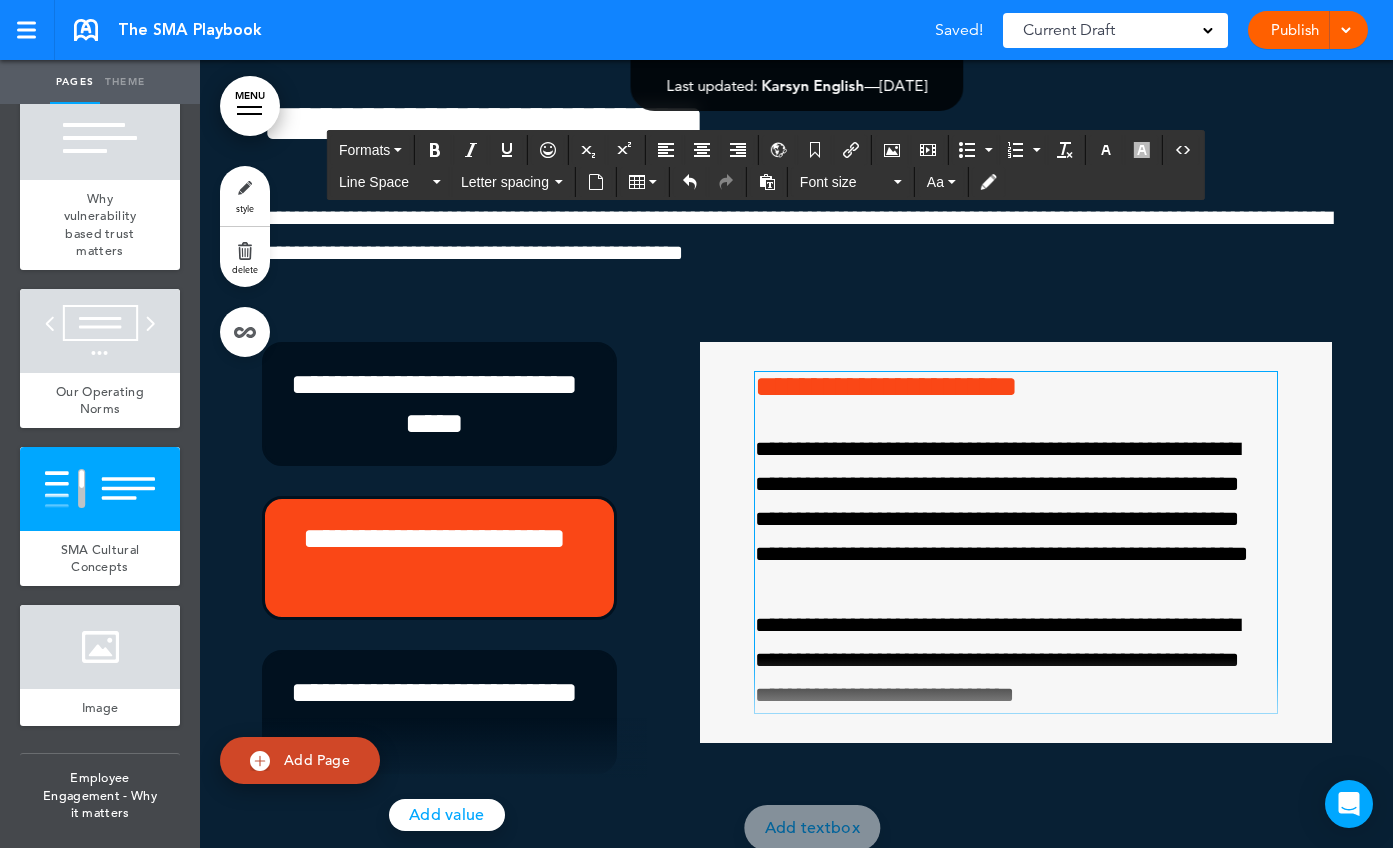 scroll, scrollTop: 37, scrollLeft: 0, axis: vertical 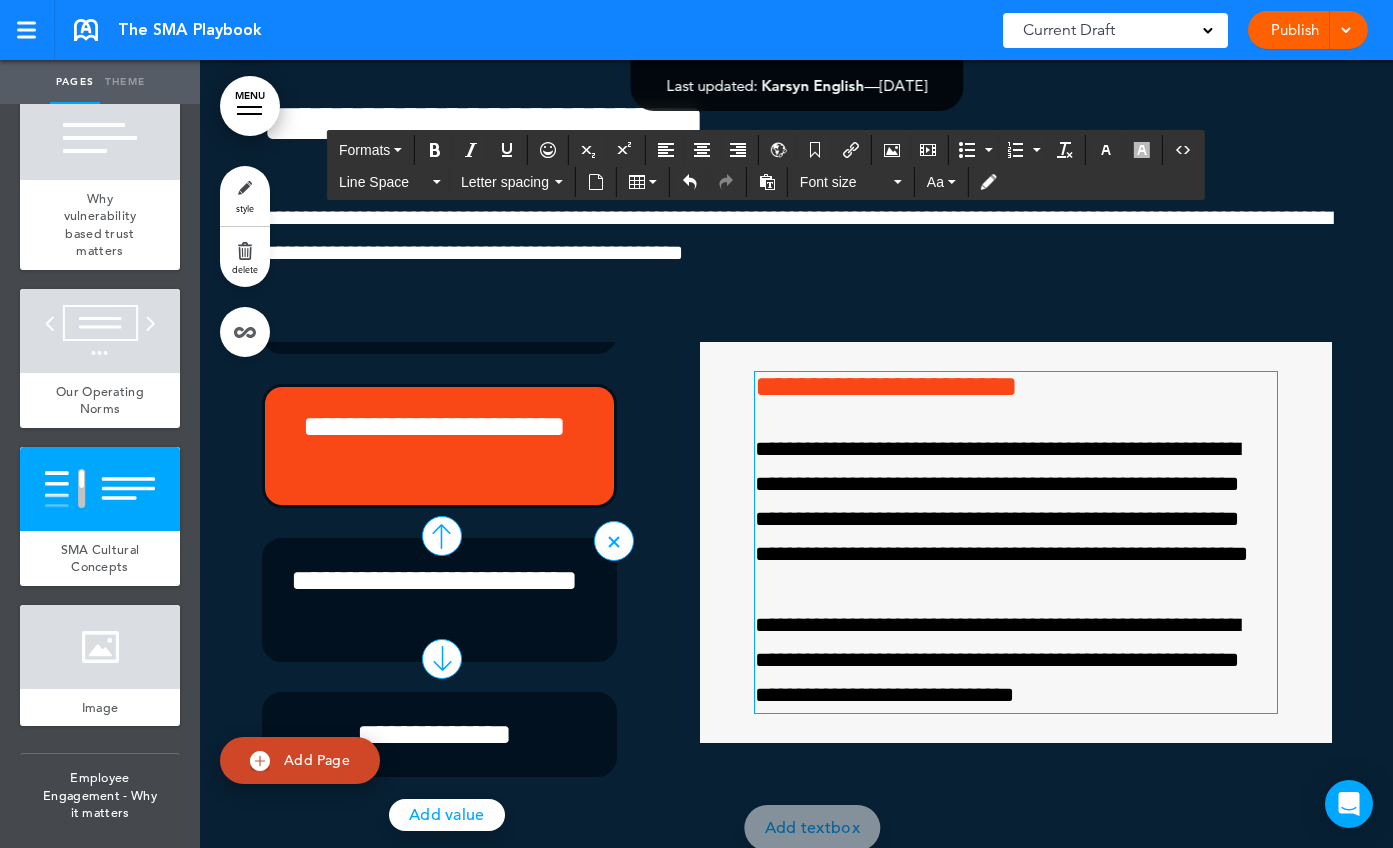 click on "**********" at bounding box center (440, 600) 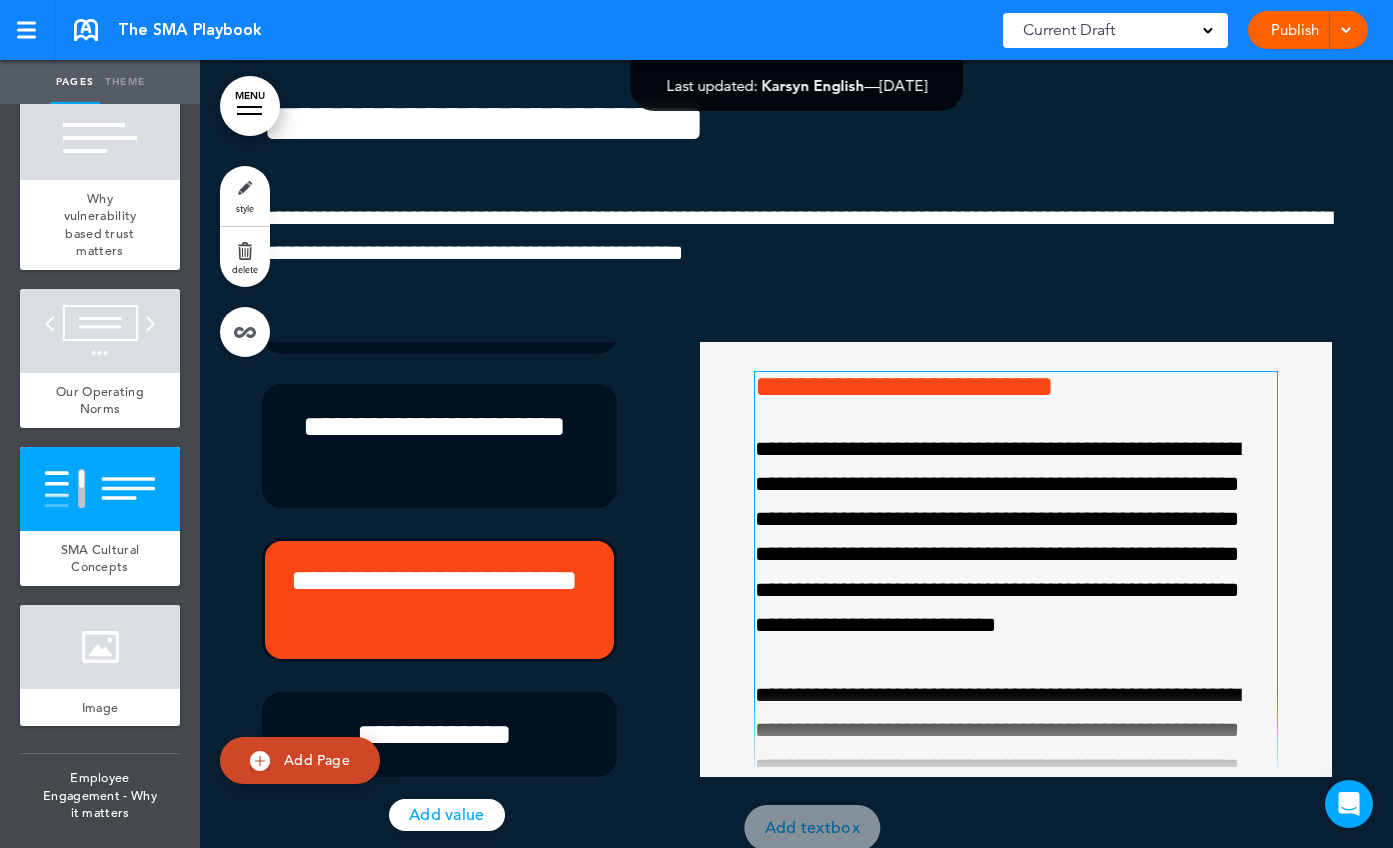 click on "**********" at bounding box center (1010, 387) 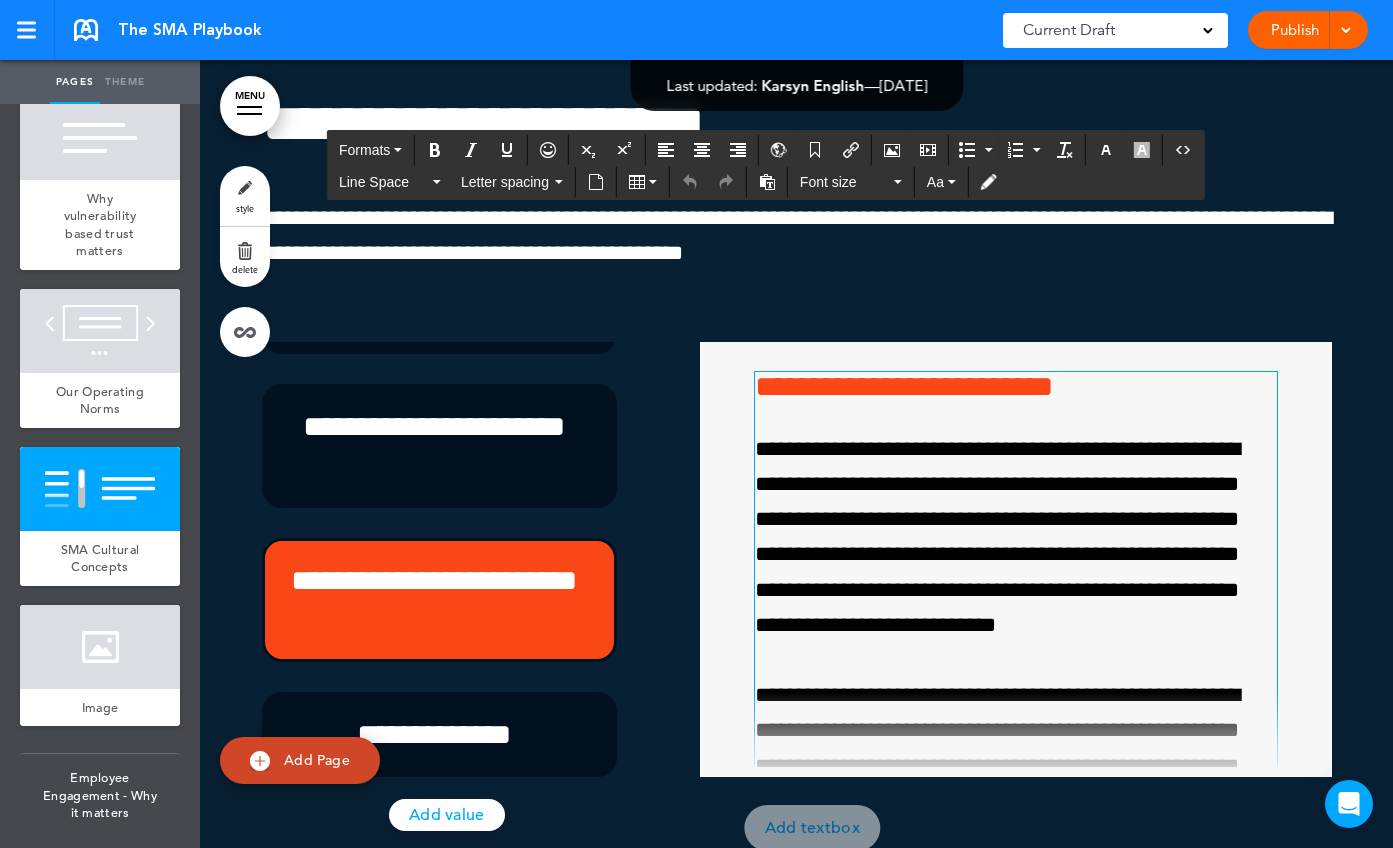 type 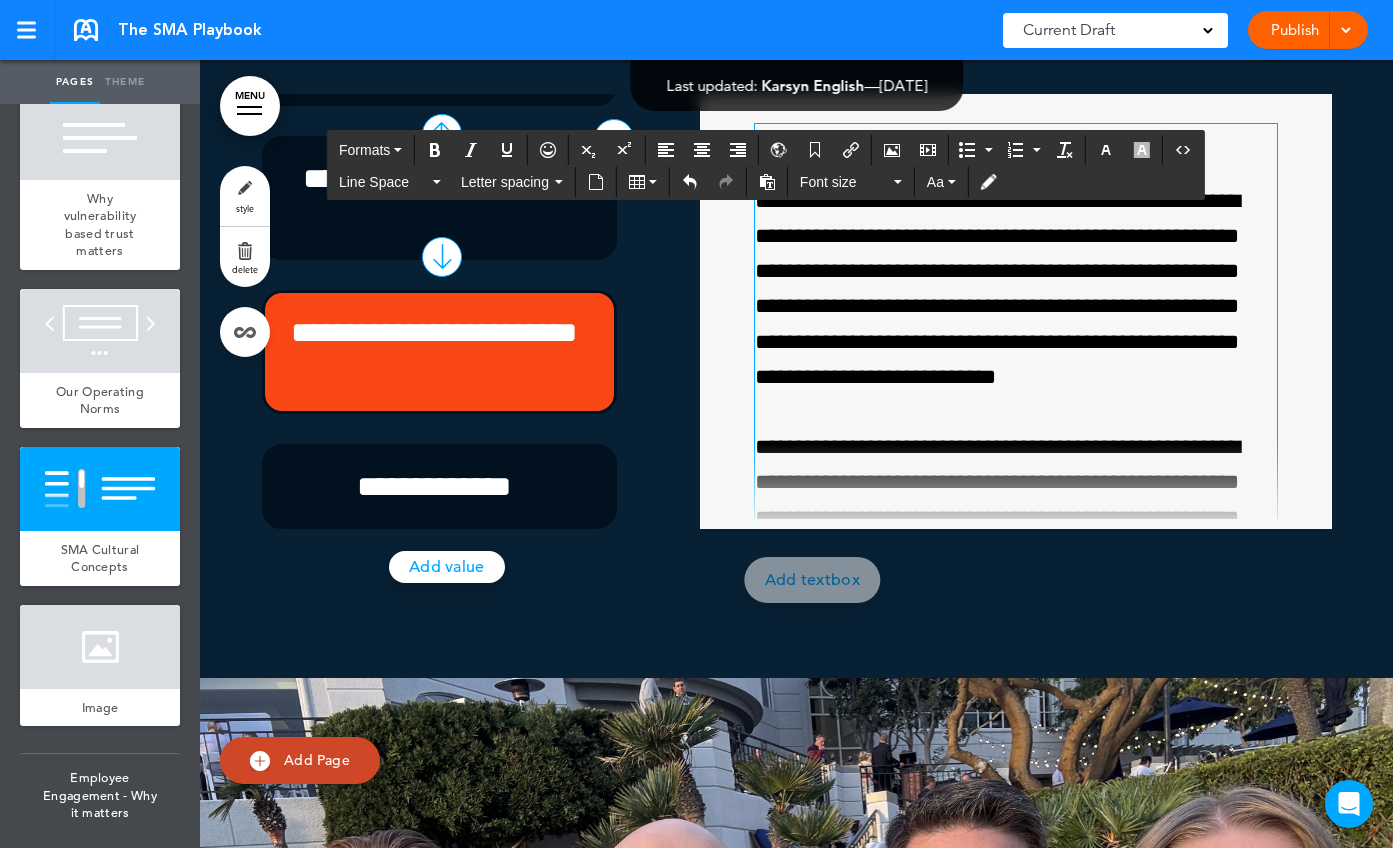 scroll, scrollTop: 17567, scrollLeft: 0, axis: vertical 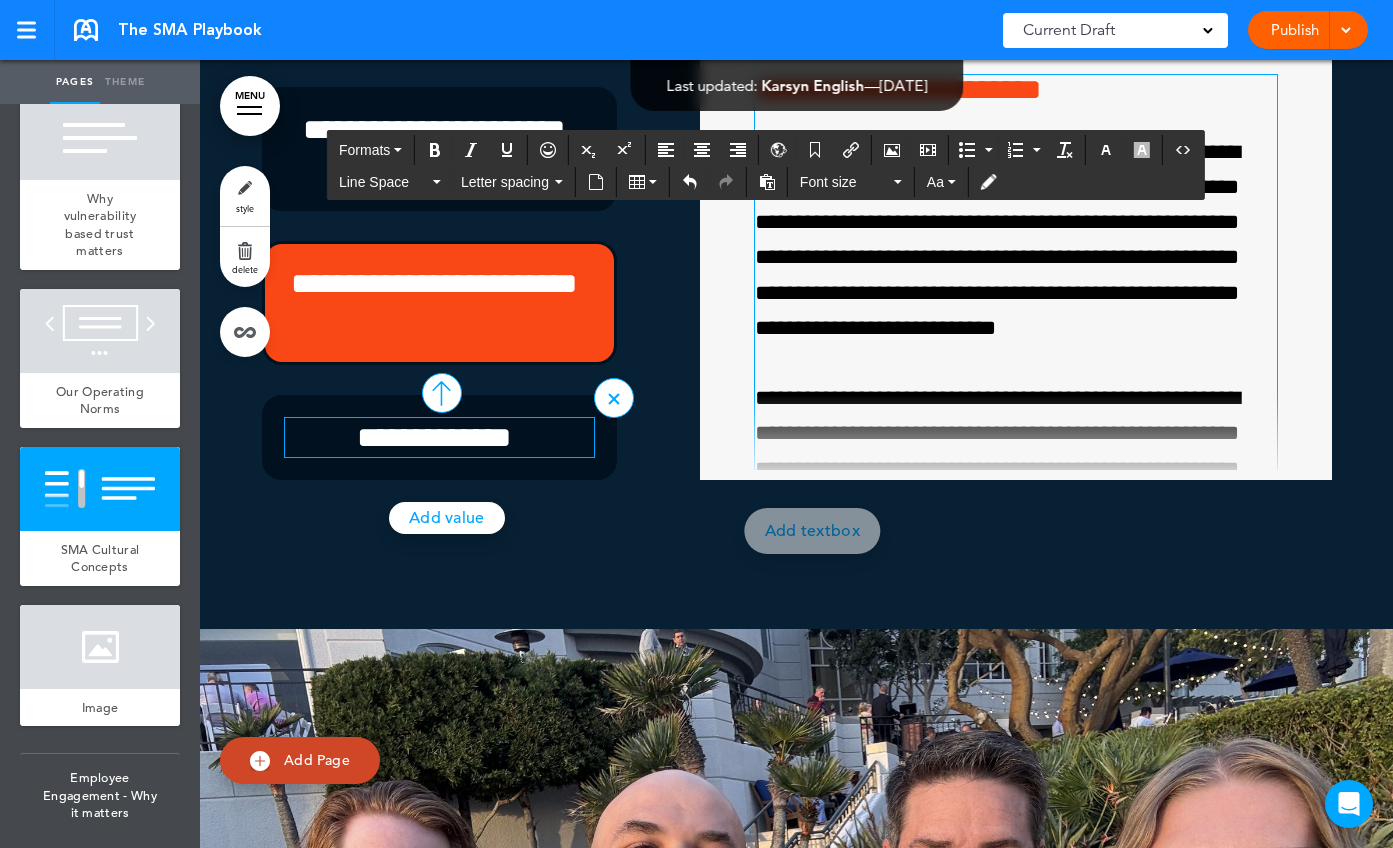 click on "**********" at bounding box center [435, 437] 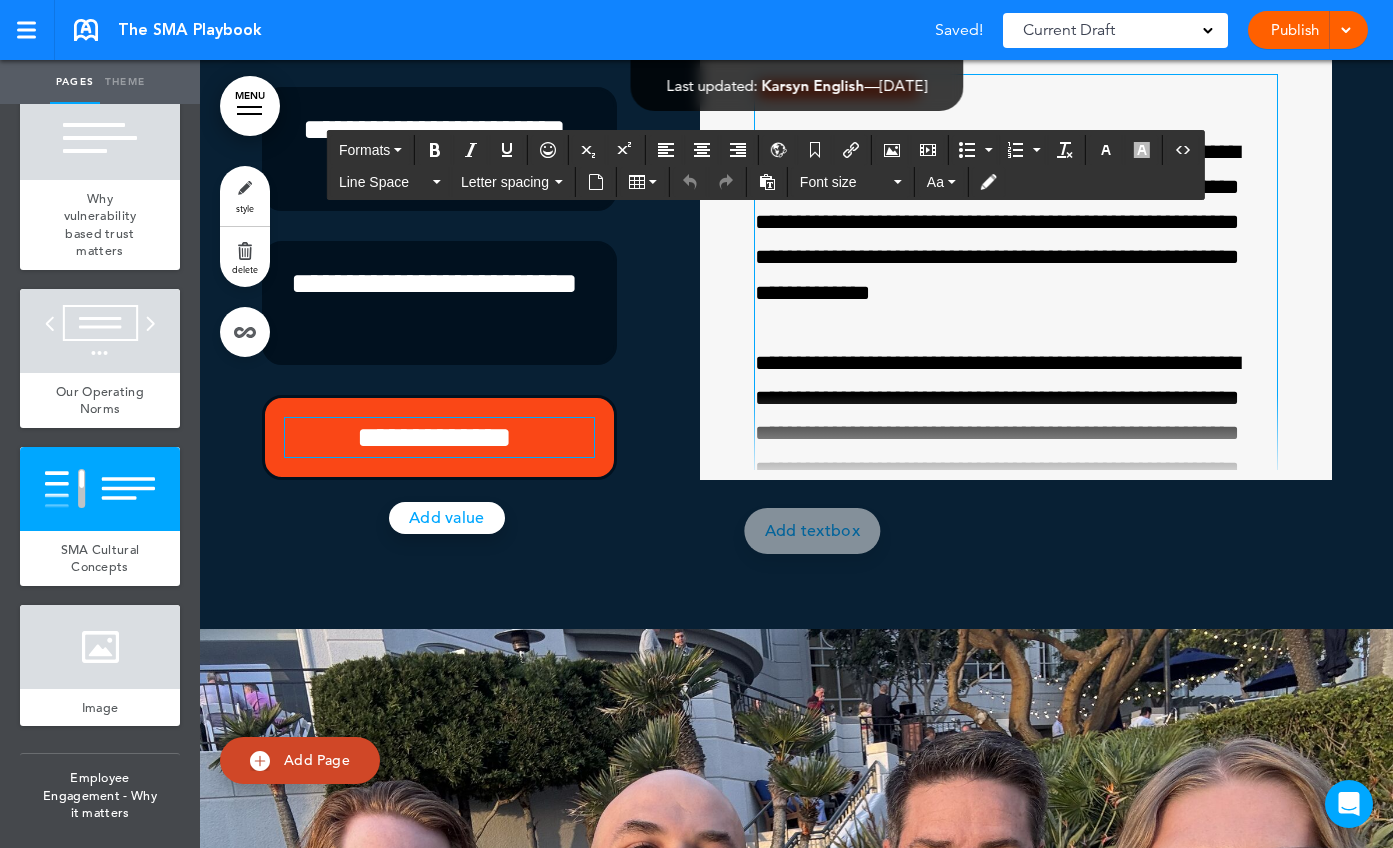 click on "**********" at bounding box center [1010, 90] 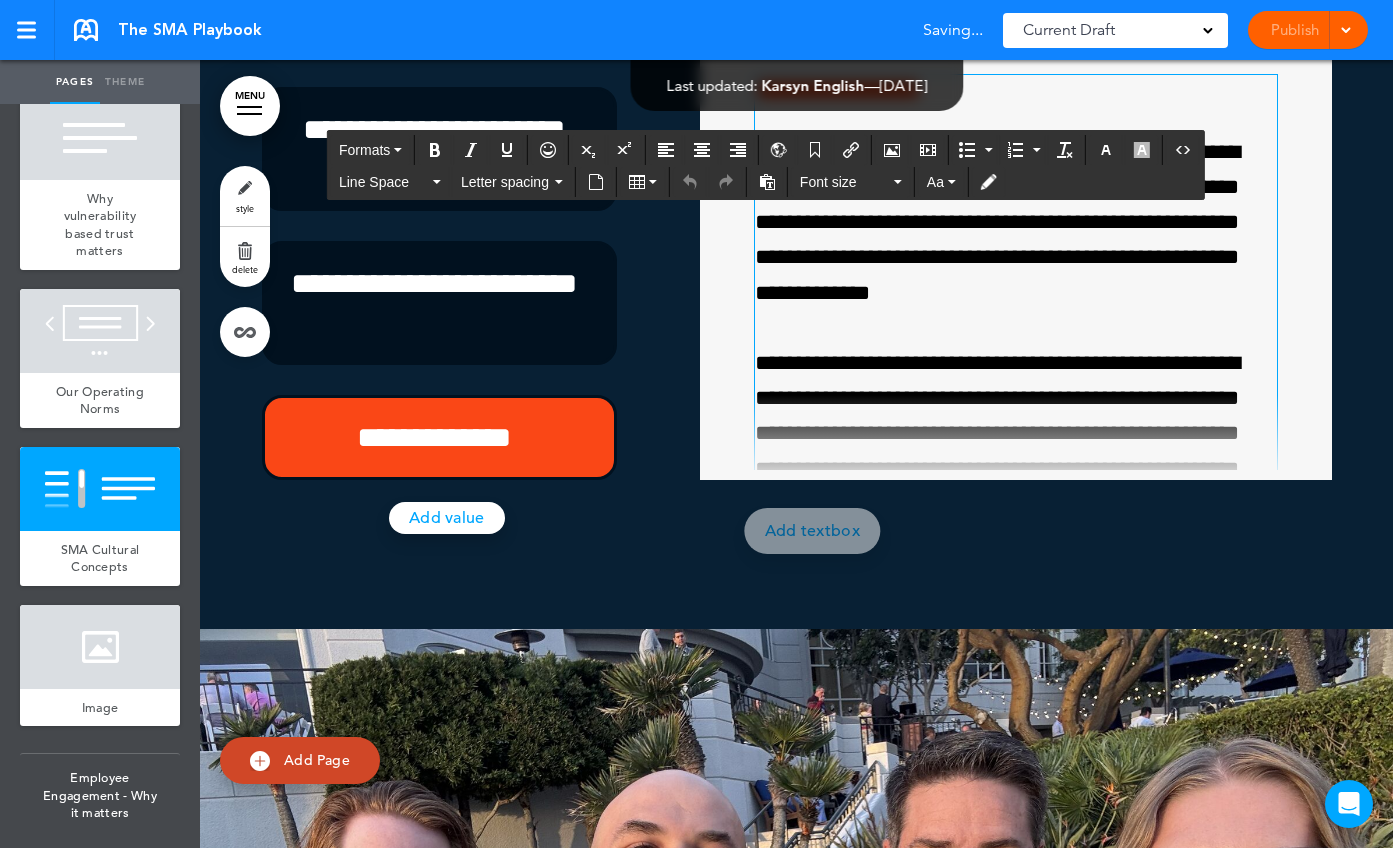 type 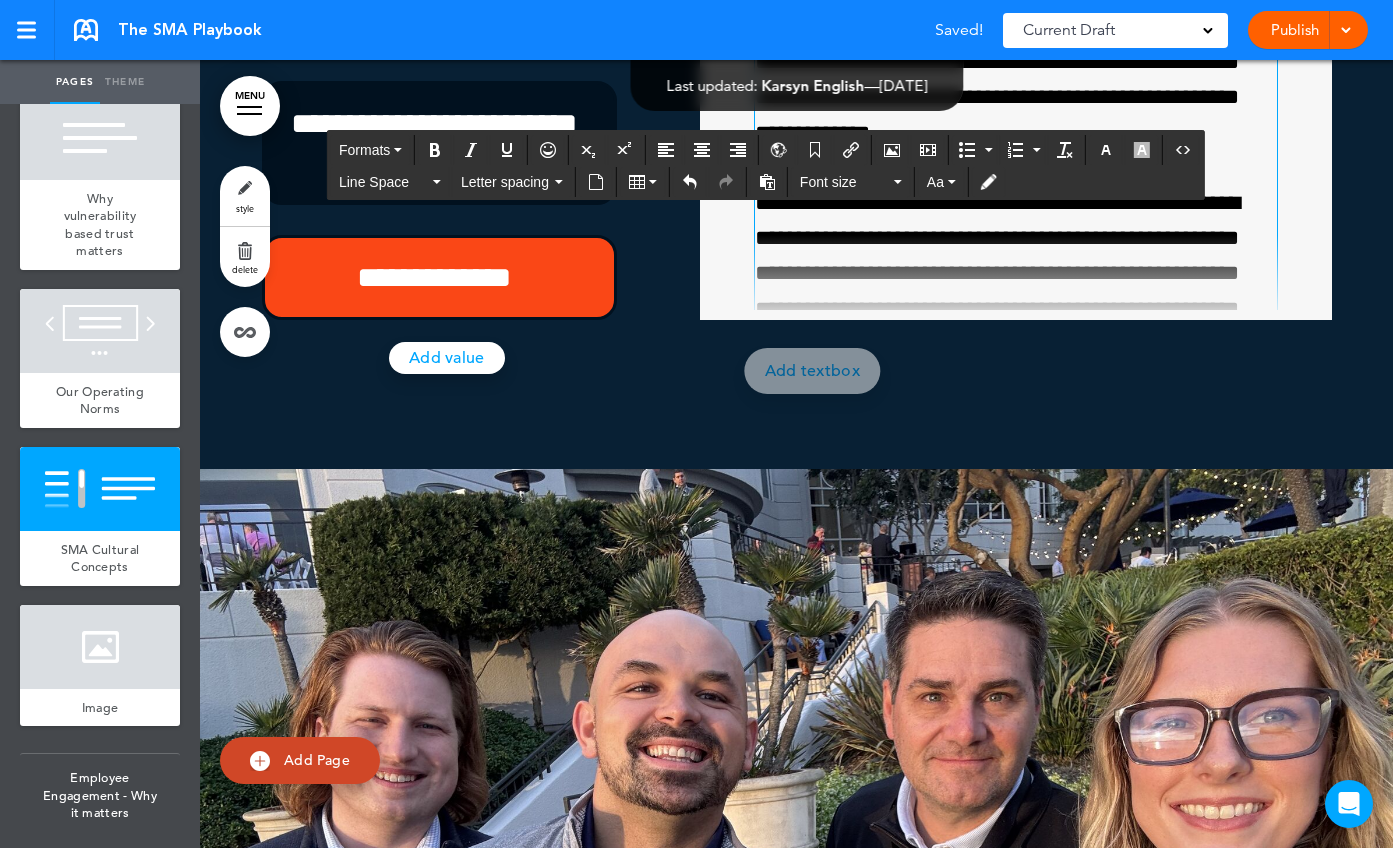 scroll, scrollTop: 17725, scrollLeft: 0, axis: vertical 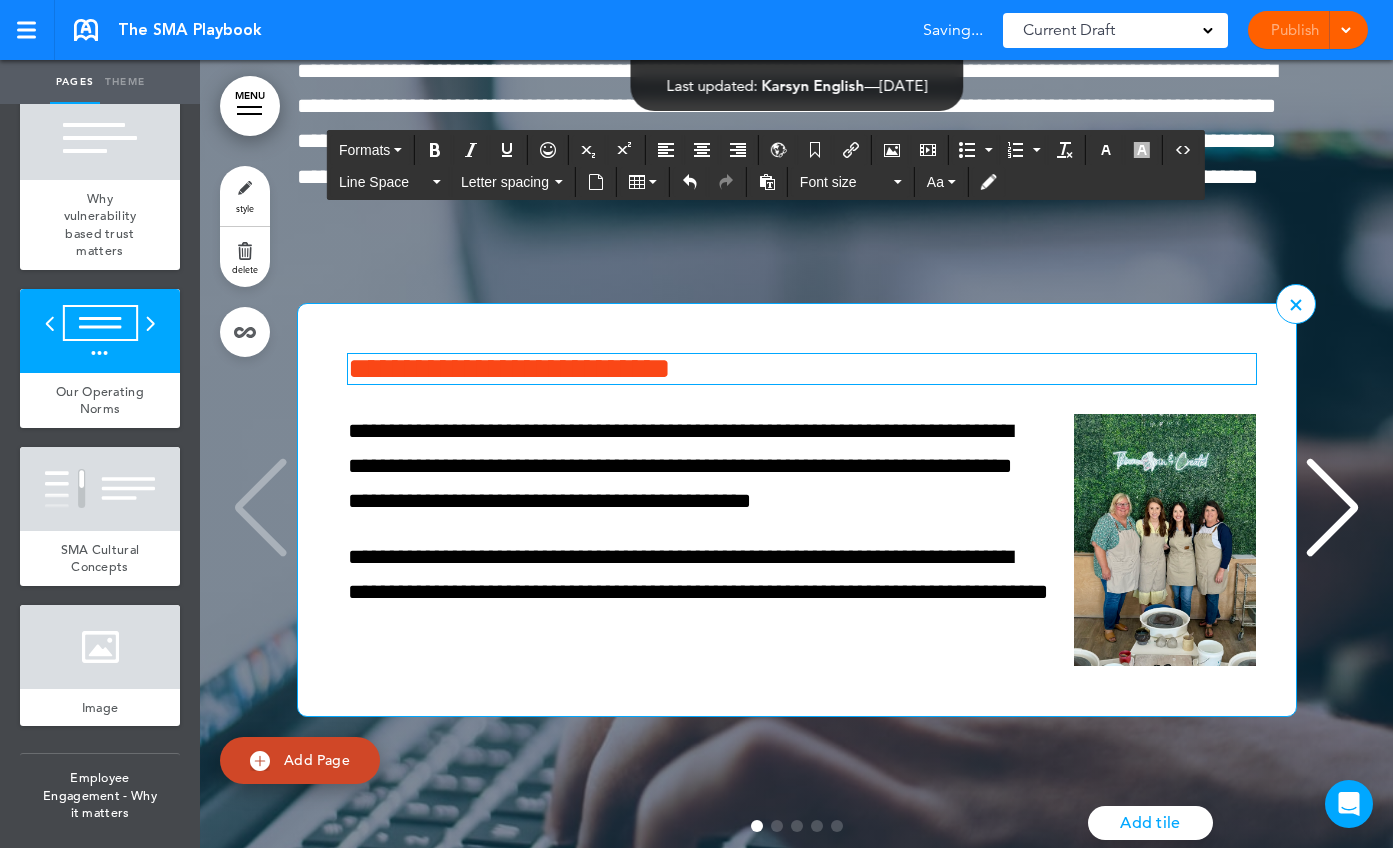click on "**********" at bounding box center (802, 369) 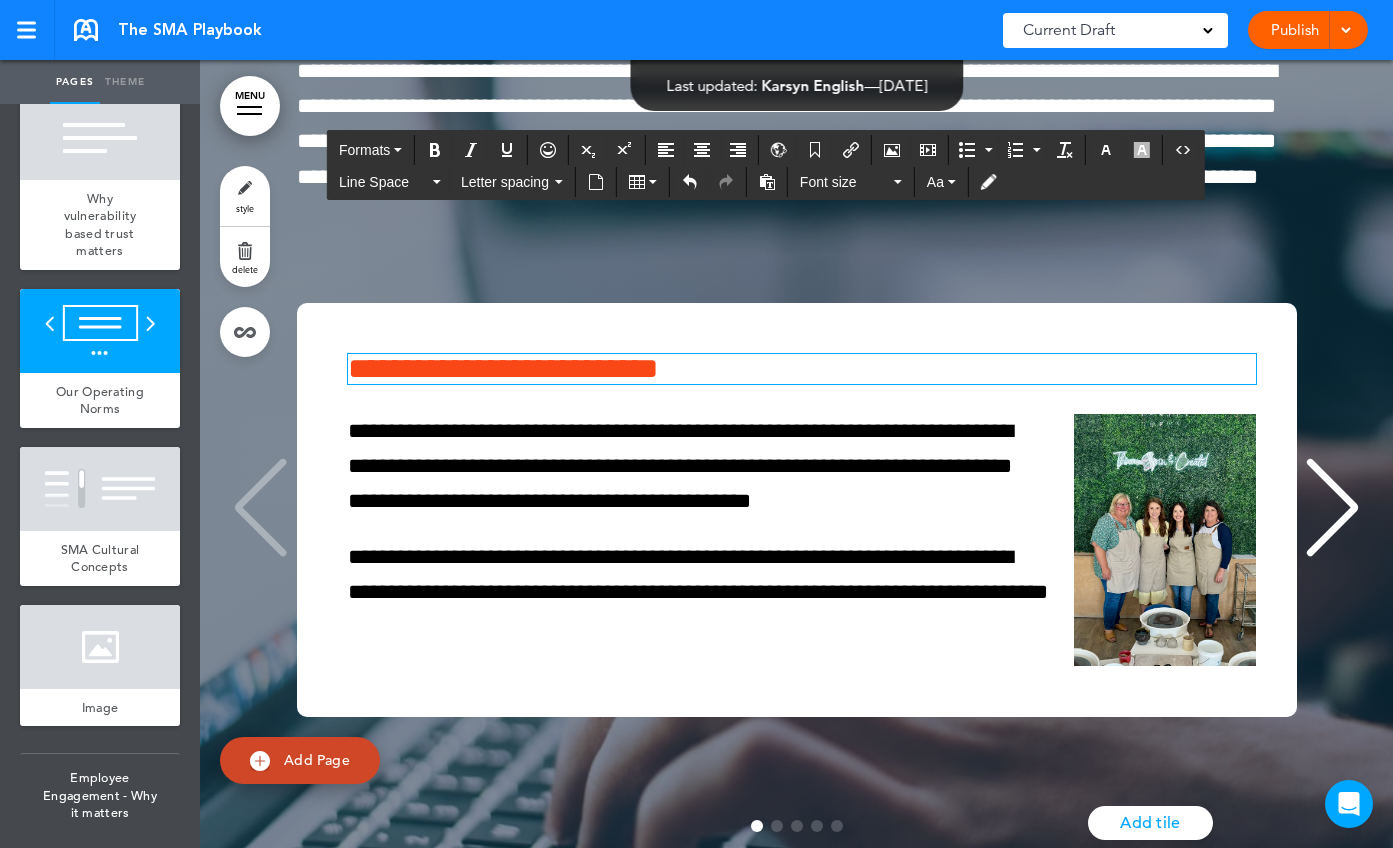 click at bounding box center (1332, 508) 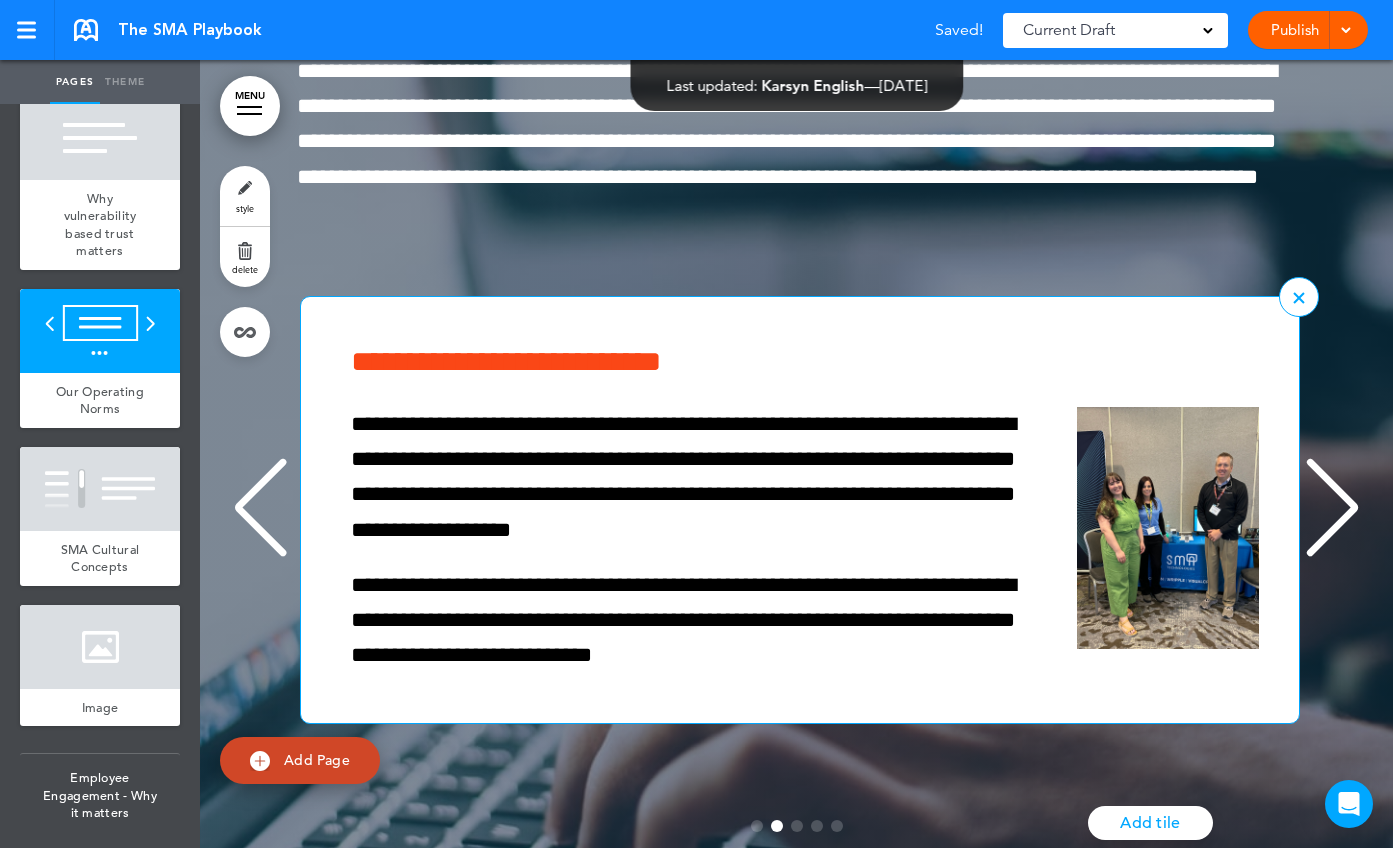 scroll, scrollTop: 0, scrollLeft: 1163, axis: horizontal 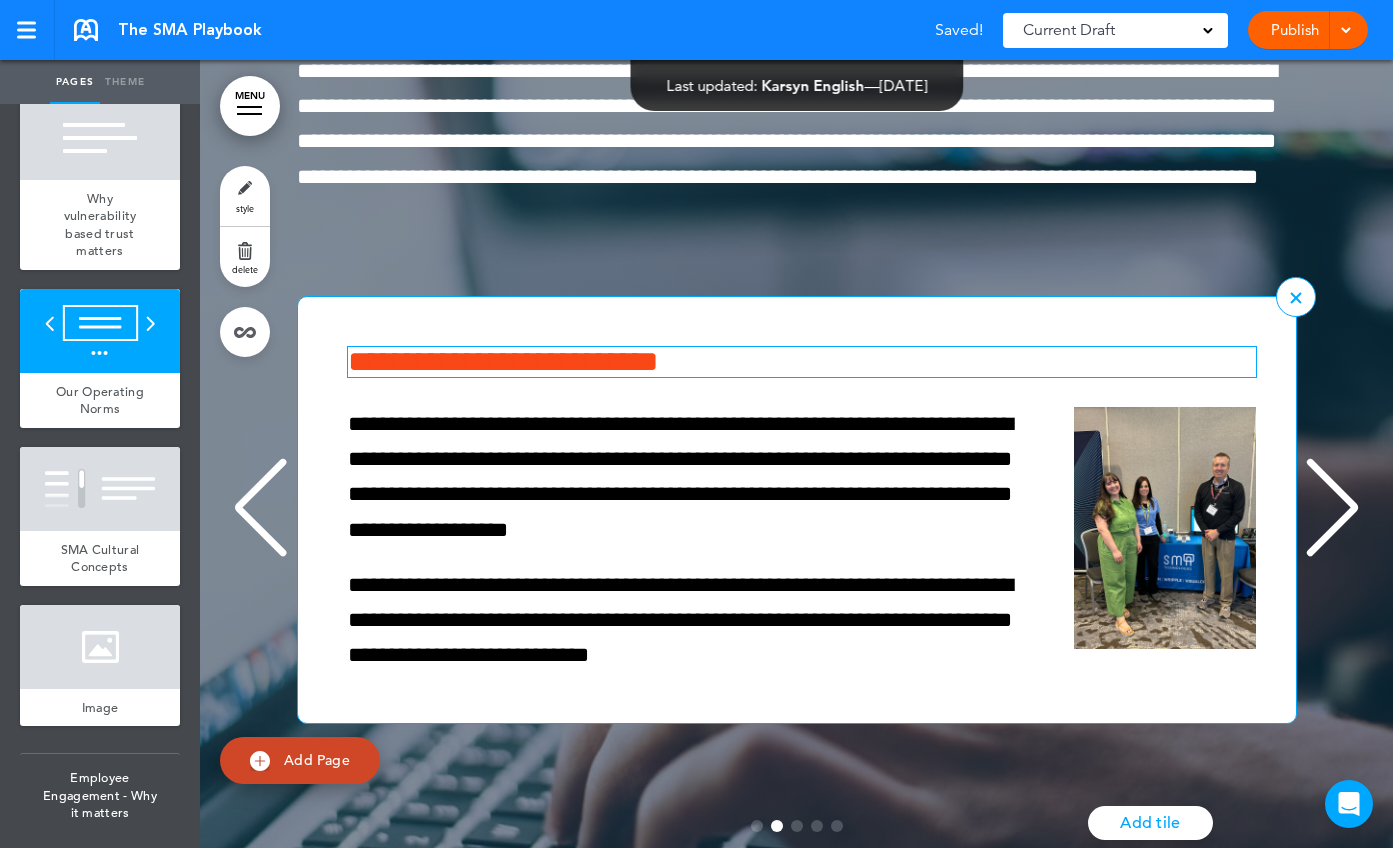 click on "**********" at bounding box center (802, 362) 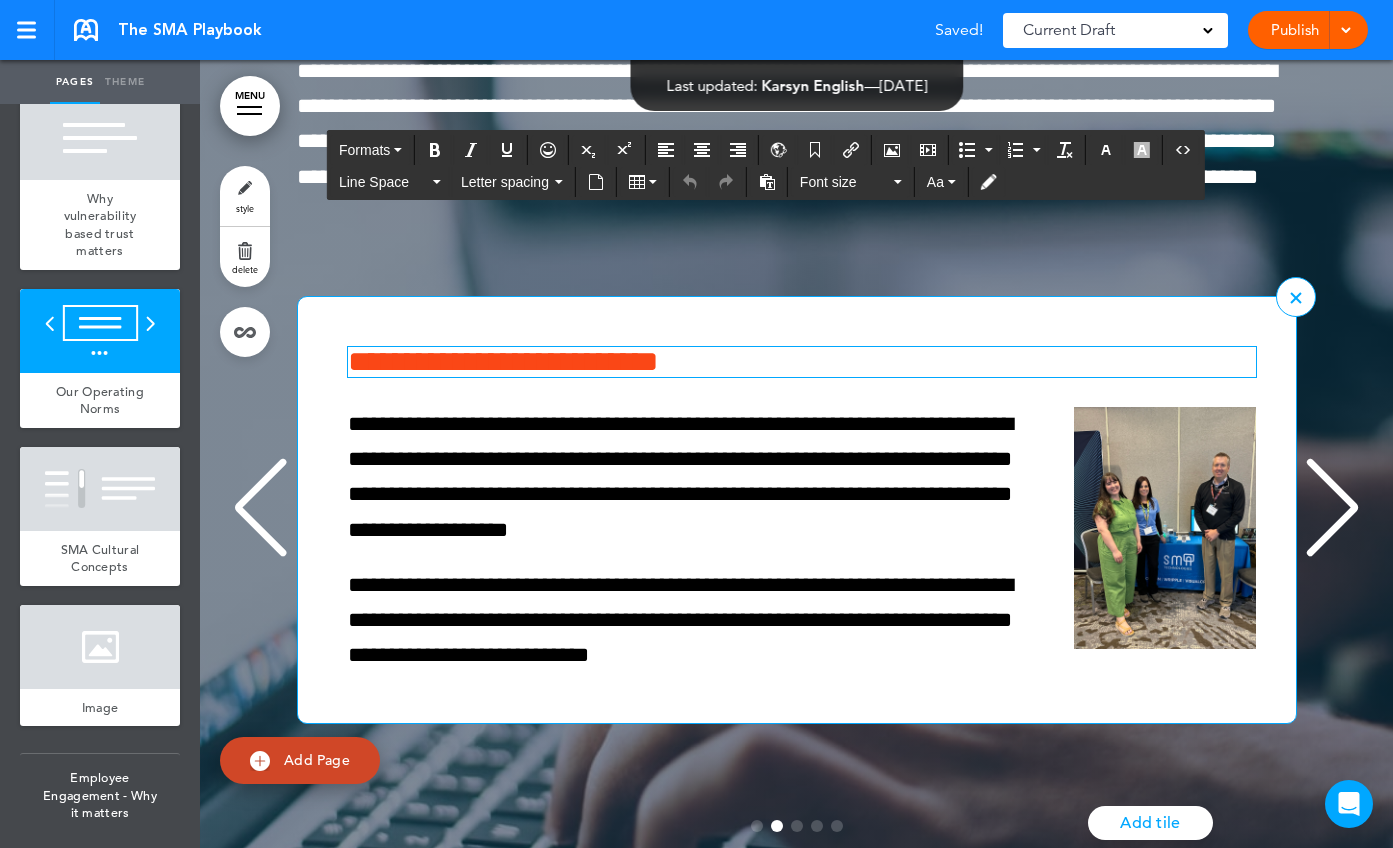 type 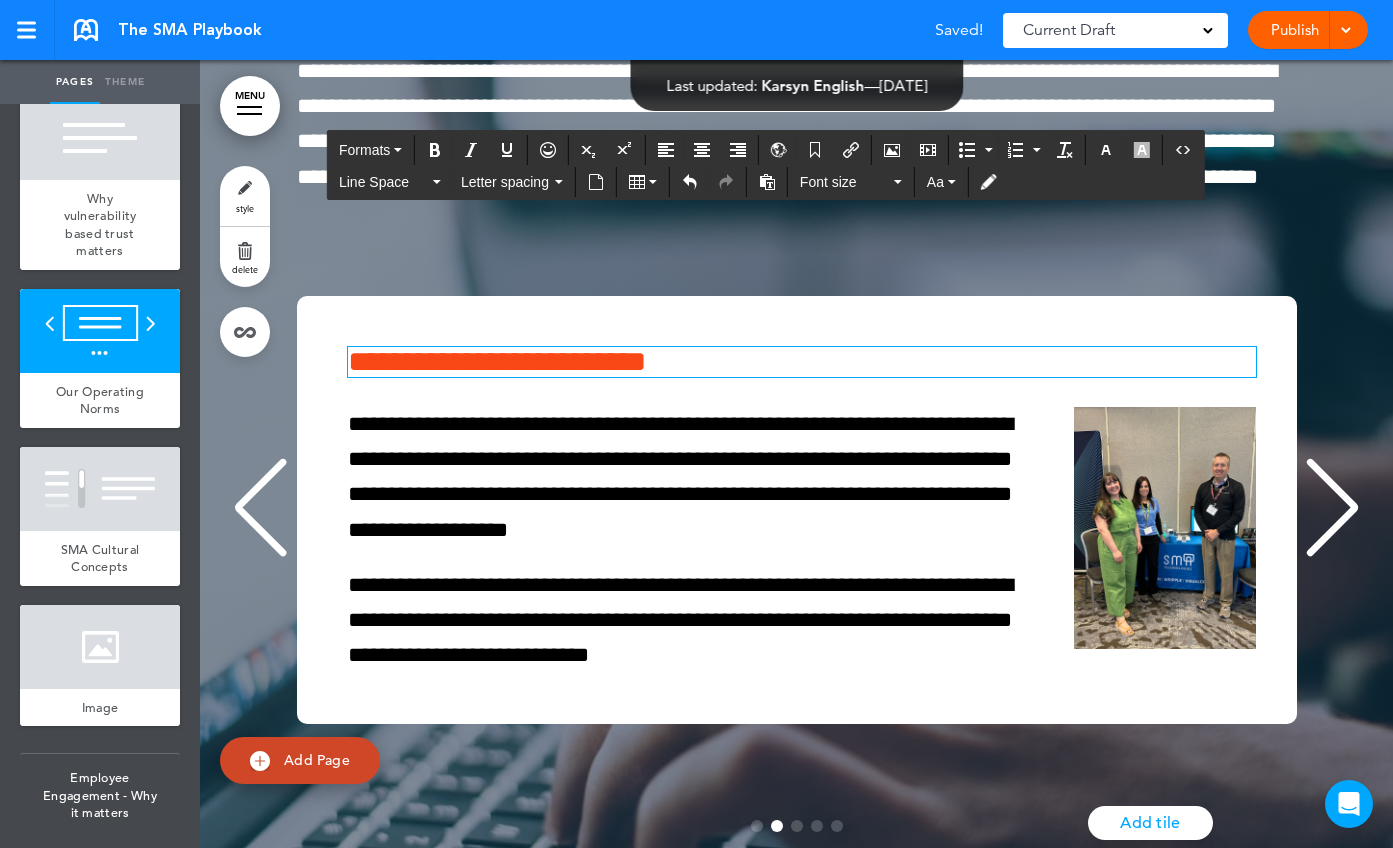 click at bounding box center [1332, 508] 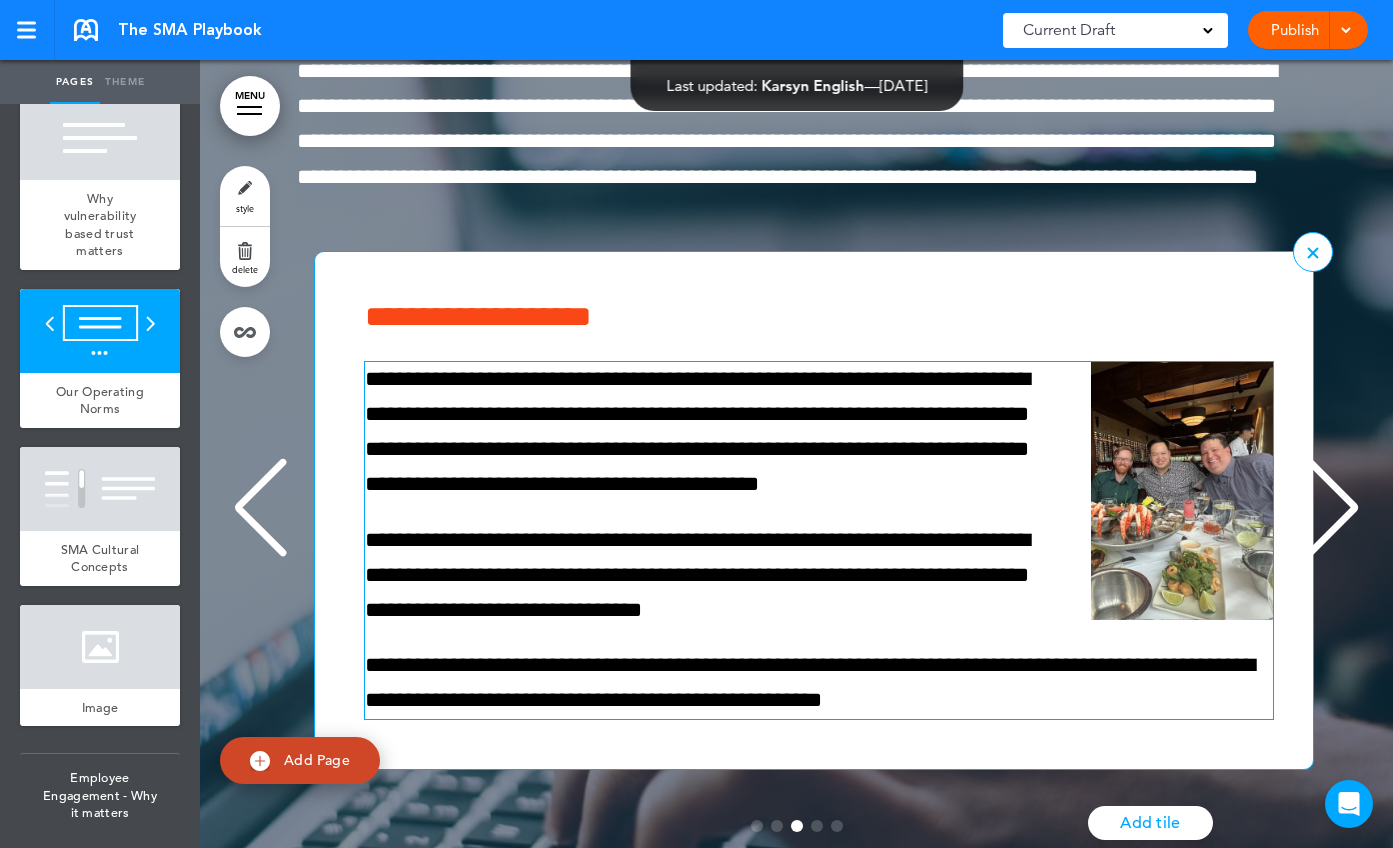 scroll, scrollTop: 0, scrollLeft: 2326, axis: horizontal 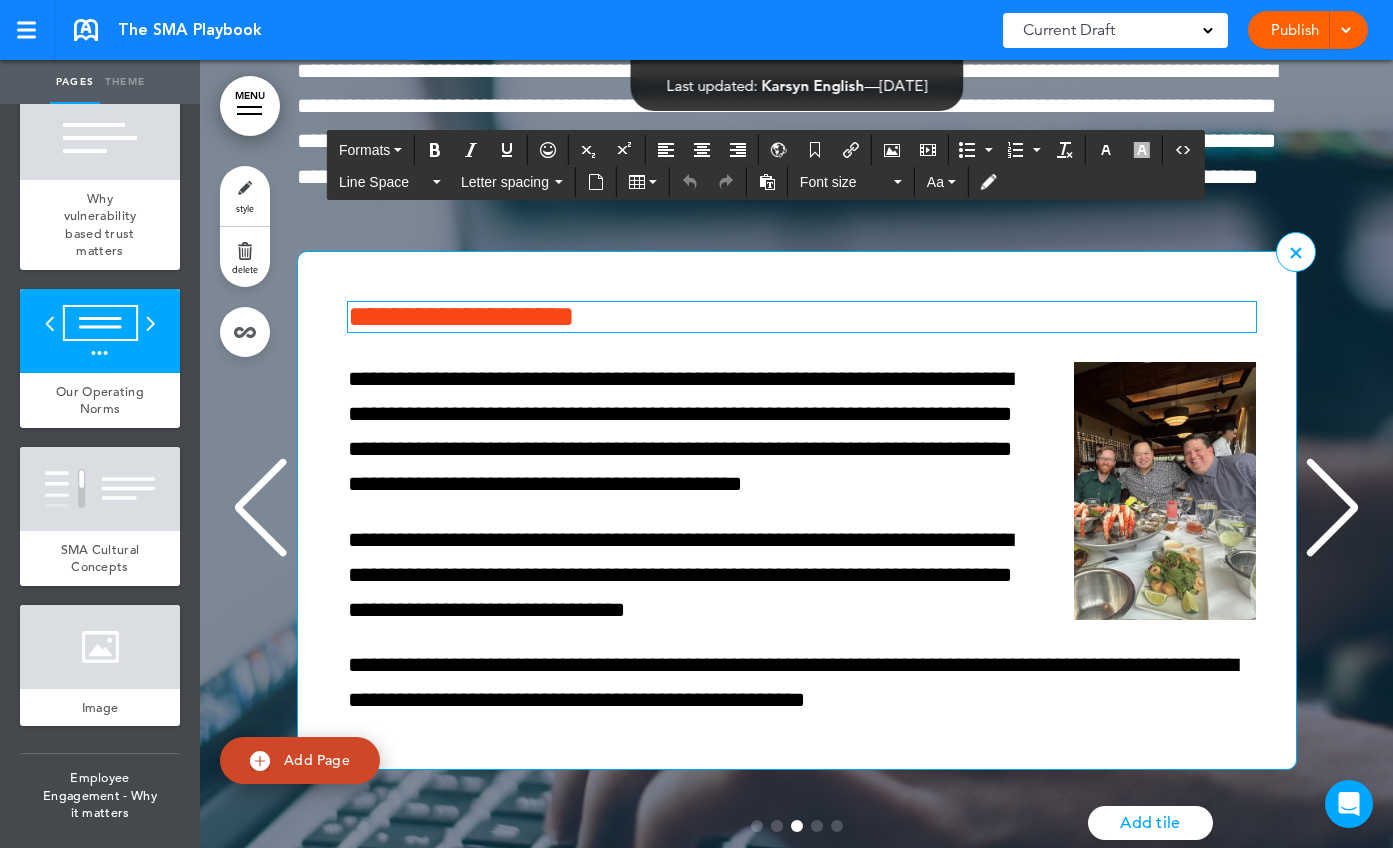 click on "**********" at bounding box center (802, 317) 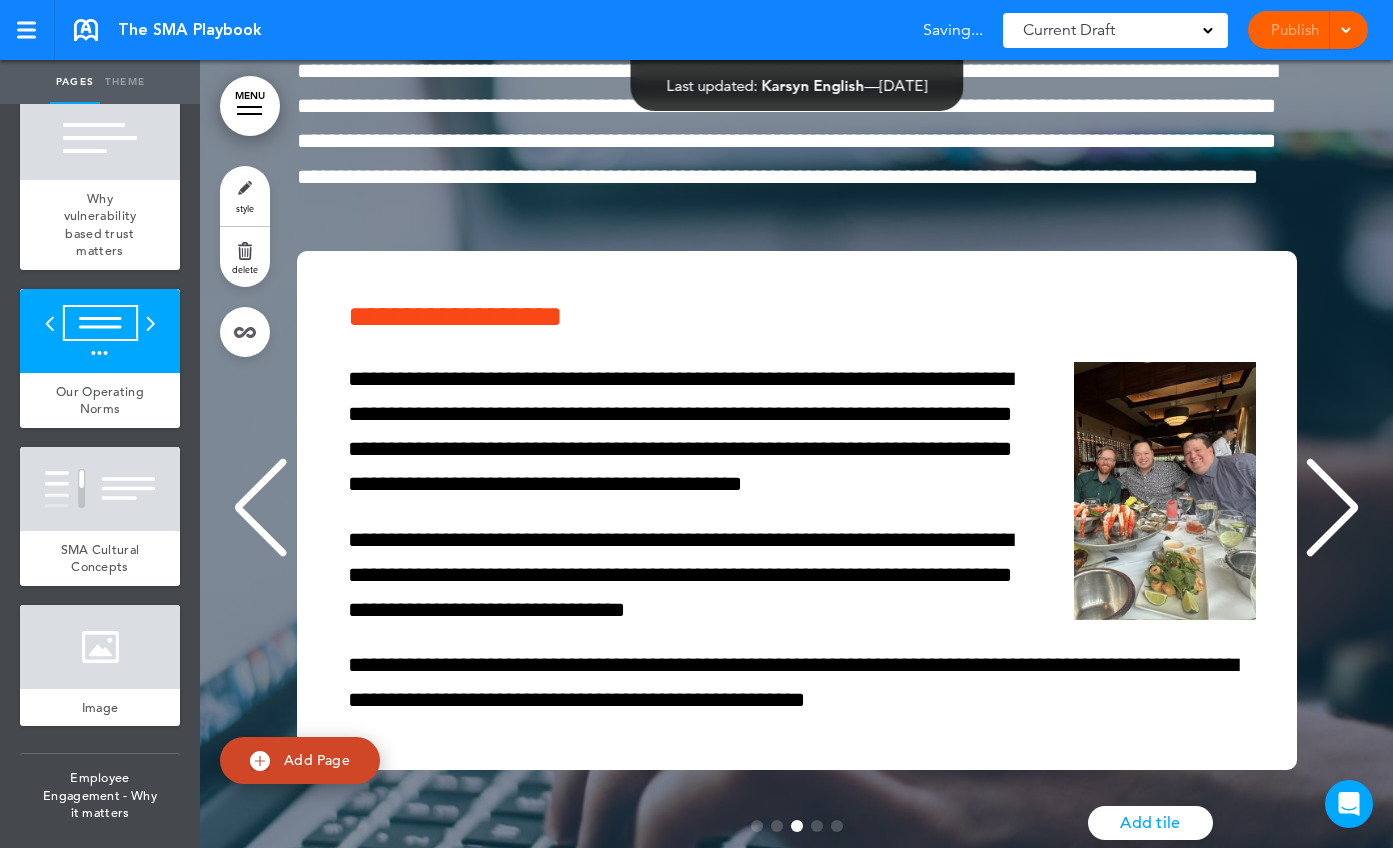 click at bounding box center (1332, 508) 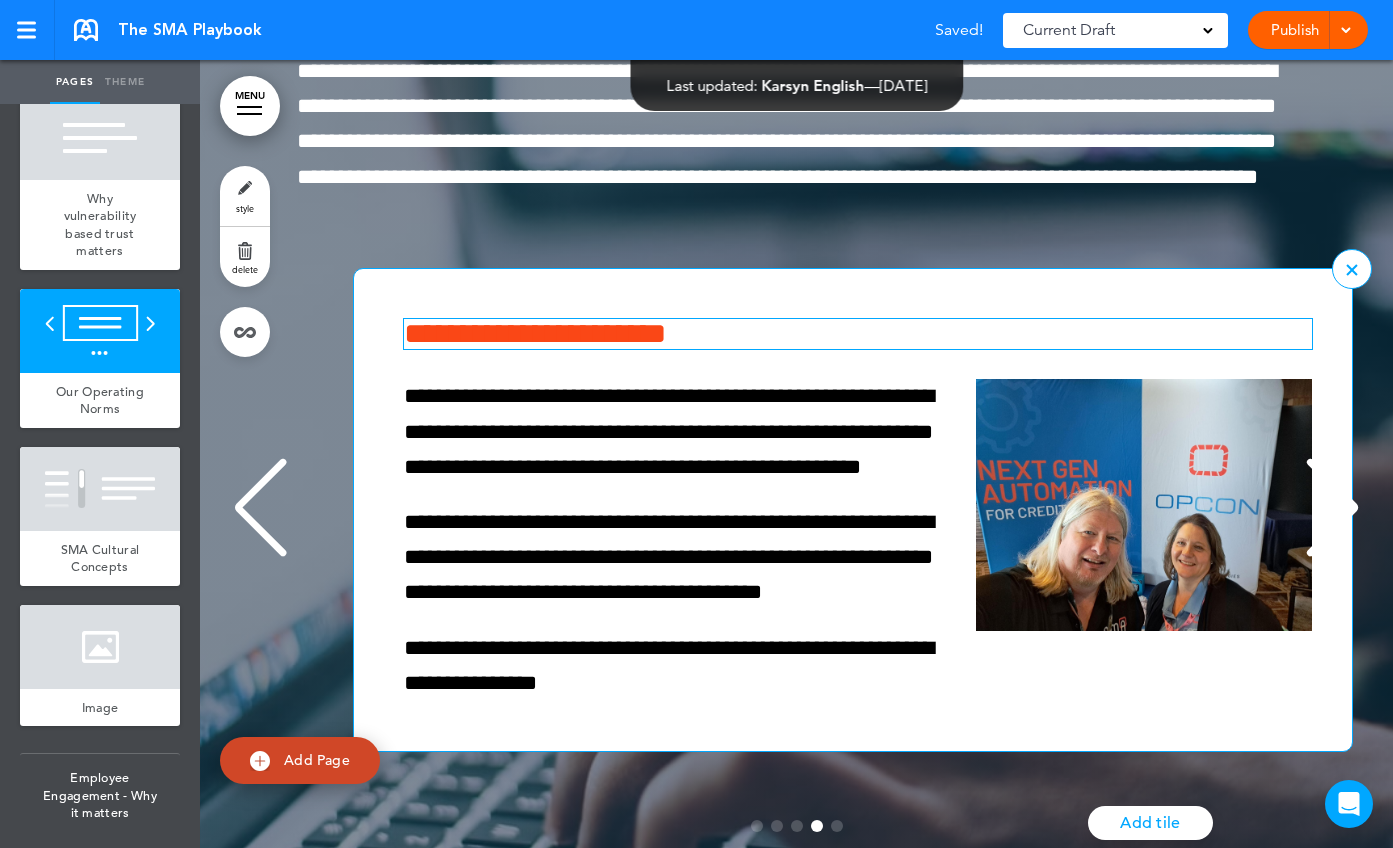 scroll, scrollTop: 0, scrollLeft: 3489, axis: horizontal 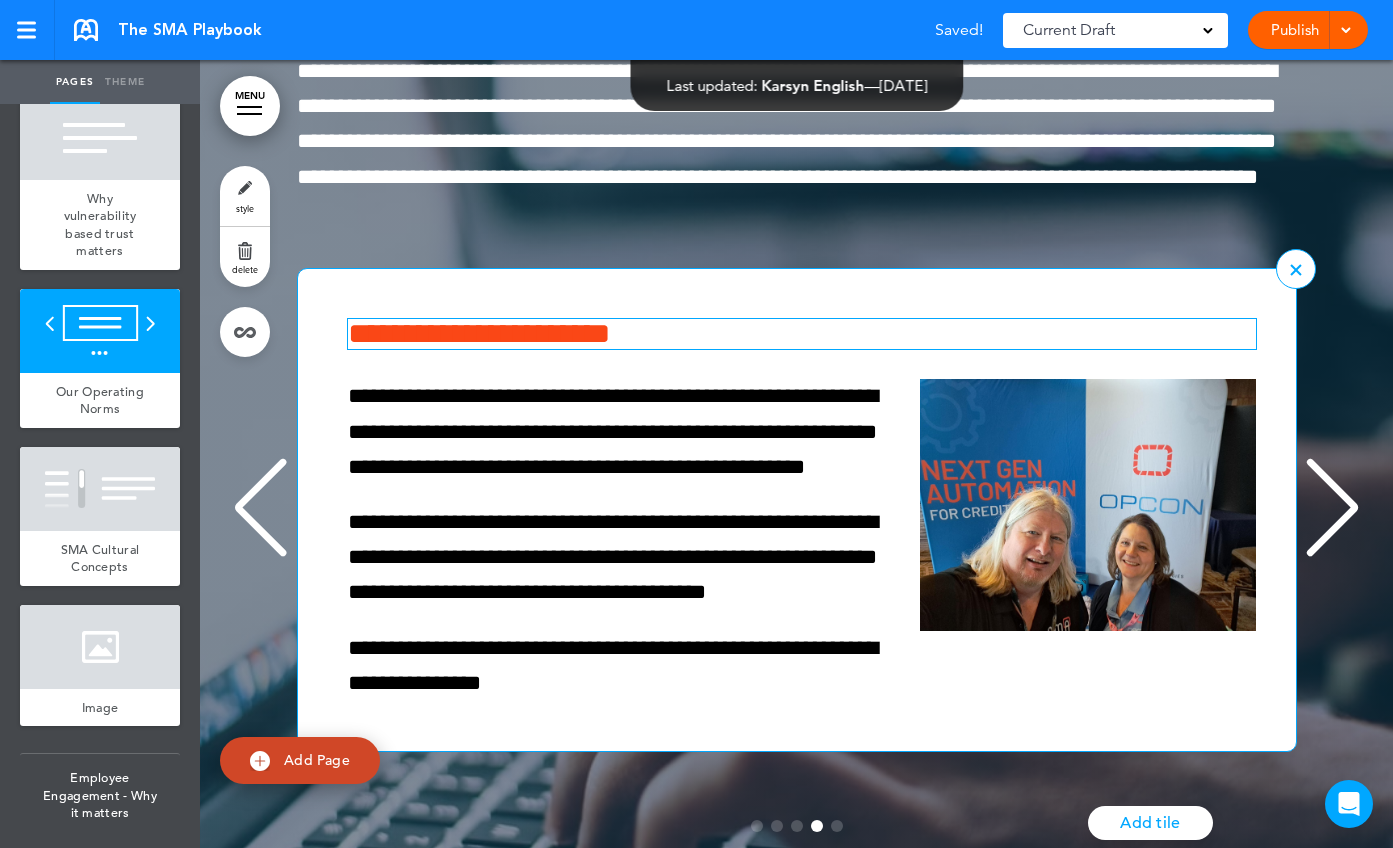 click on "**********" at bounding box center [802, 334] 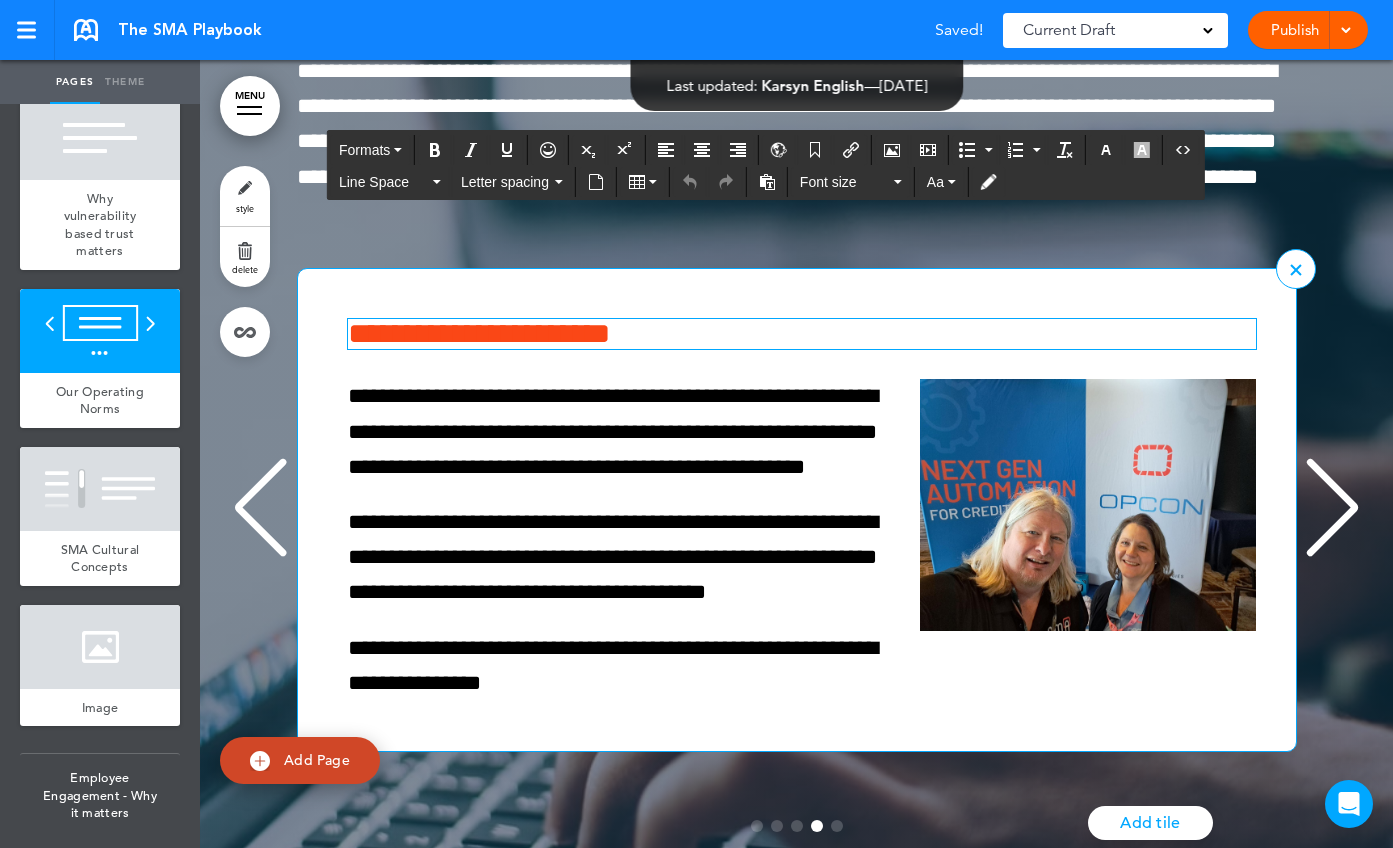type 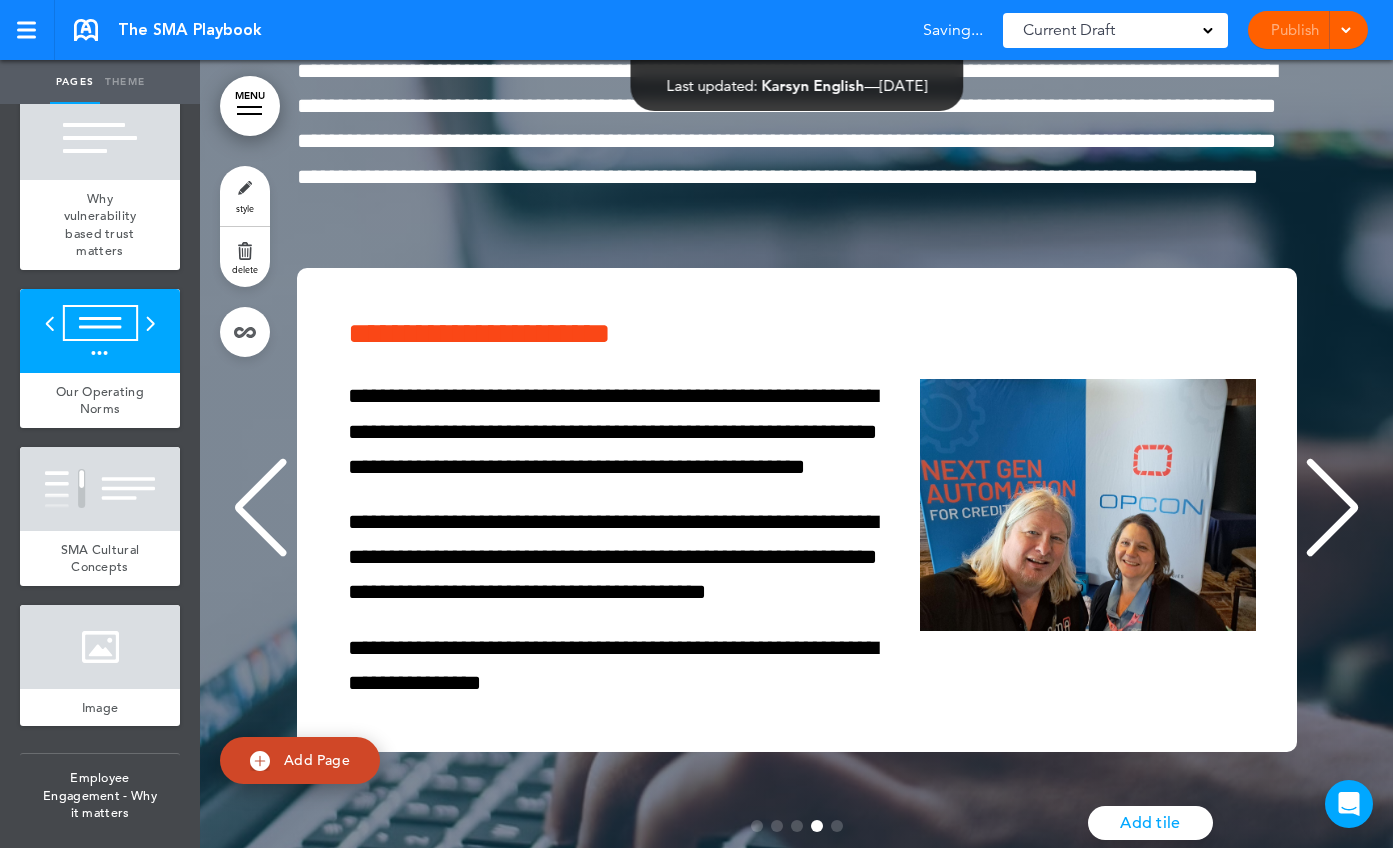 click at bounding box center [1332, 508] 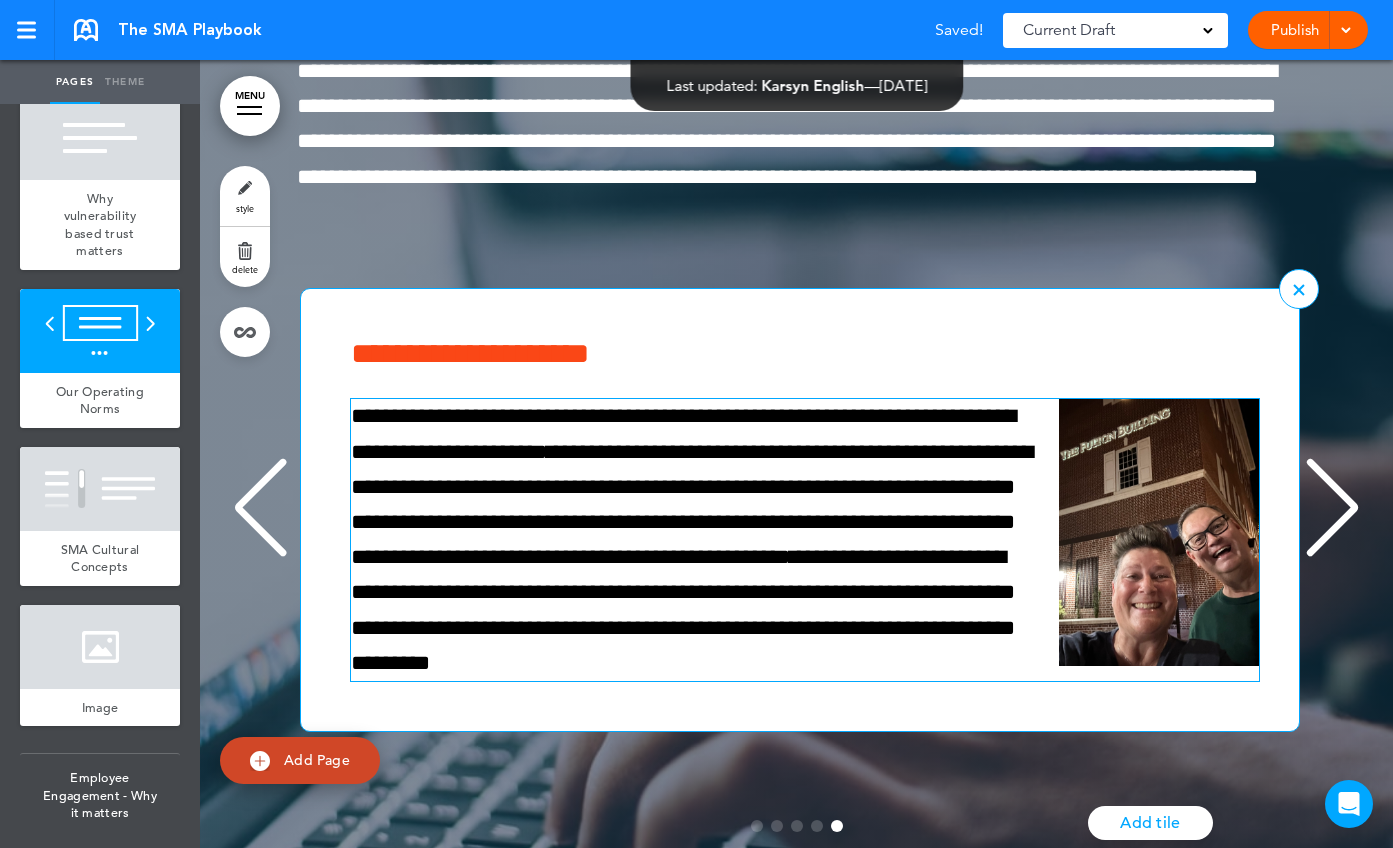 scroll, scrollTop: 0, scrollLeft: 4652, axis: horizontal 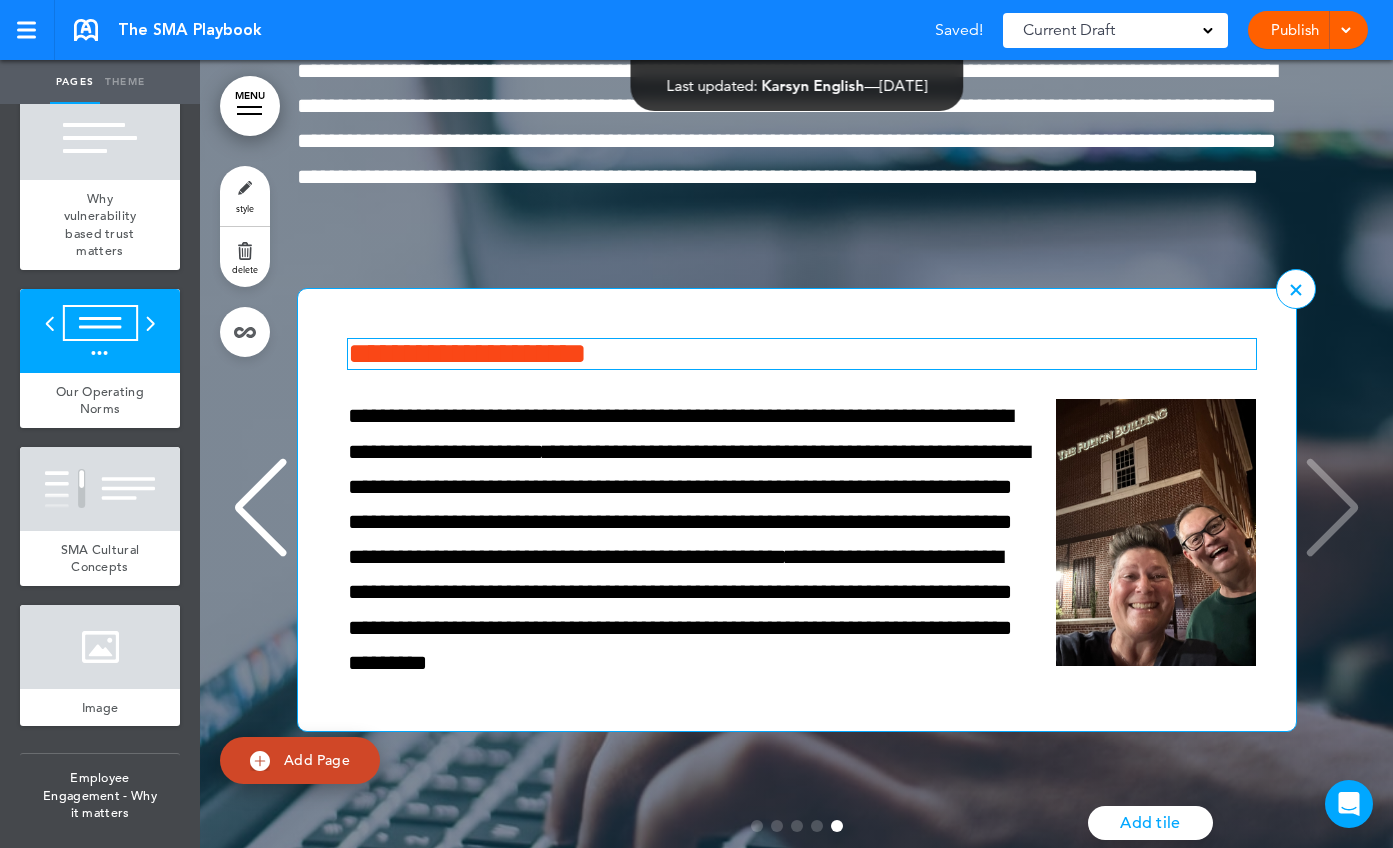 click on "**********" at bounding box center [802, 354] 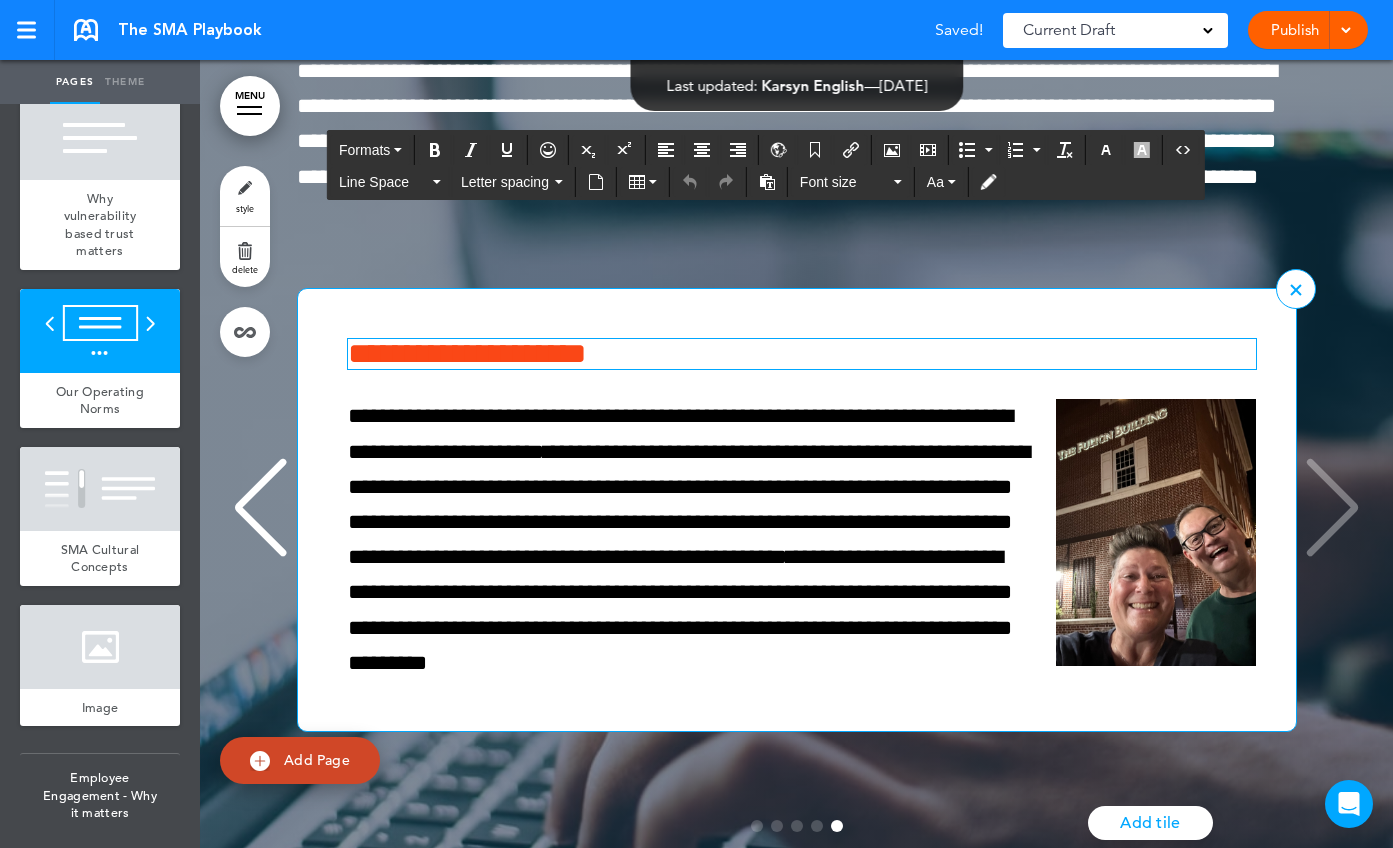 type 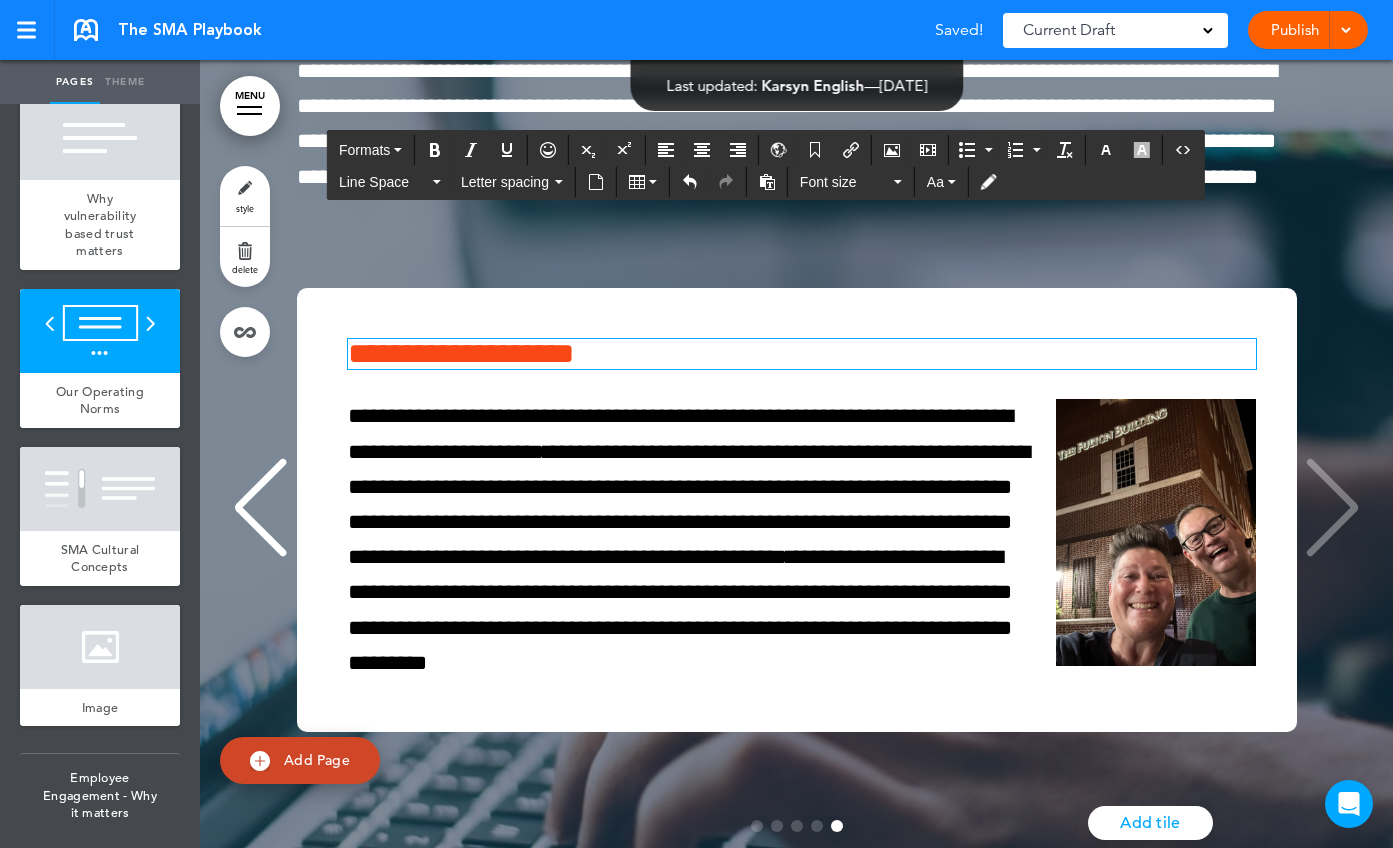 click on "**********" at bounding box center [796, 510] 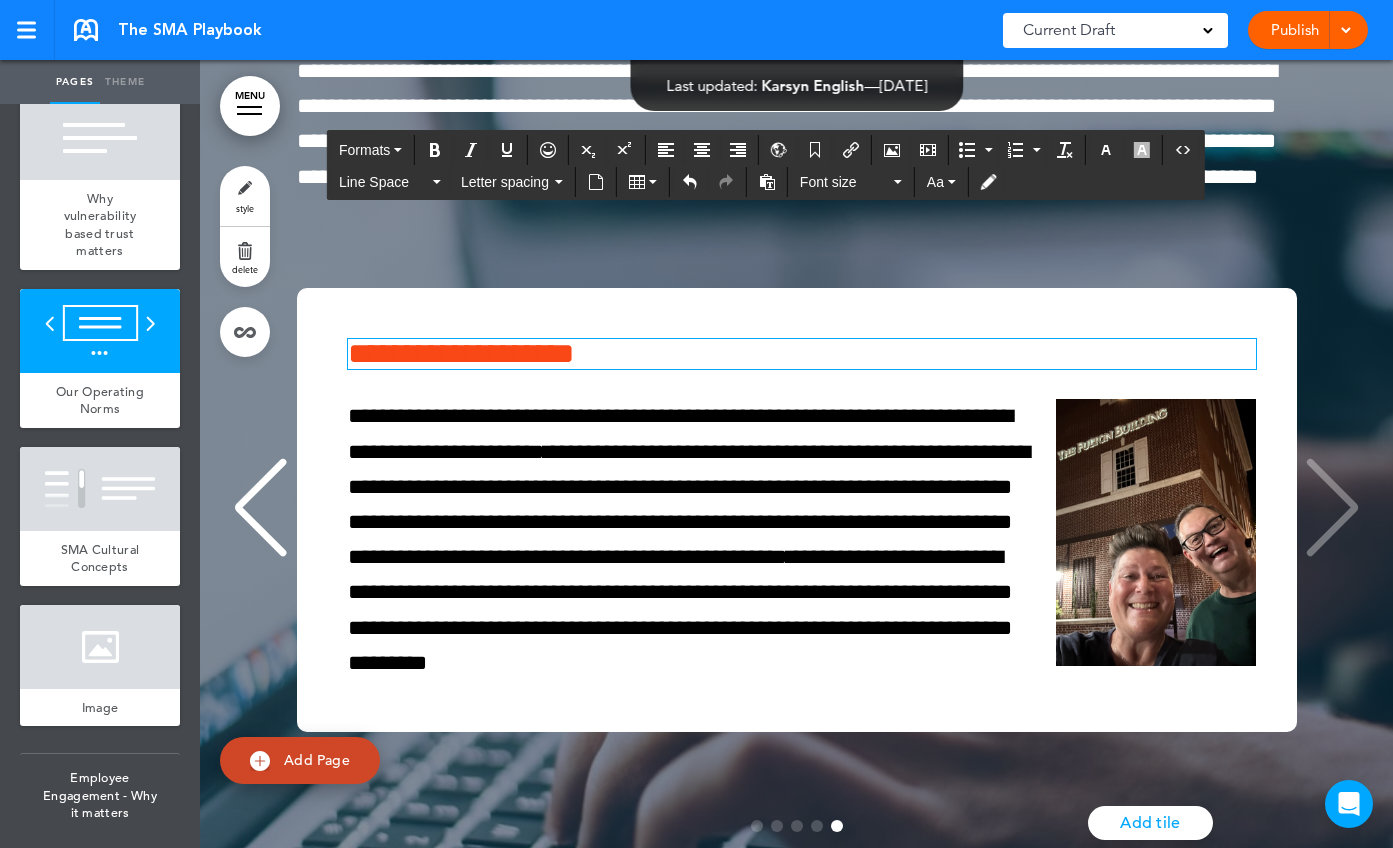 click at bounding box center [260, 508] 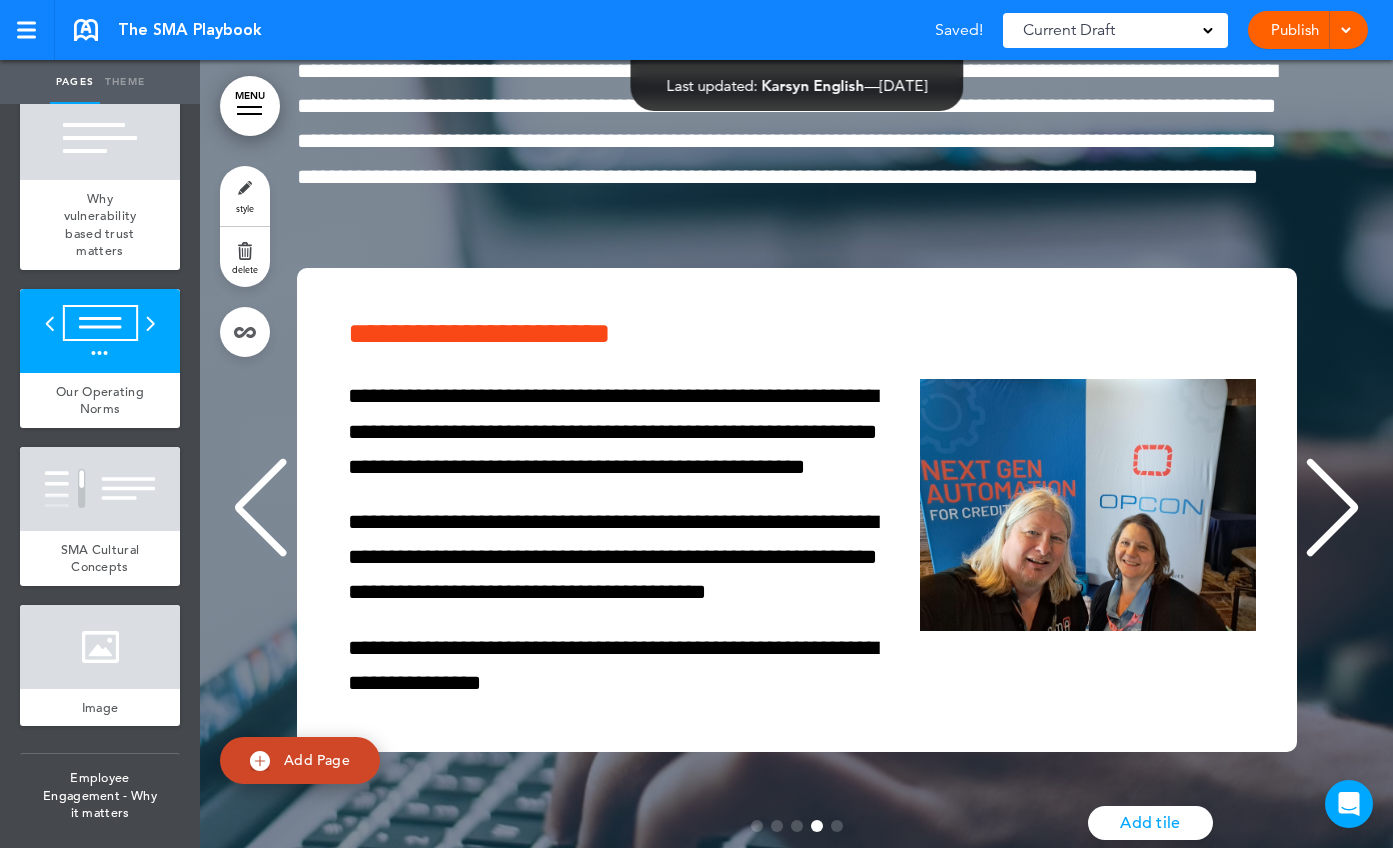 click at bounding box center (260, 508) 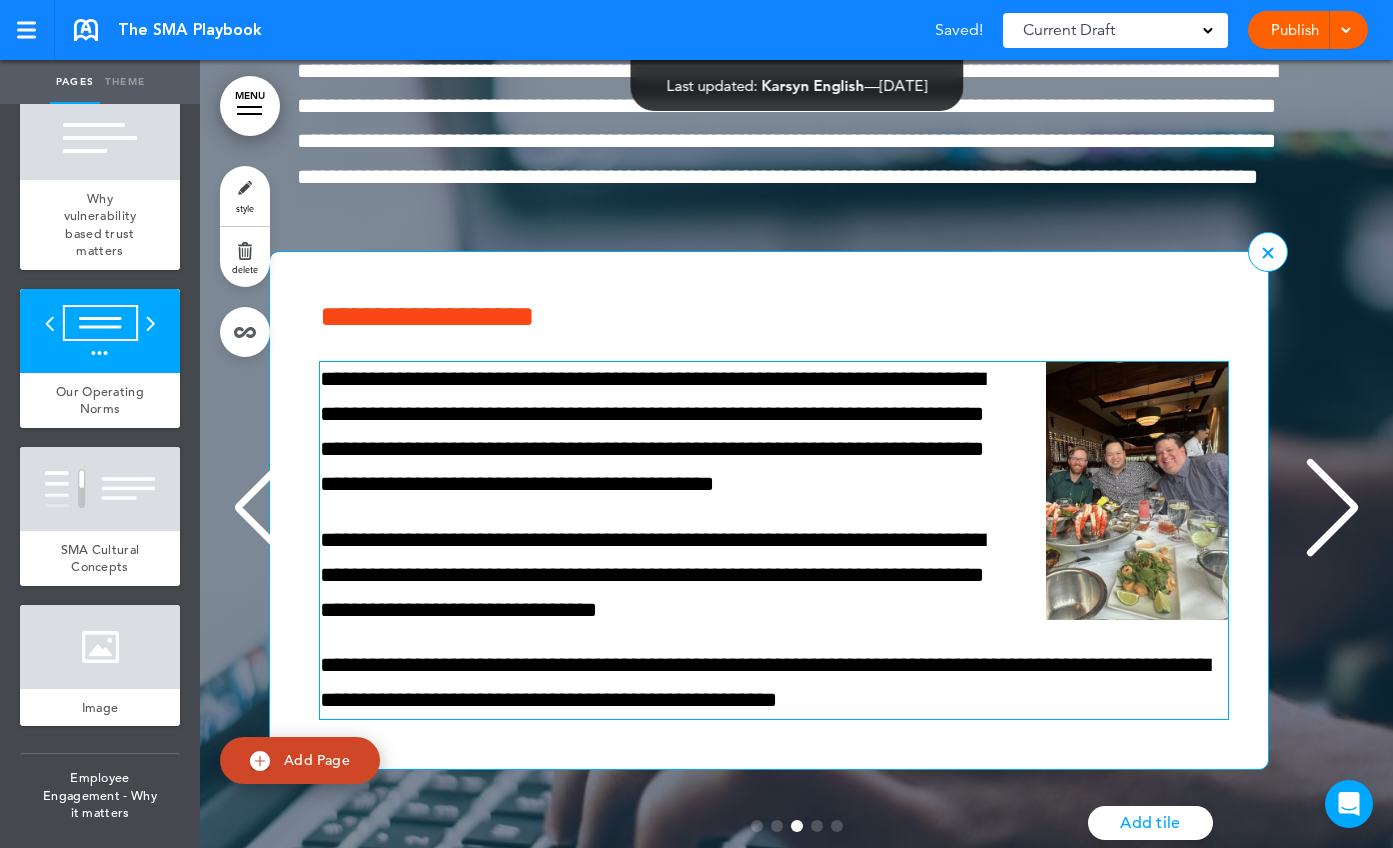 scroll, scrollTop: 0, scrollLeft: 2326, axis: horizontal 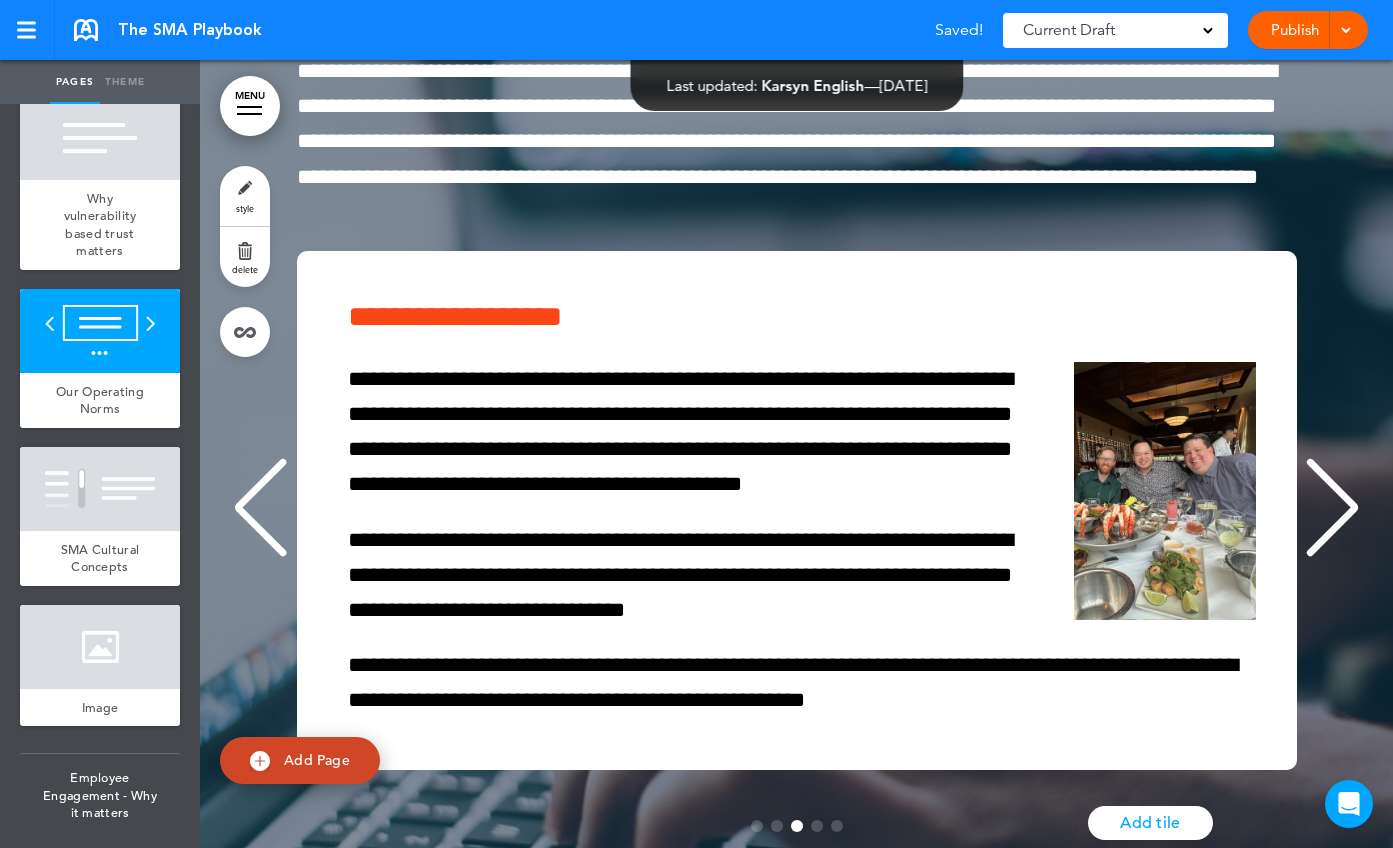 click at bounding box center (1332, 508) 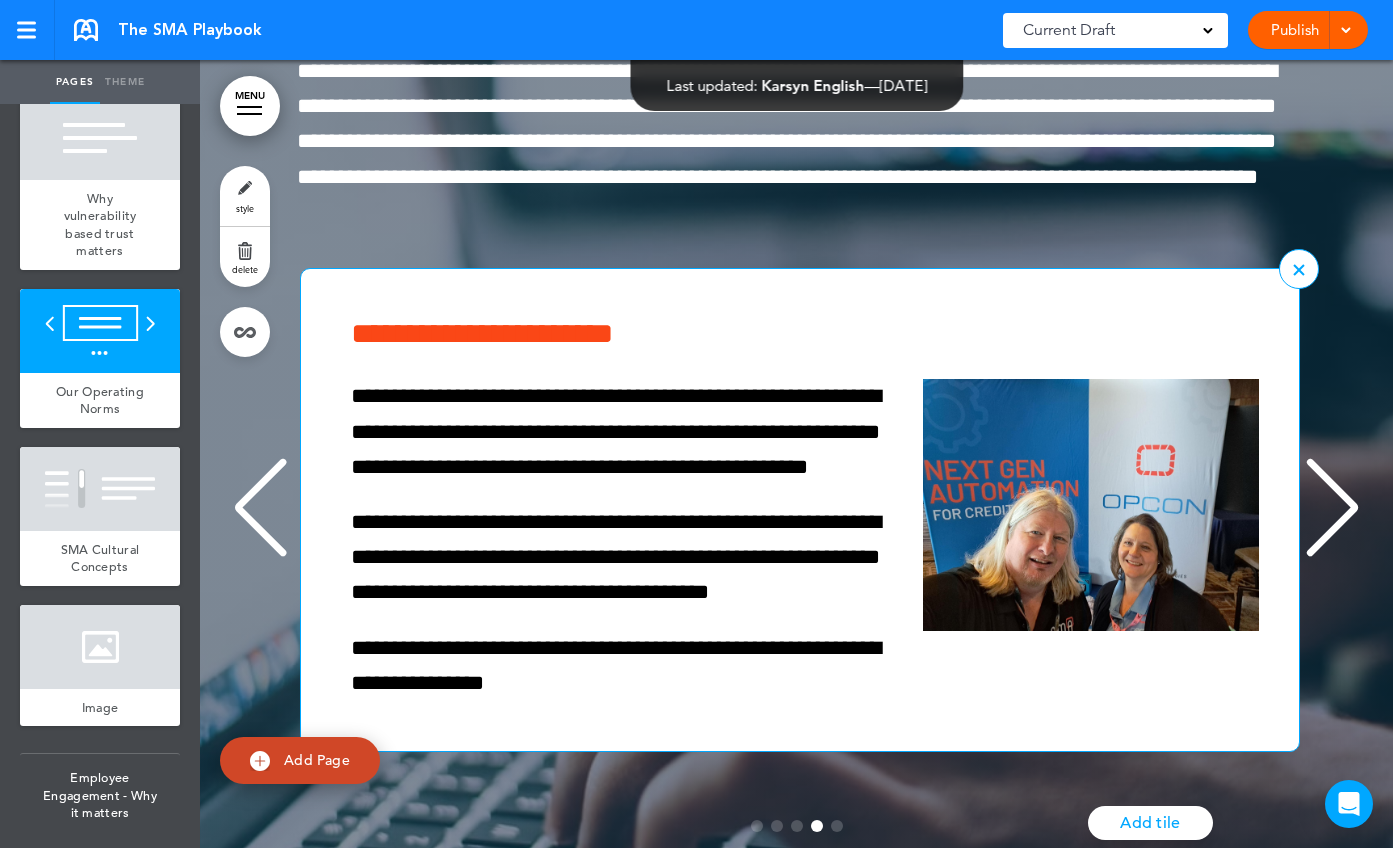 scroll, scrollTop: 0, scrollLeft: 3489, axis: horizontal 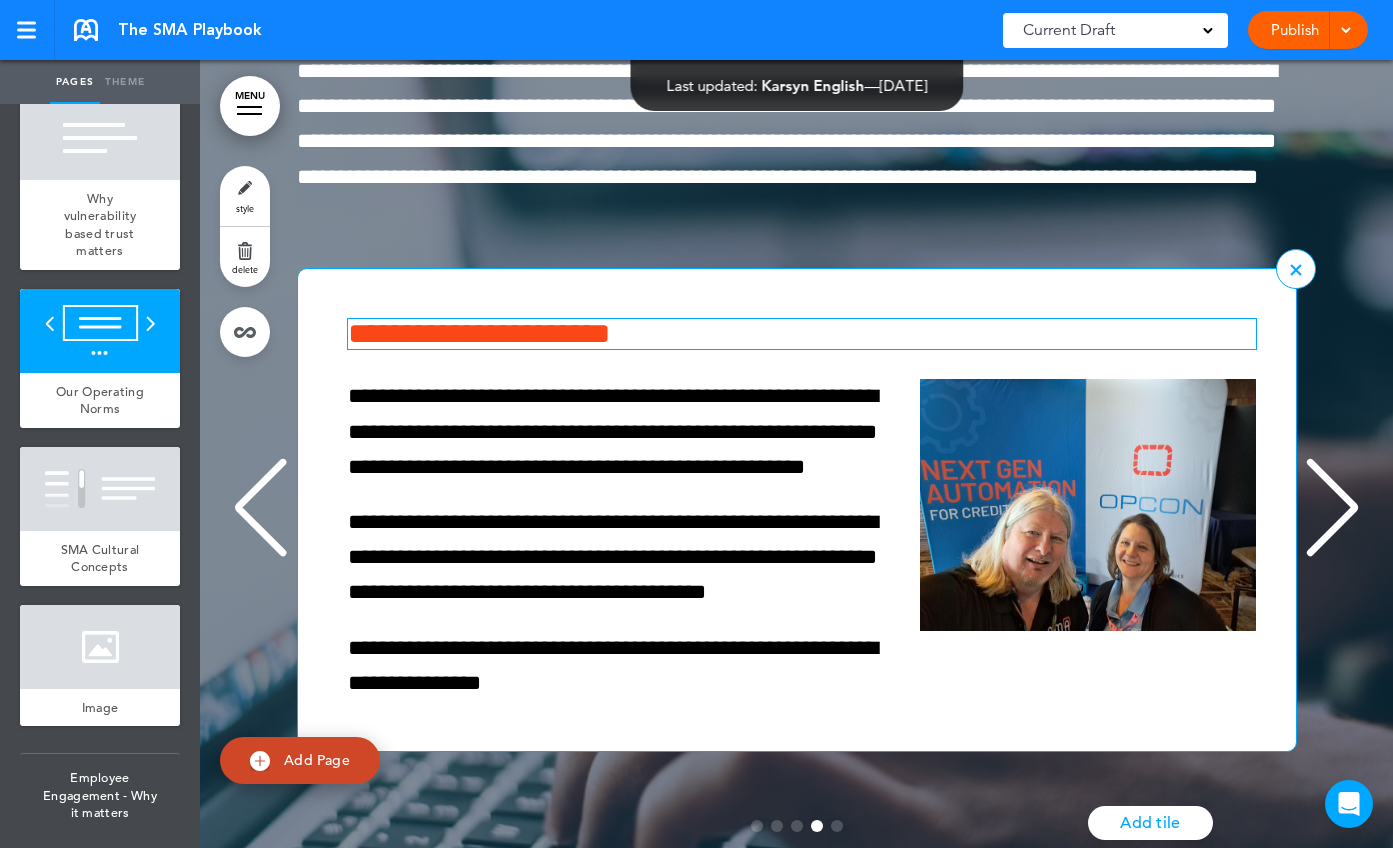 click on "**********" at bounding box center (802, 334) 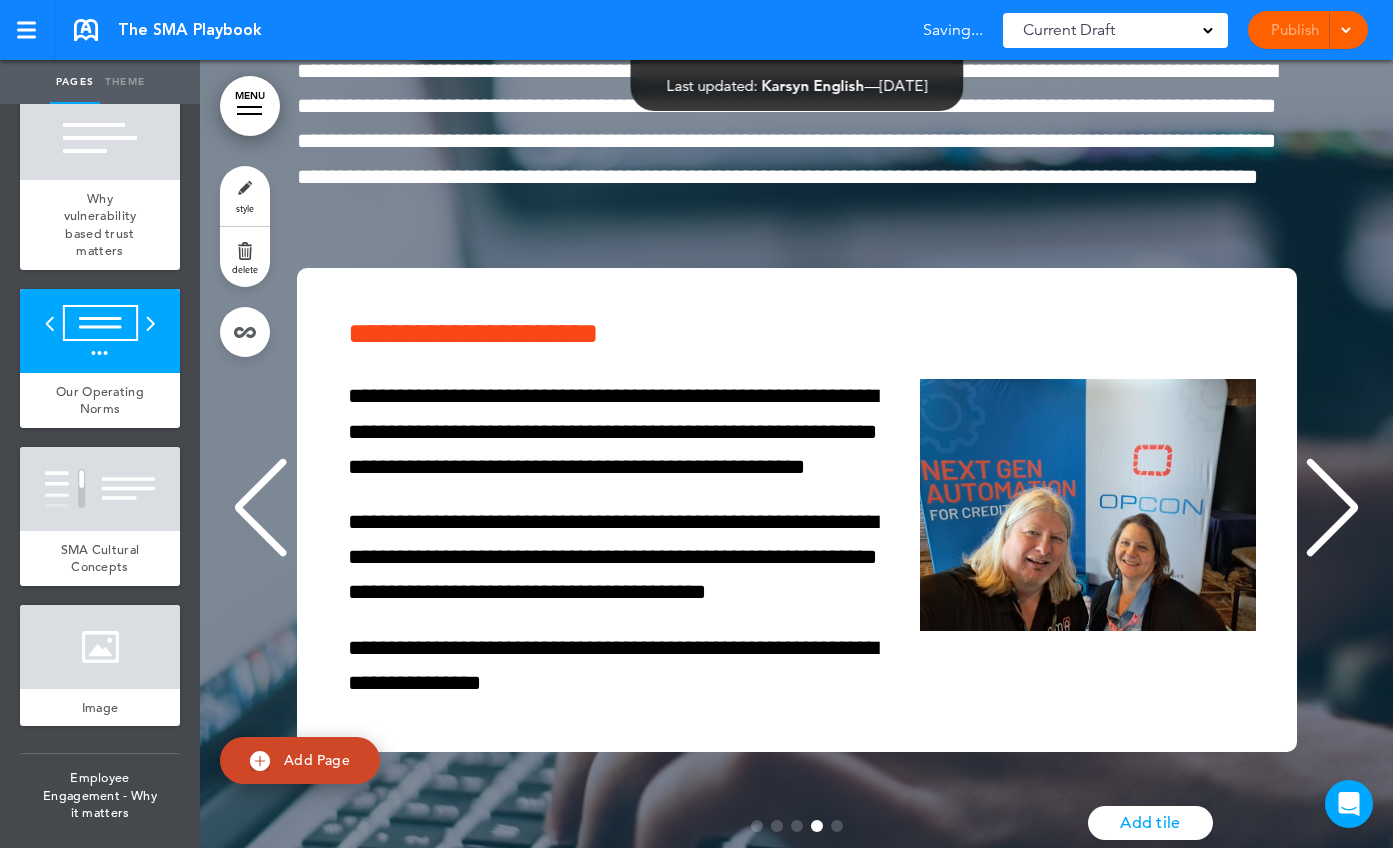 click at bounding box center (260, 508) 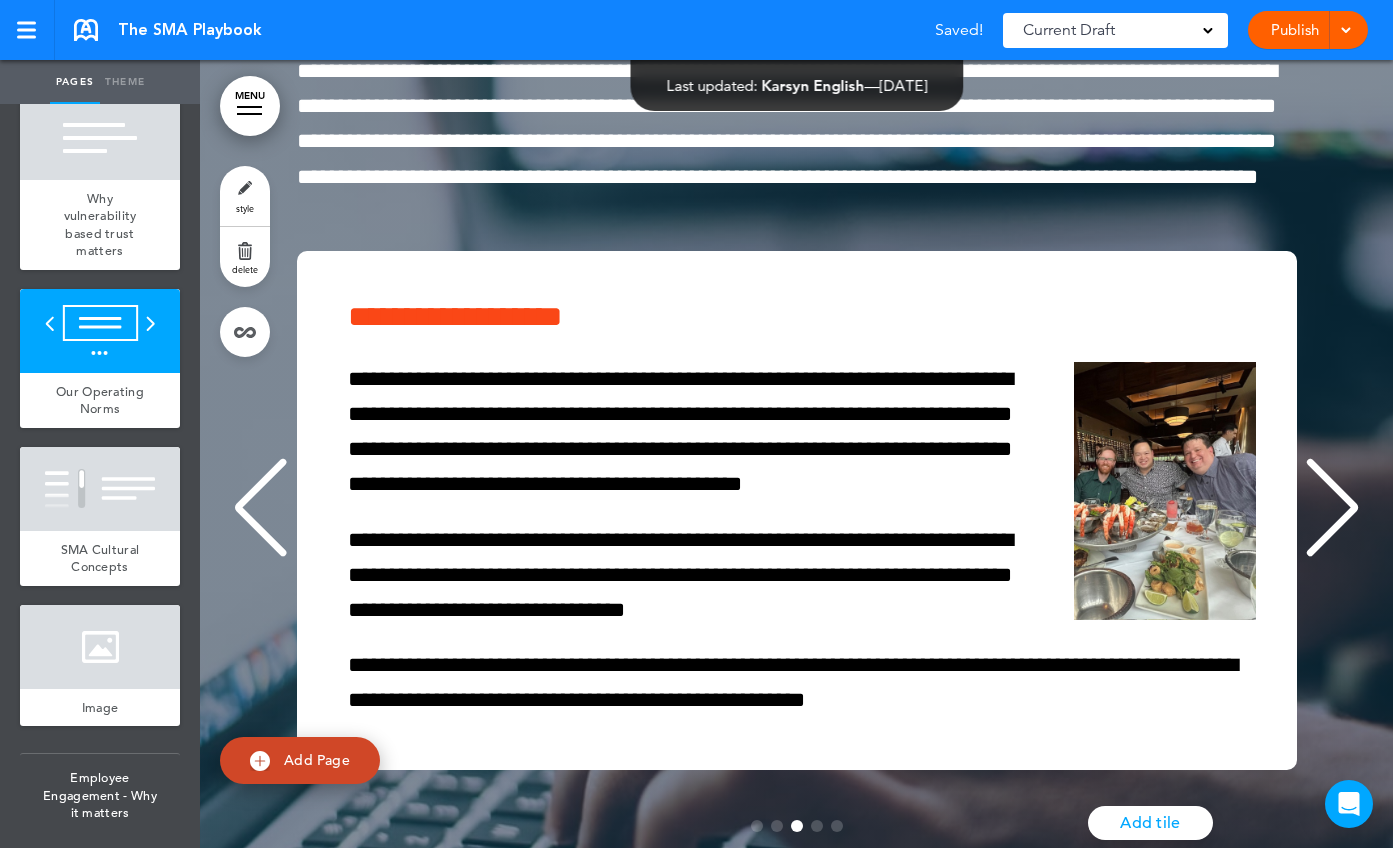 click at bounding box center (260, 508) 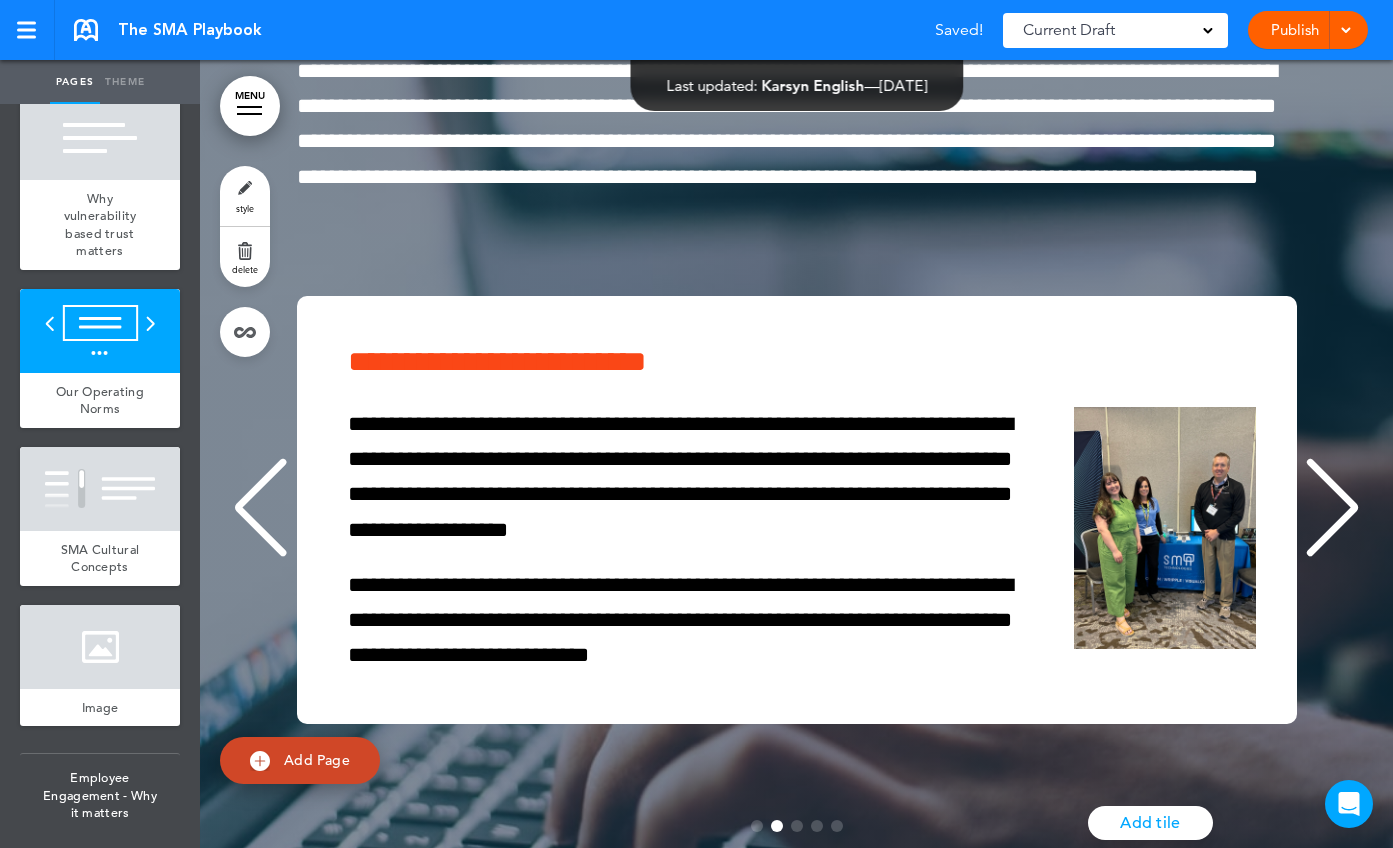 click at bounding box center (260, 508) 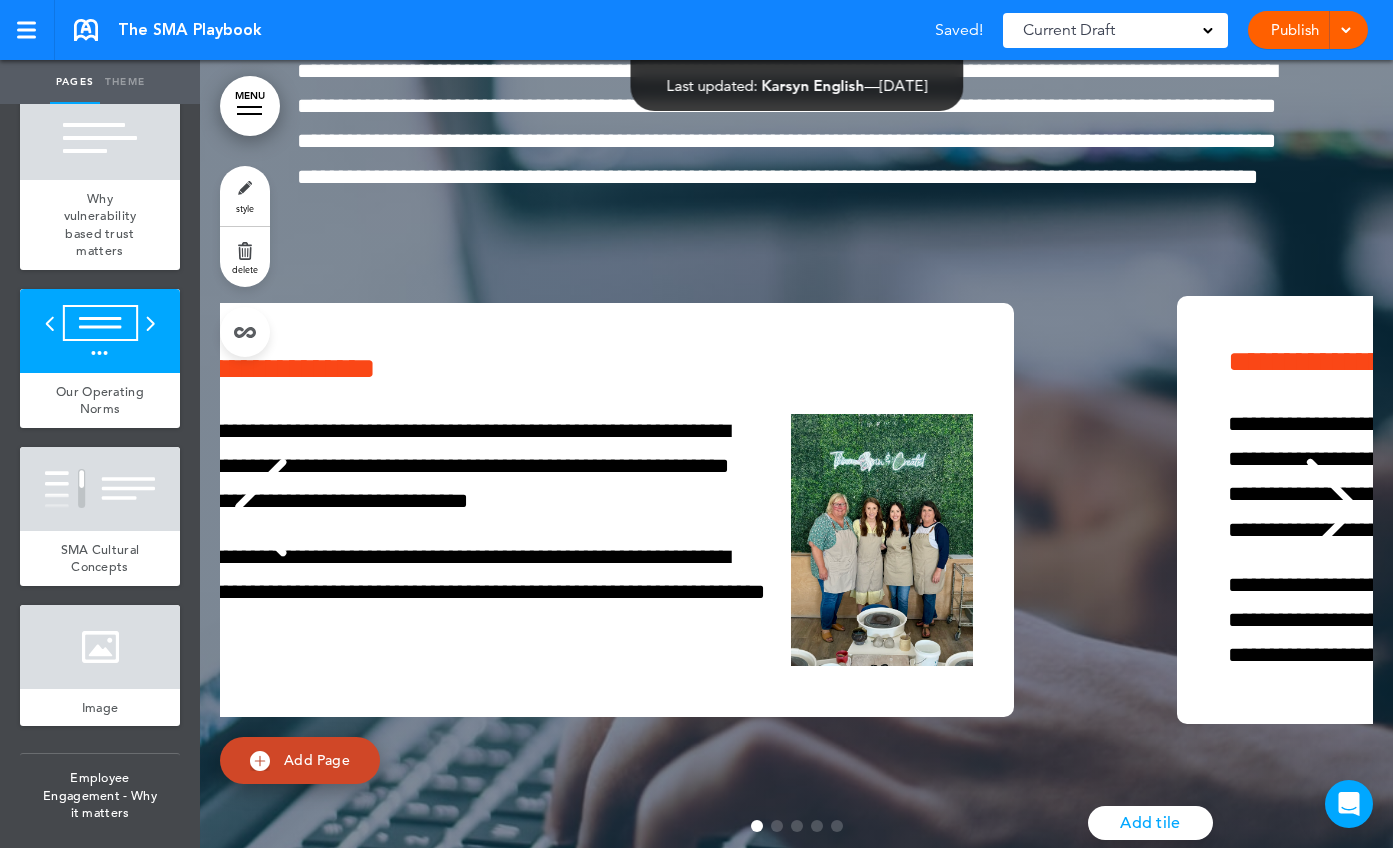 scroll, scrollTop: 0, scrollLeft: 0, axis: both 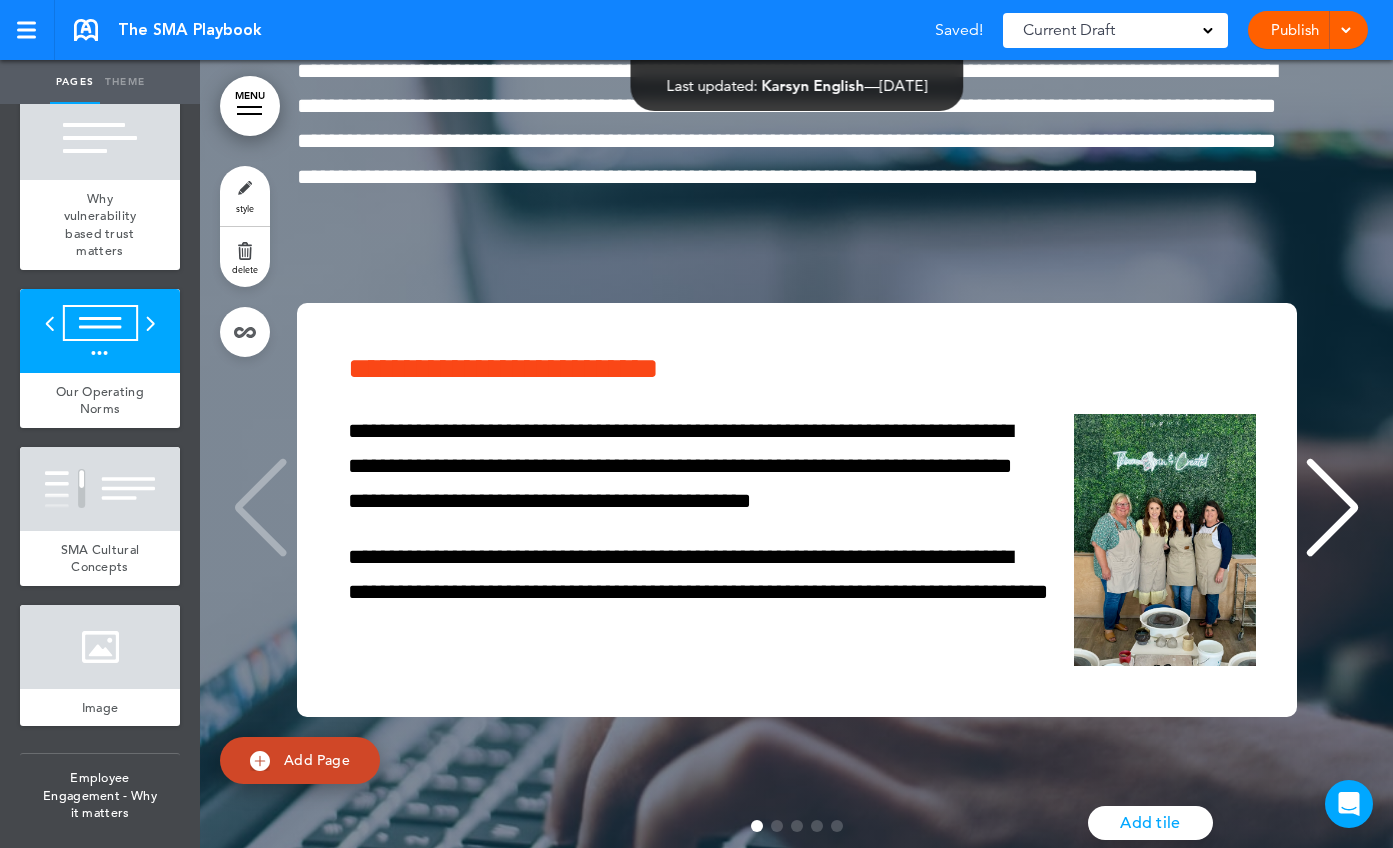 click on "**********" at bounding box center [796, 510] 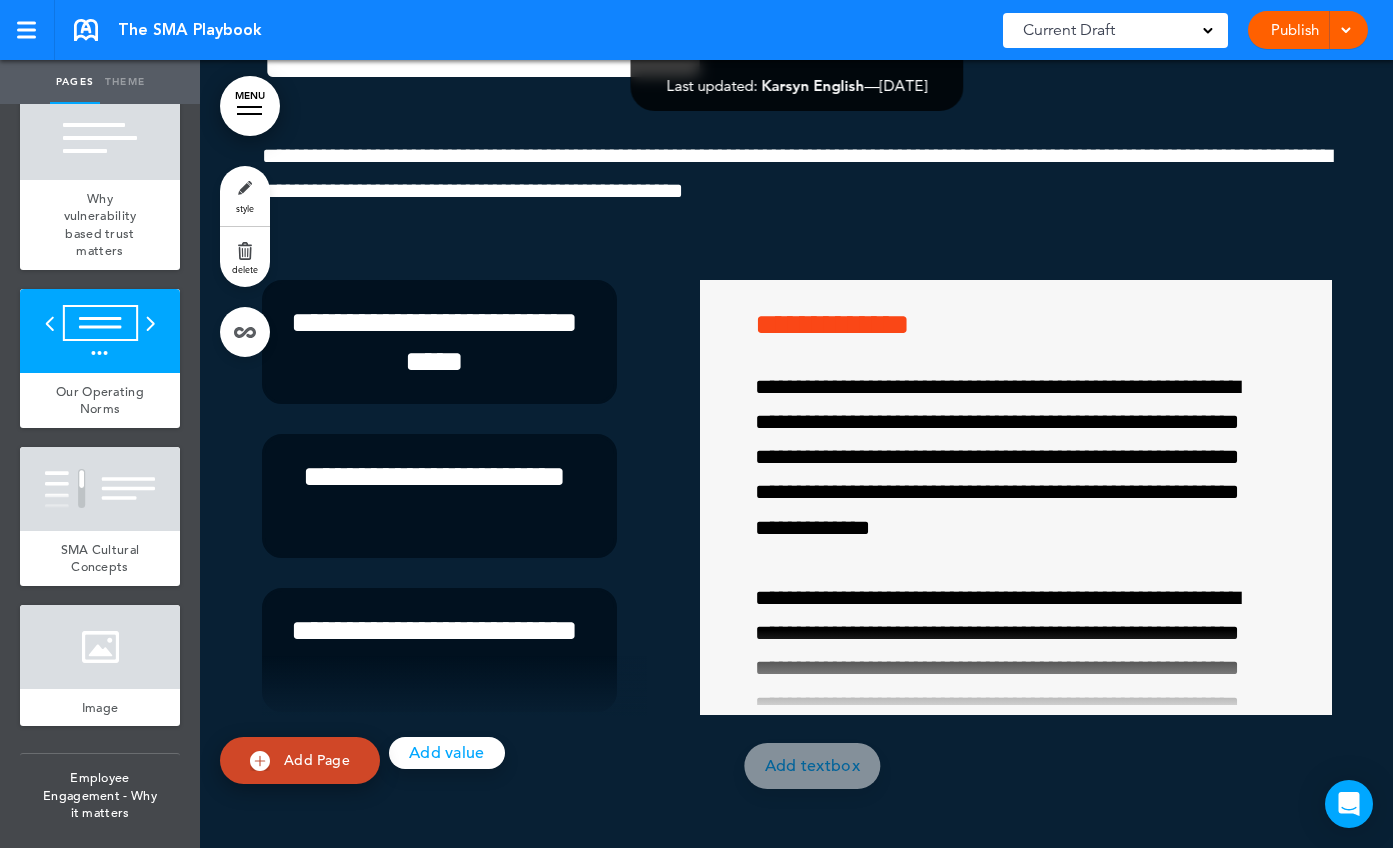 scroll, scrollTop: 17378, scrollLeft: 0, axis: vertical 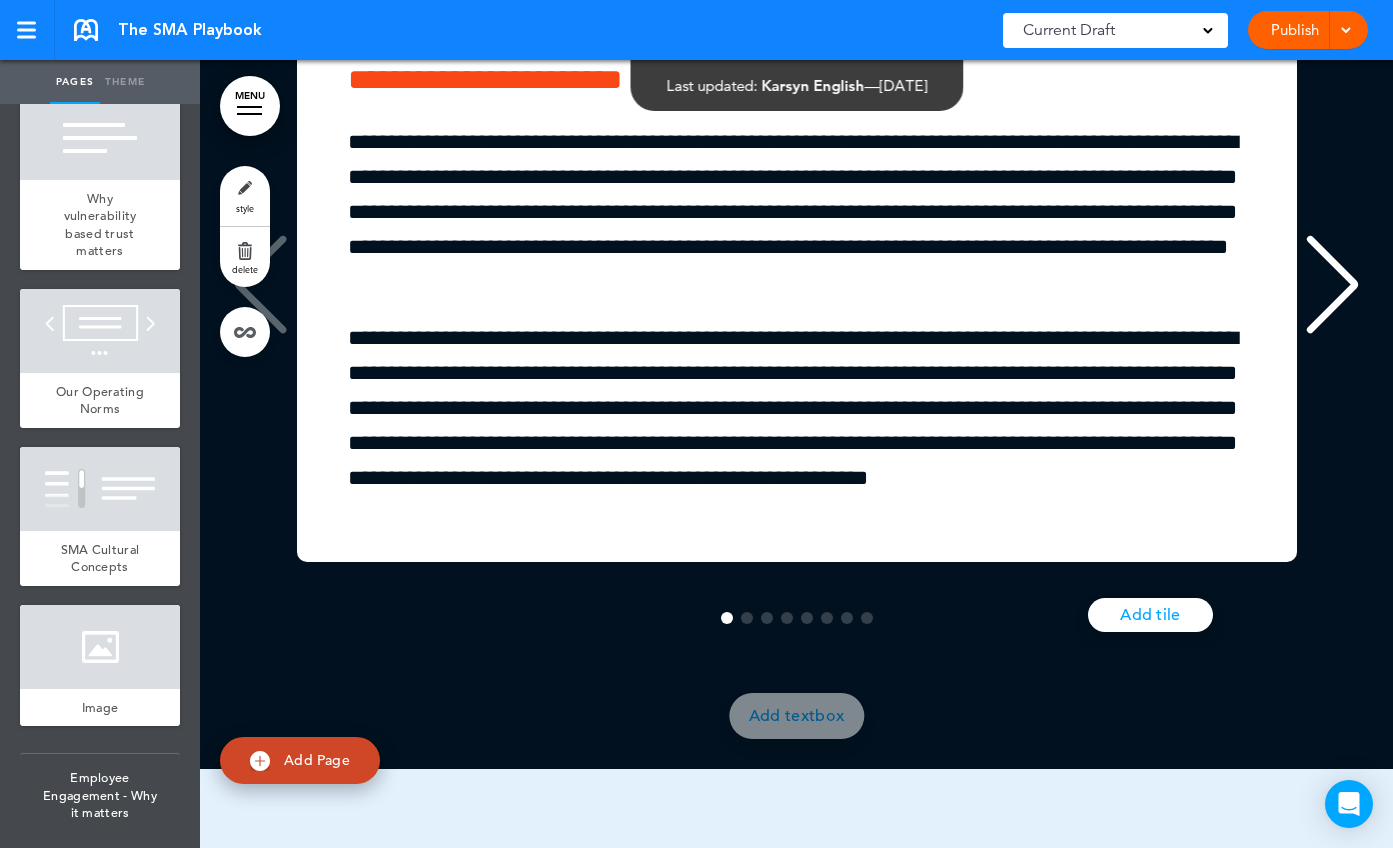 click at bounding box center (1332, 285) 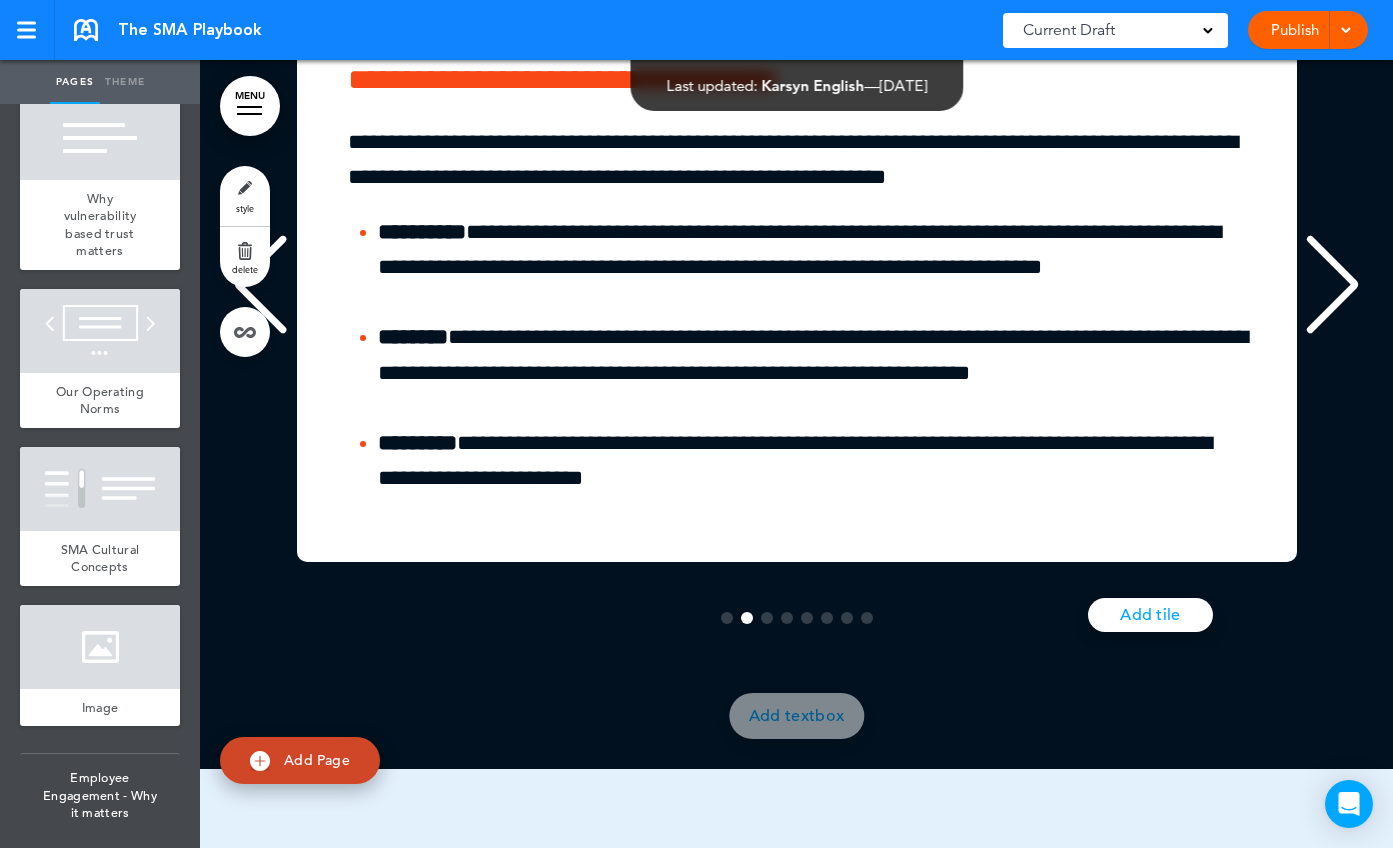 click at bounding box center (1332, 285) 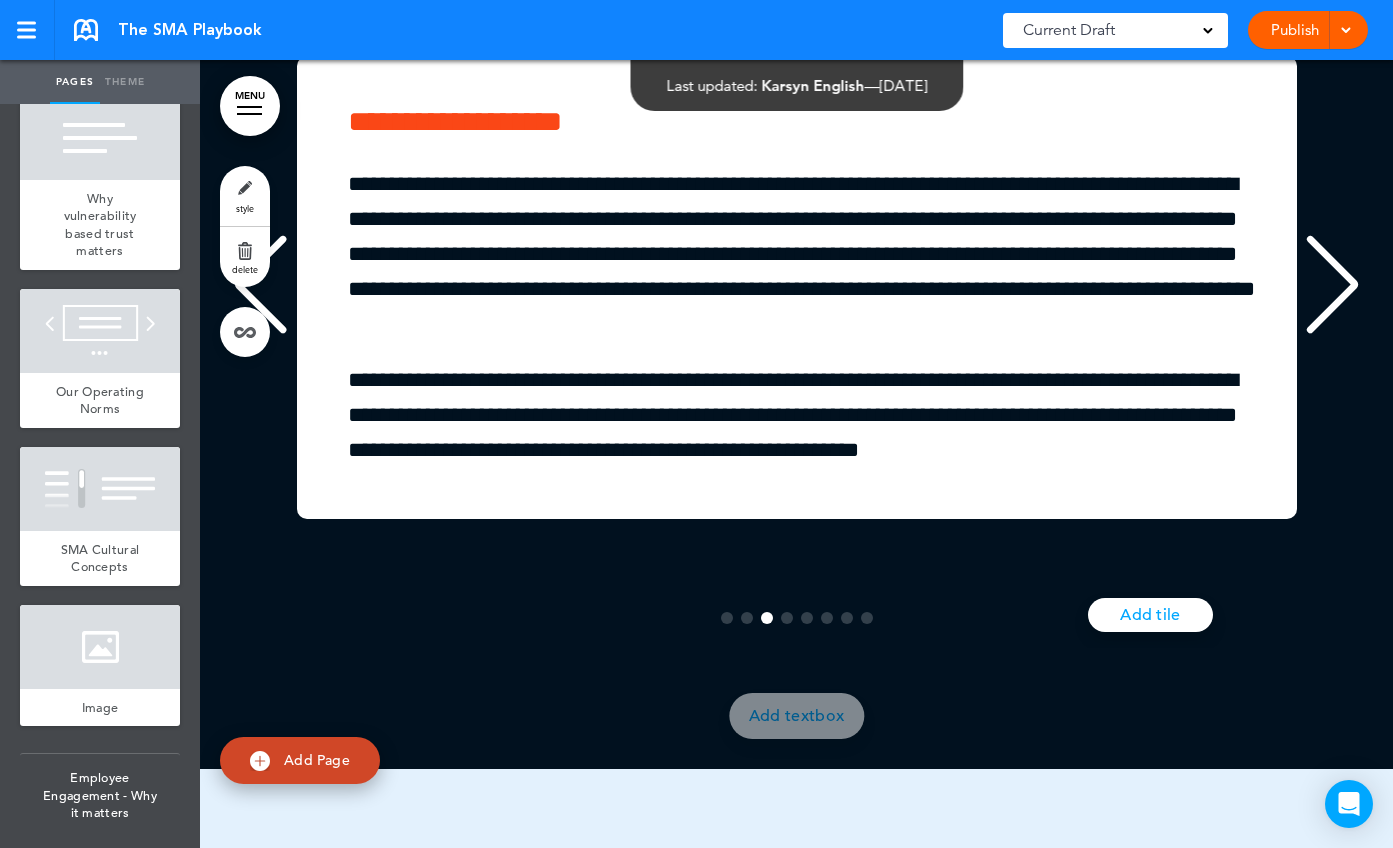 click at bounding box center (1332, 285) 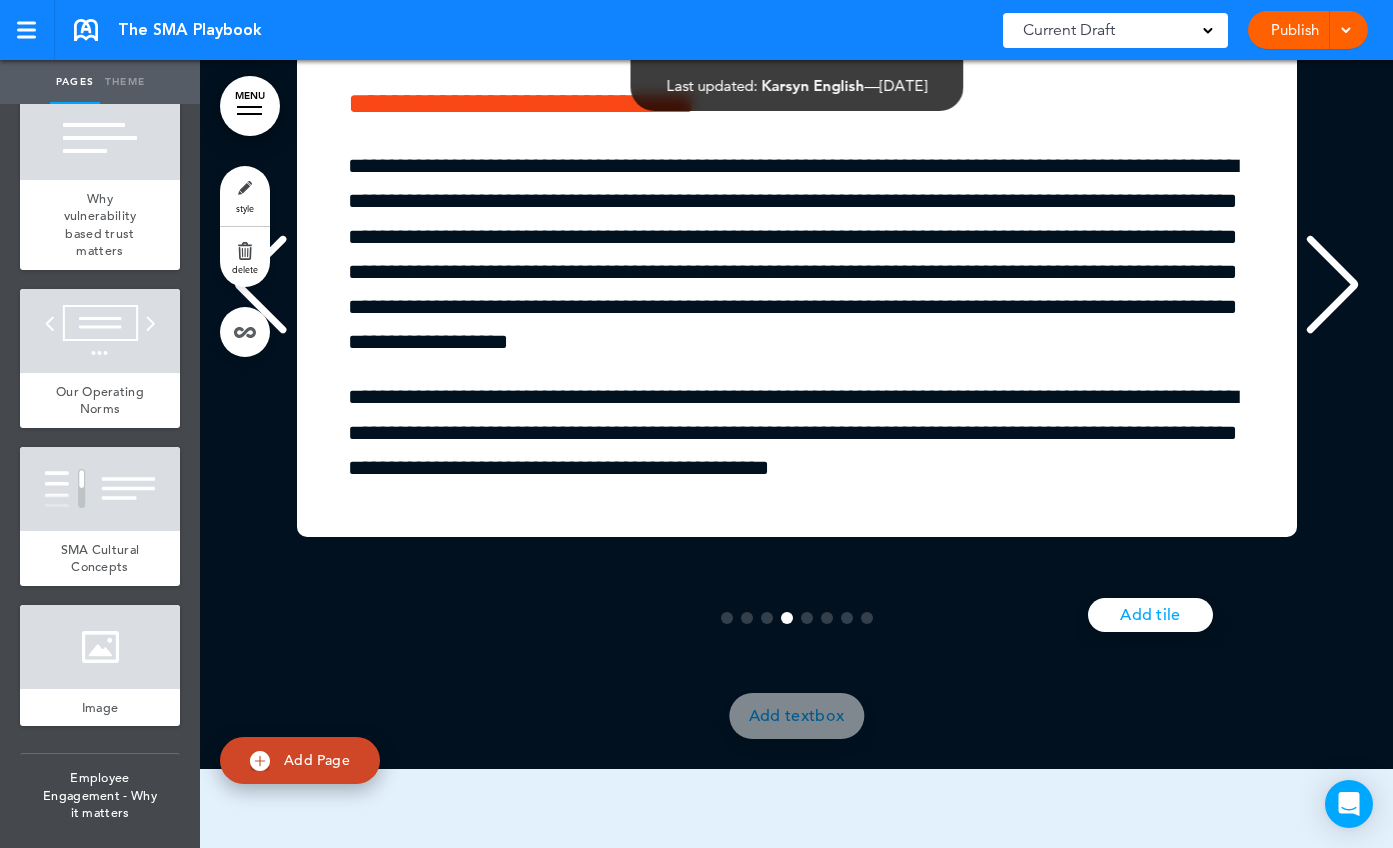 click at bounding box center (1332, 285) 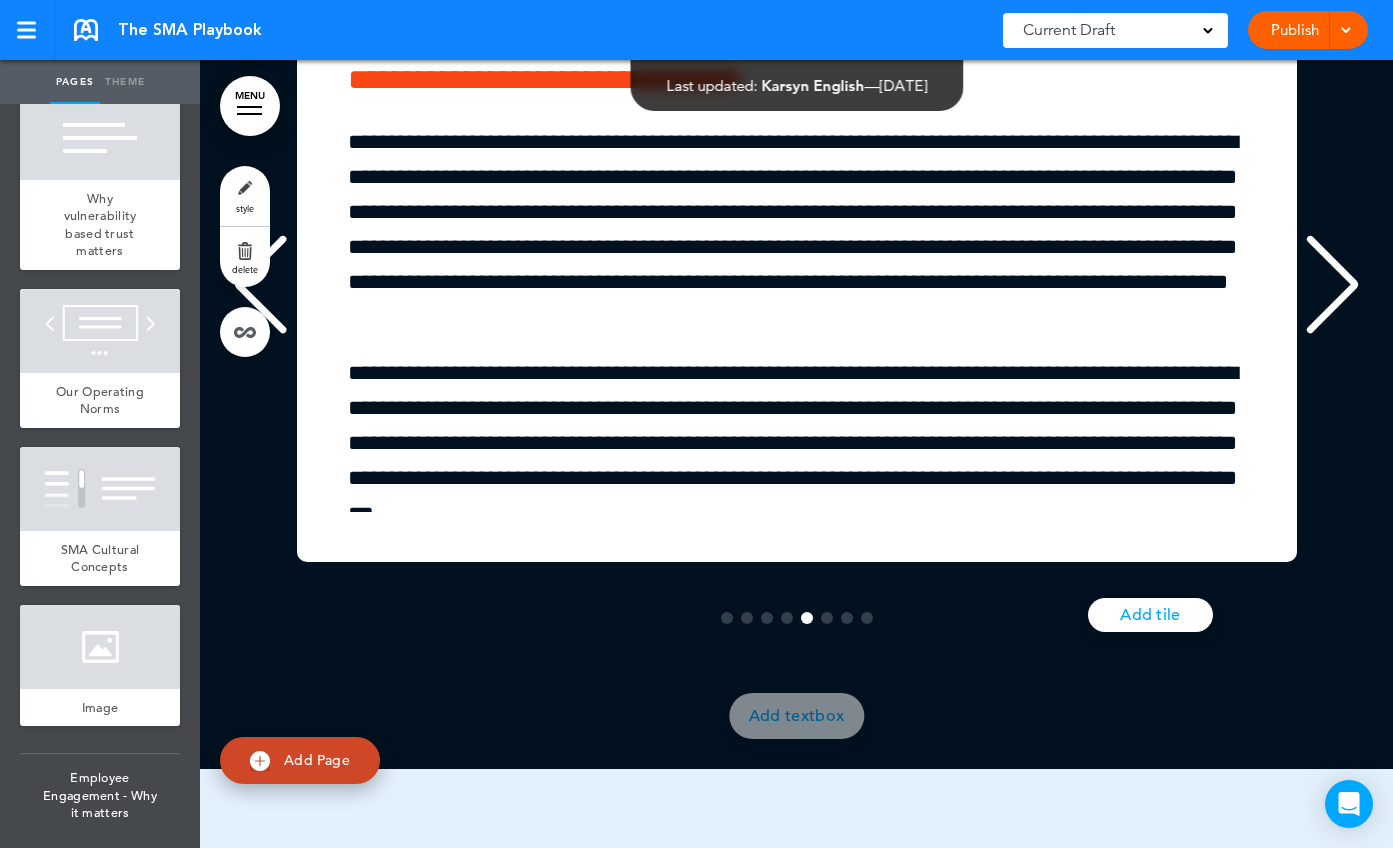 click at bounding box center [1332, 285] 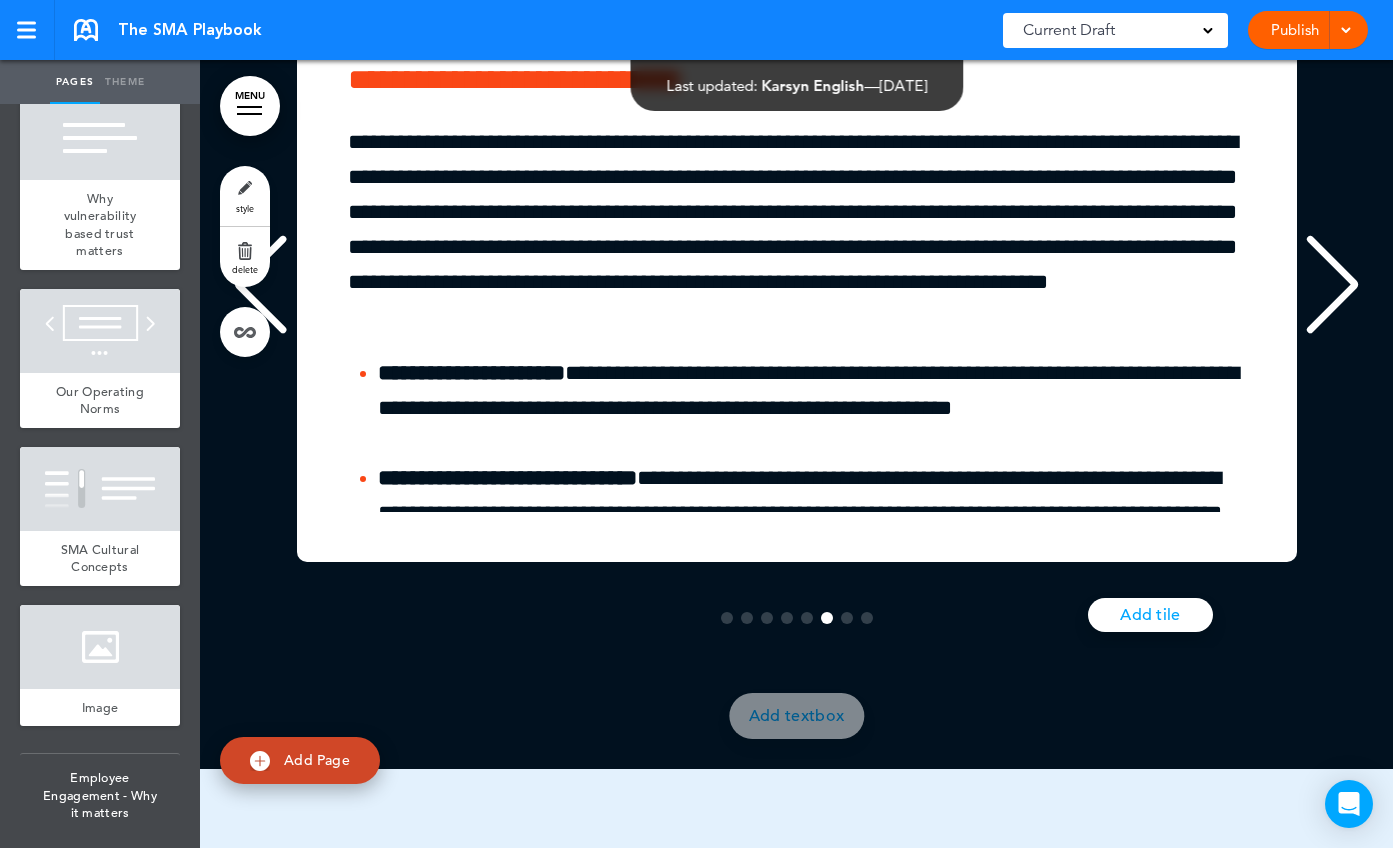 click at bounding box center [1332, 285] 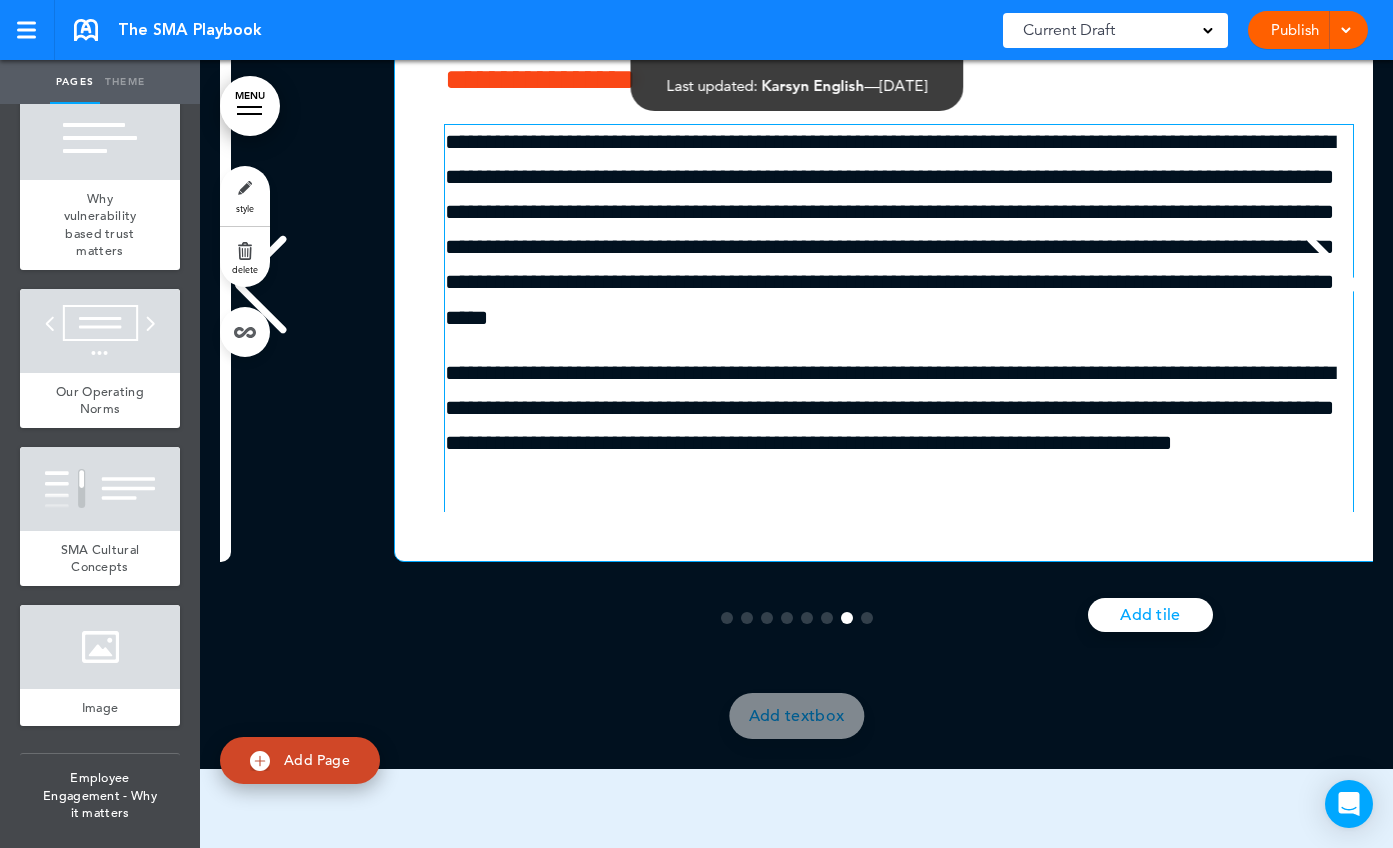 scroll, scrollTop: 0, scrollLeft: 6978, axis: horizontal 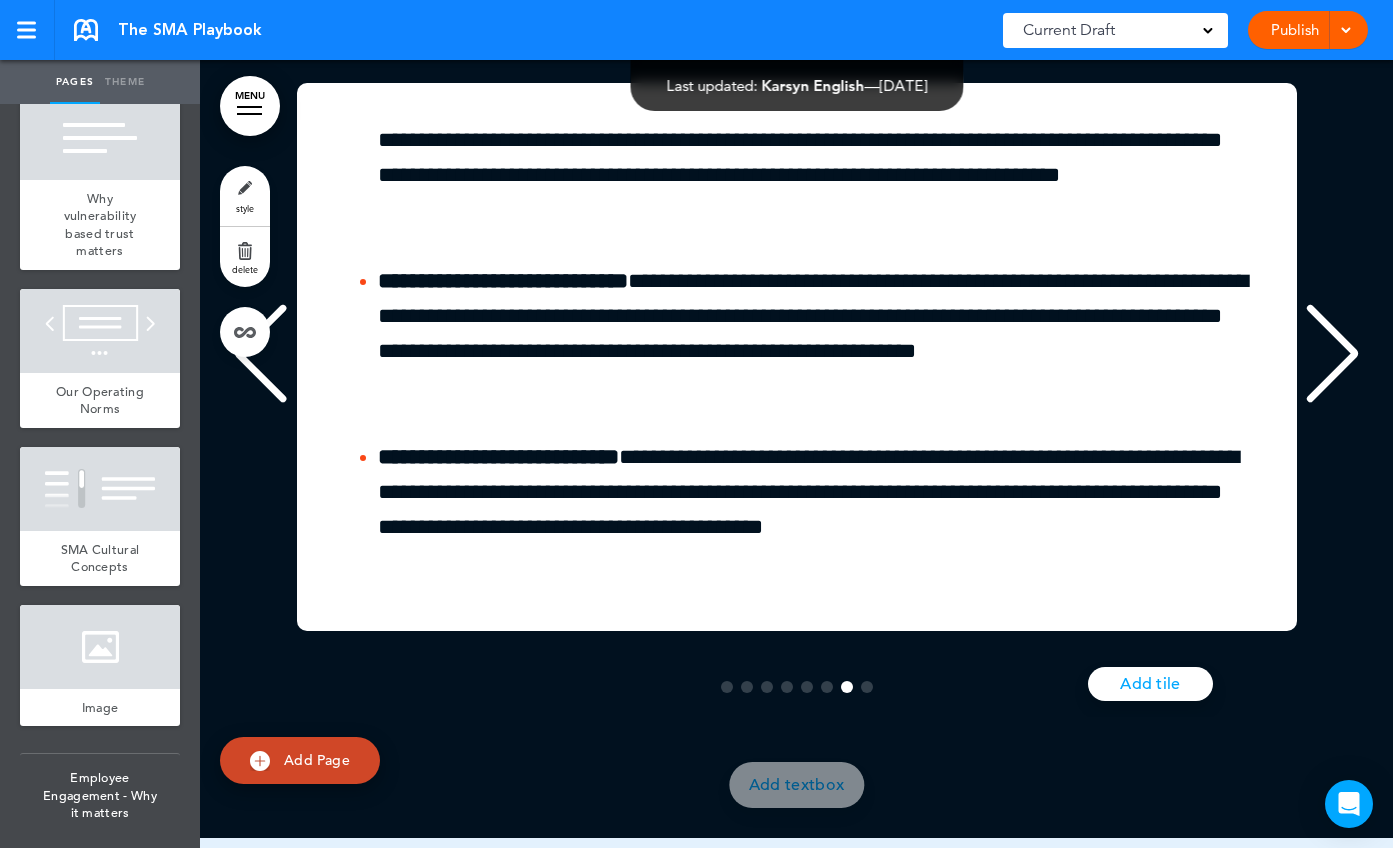 click at bounding box center [260, 354] 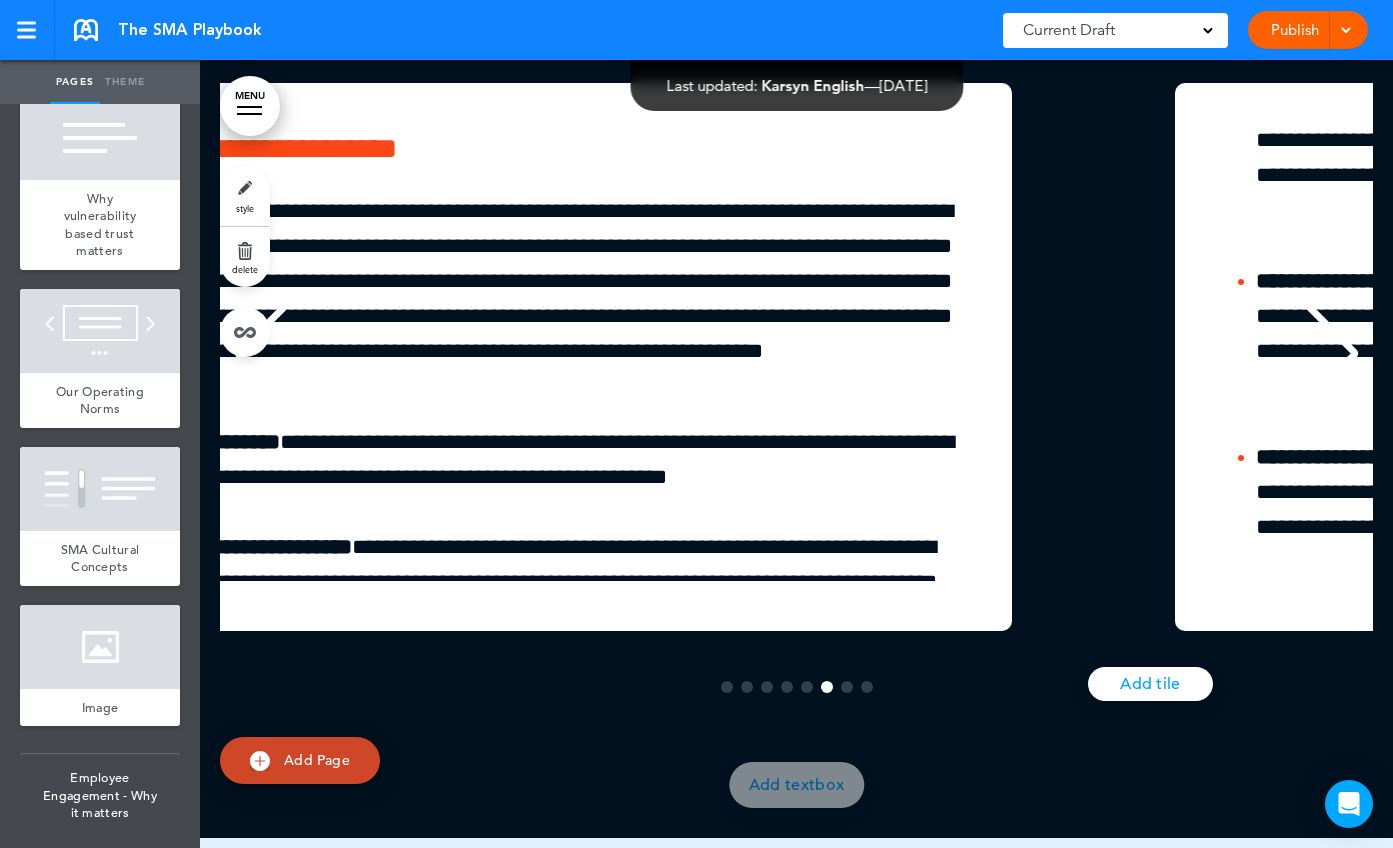 scroll, scrollTop: 0, scrollLeft: 5815, axis: horizontal 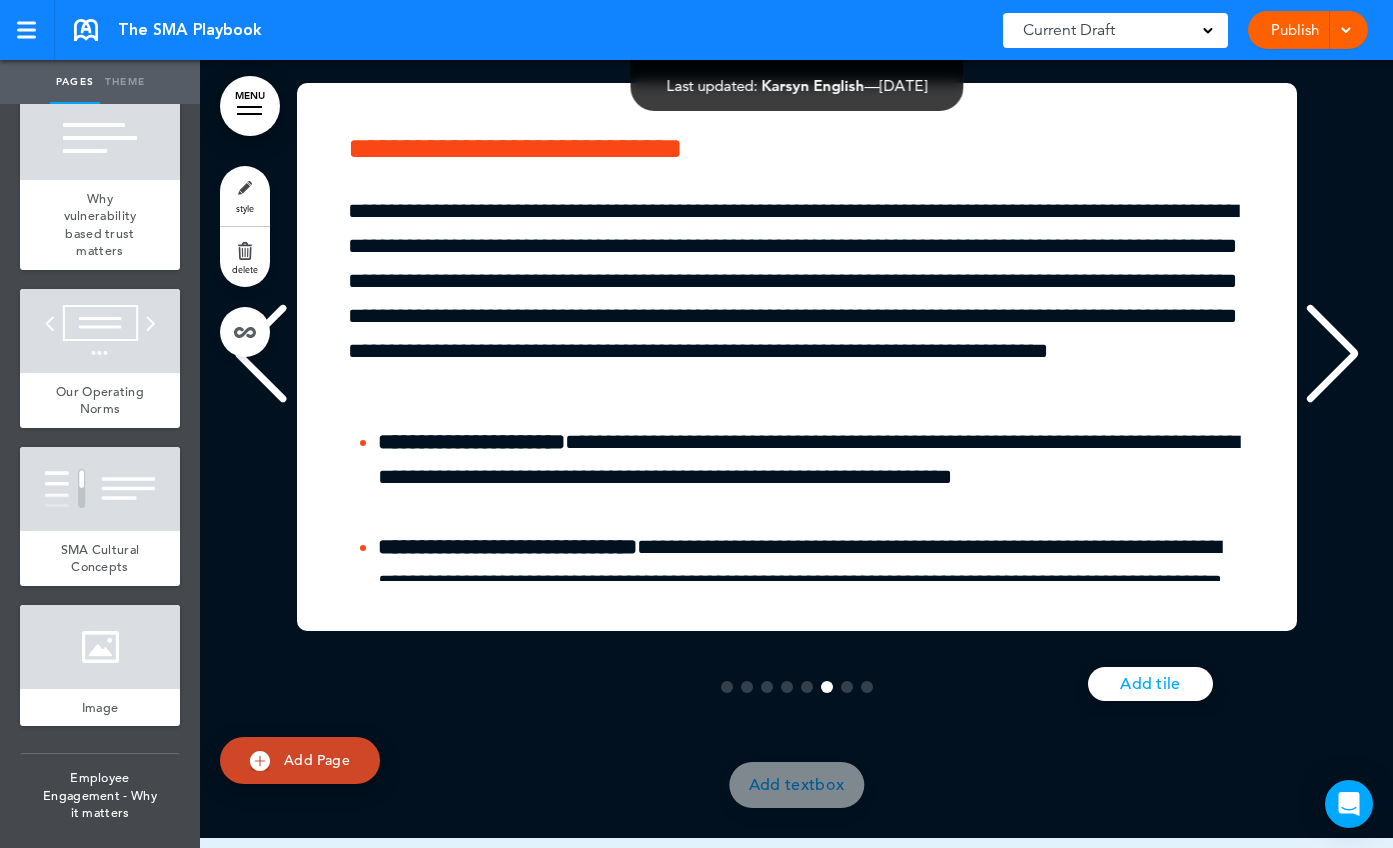 click at bounding box center (260, 354) 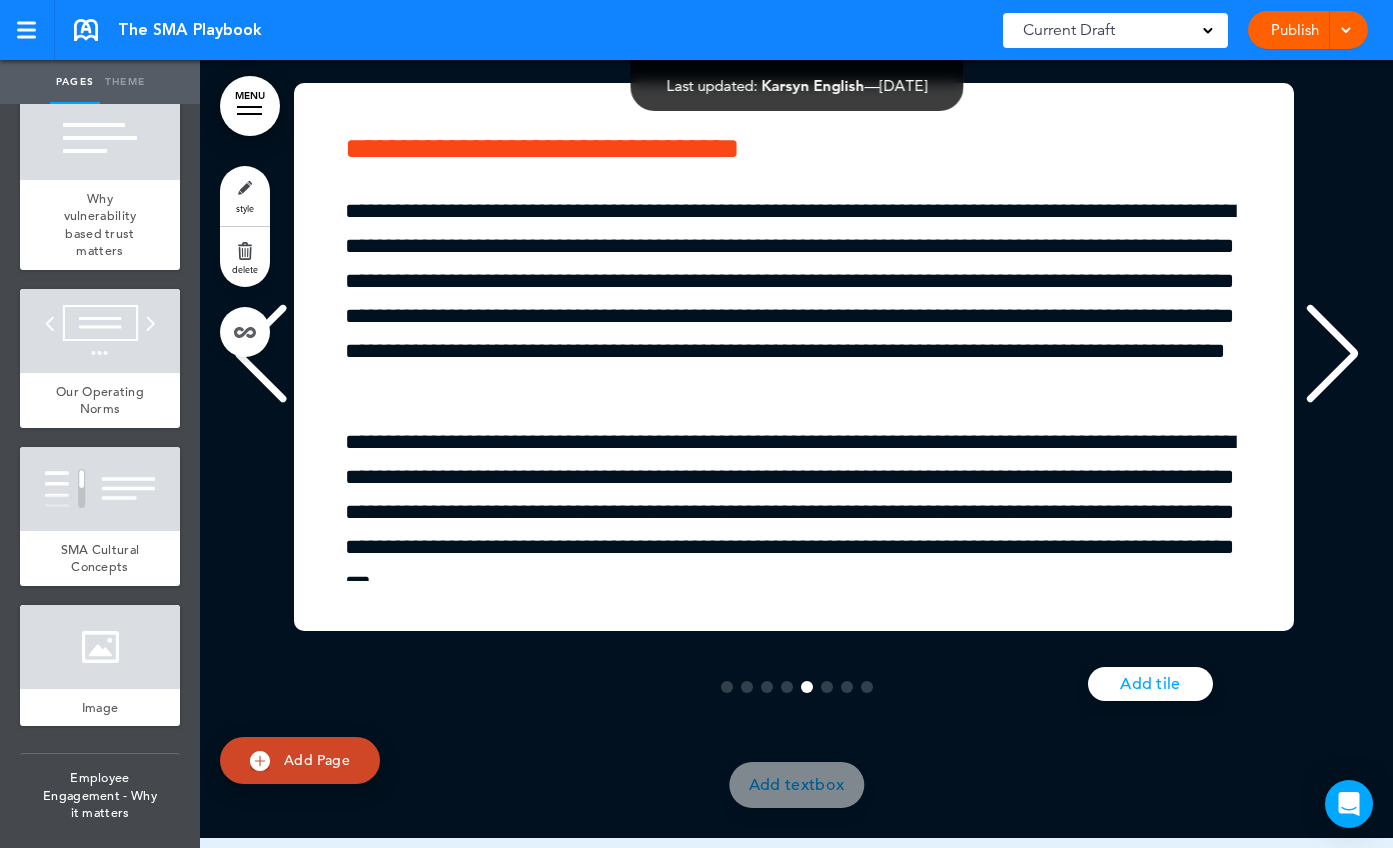 scroll, scrollTop: 0, scrollLeft: 4652, axis: horizontal 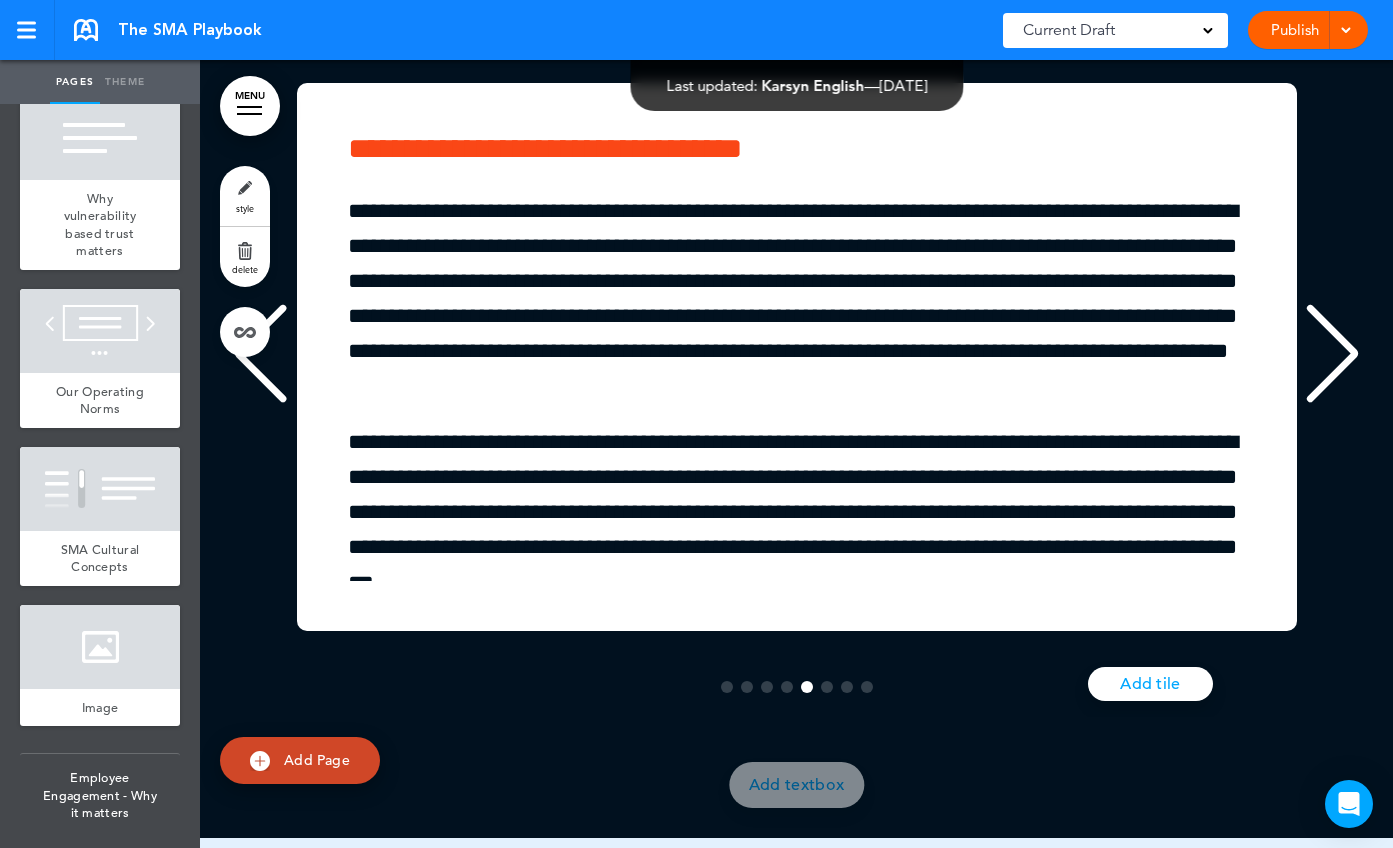 click at bounding box center [260, 354] 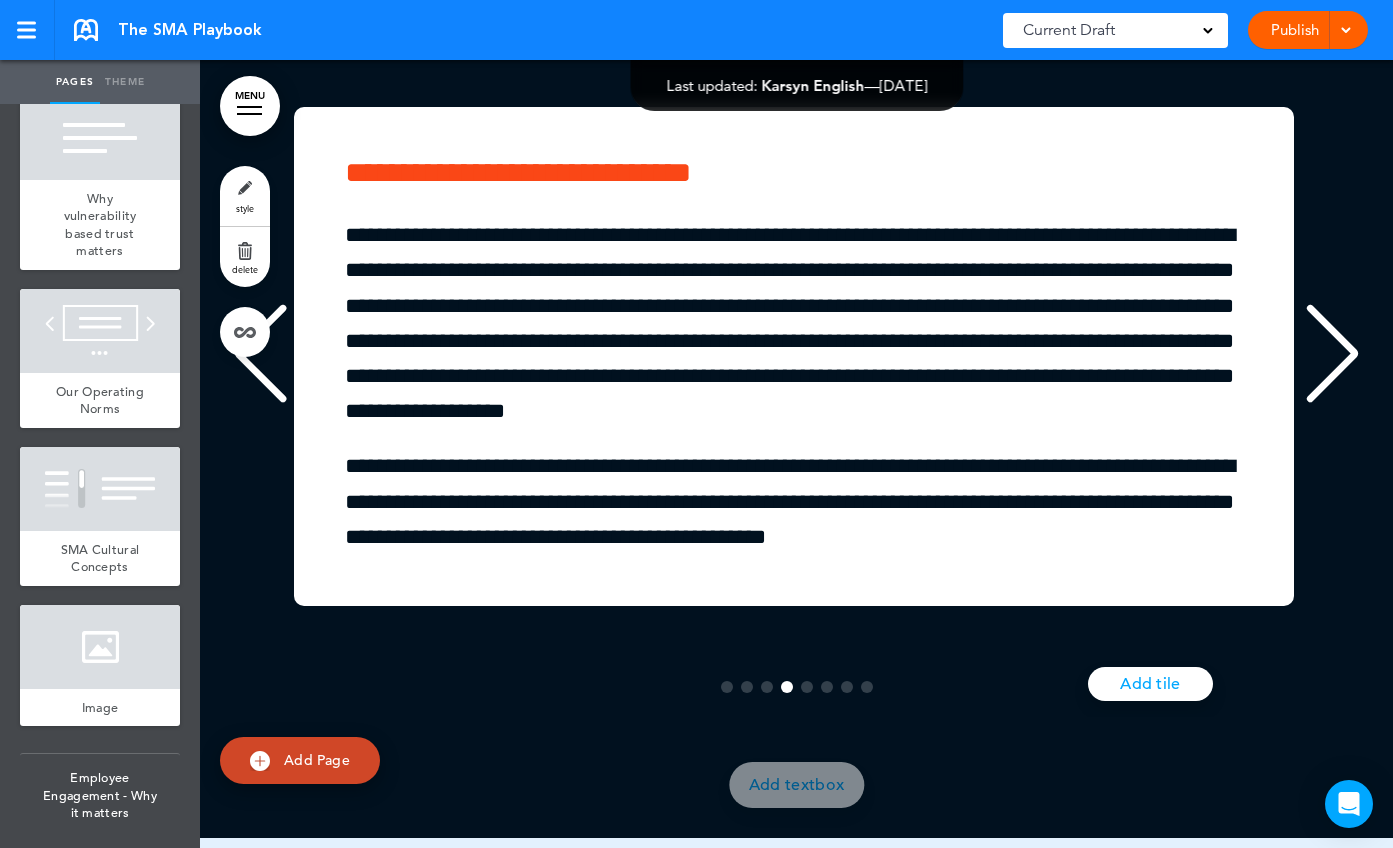 scroll, scrollTop: 0, scrollLeft: 3489, axis: horizontal 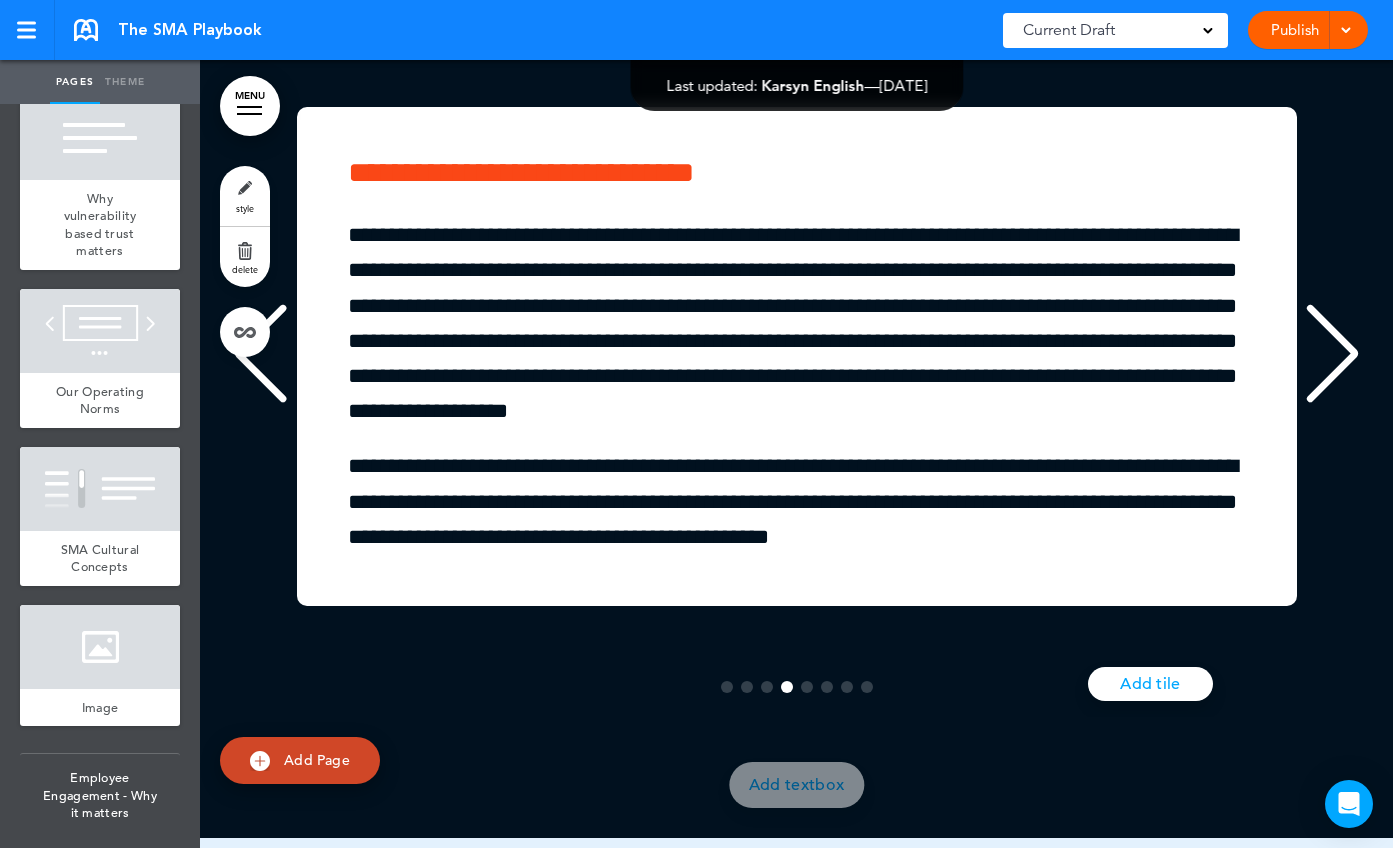 click at bounding box center [260, 354] 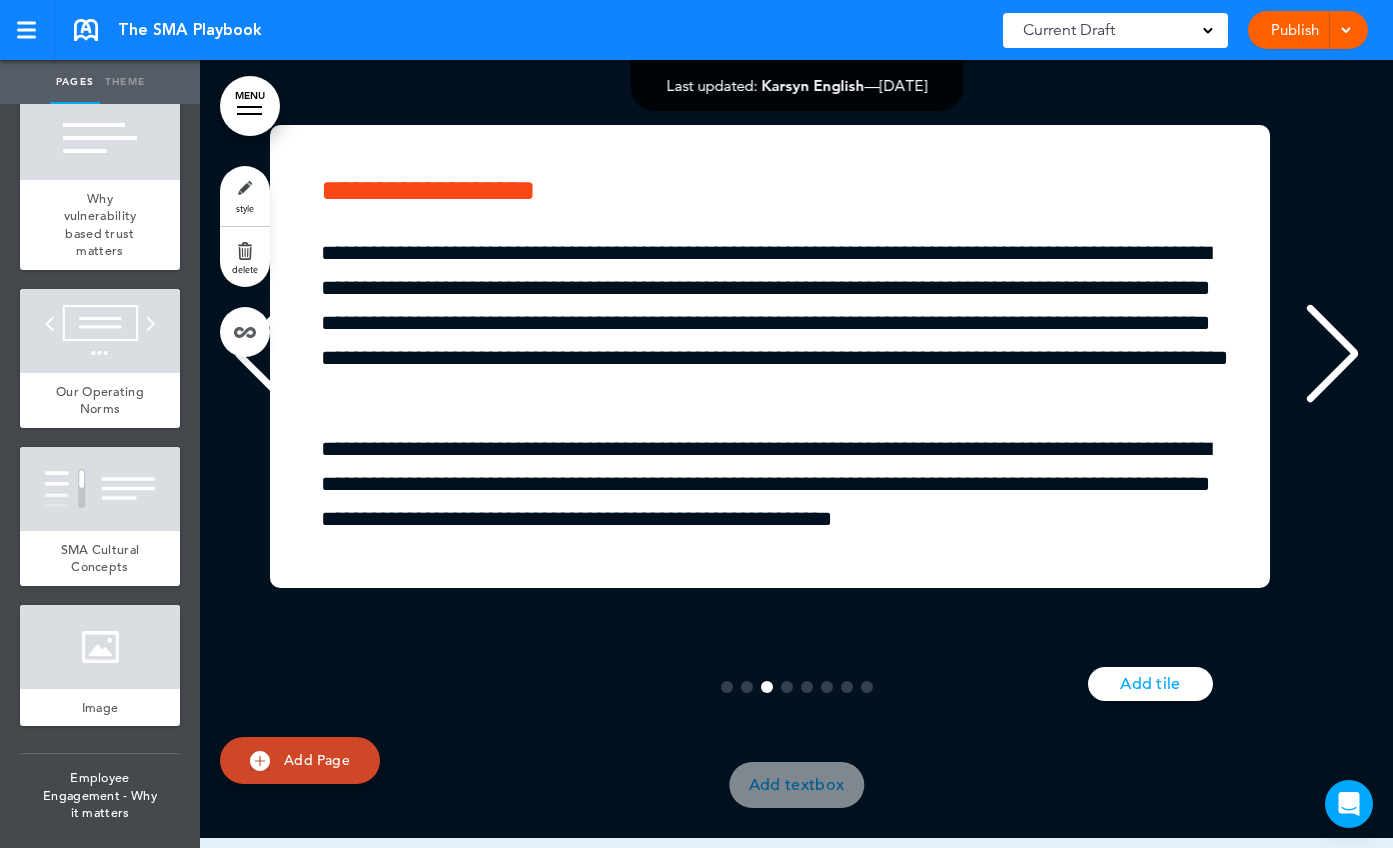 scroll, scrollTop: 0, scrollLeft: 2326, axis: horizontal 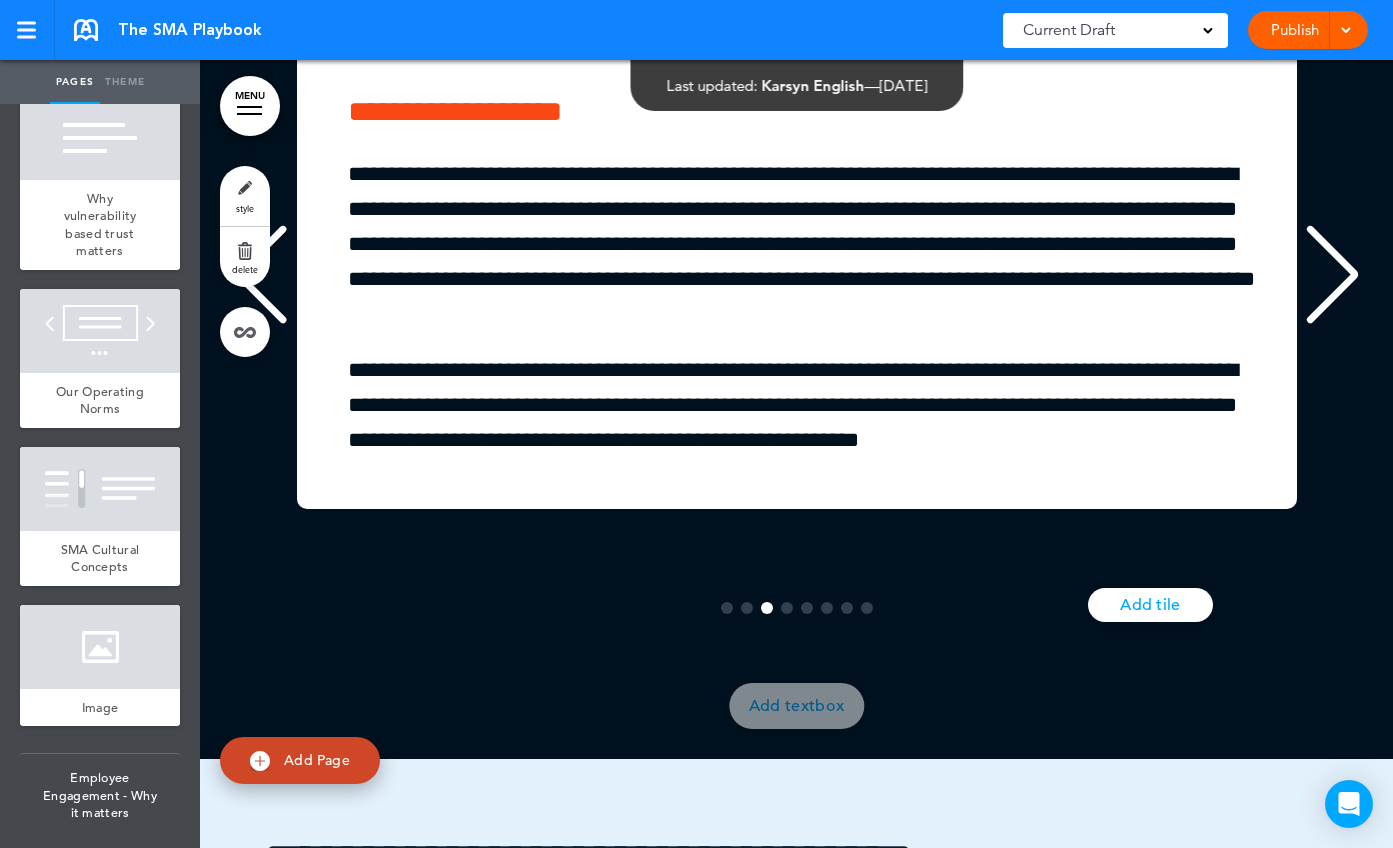click at bounding box center (260, 275) 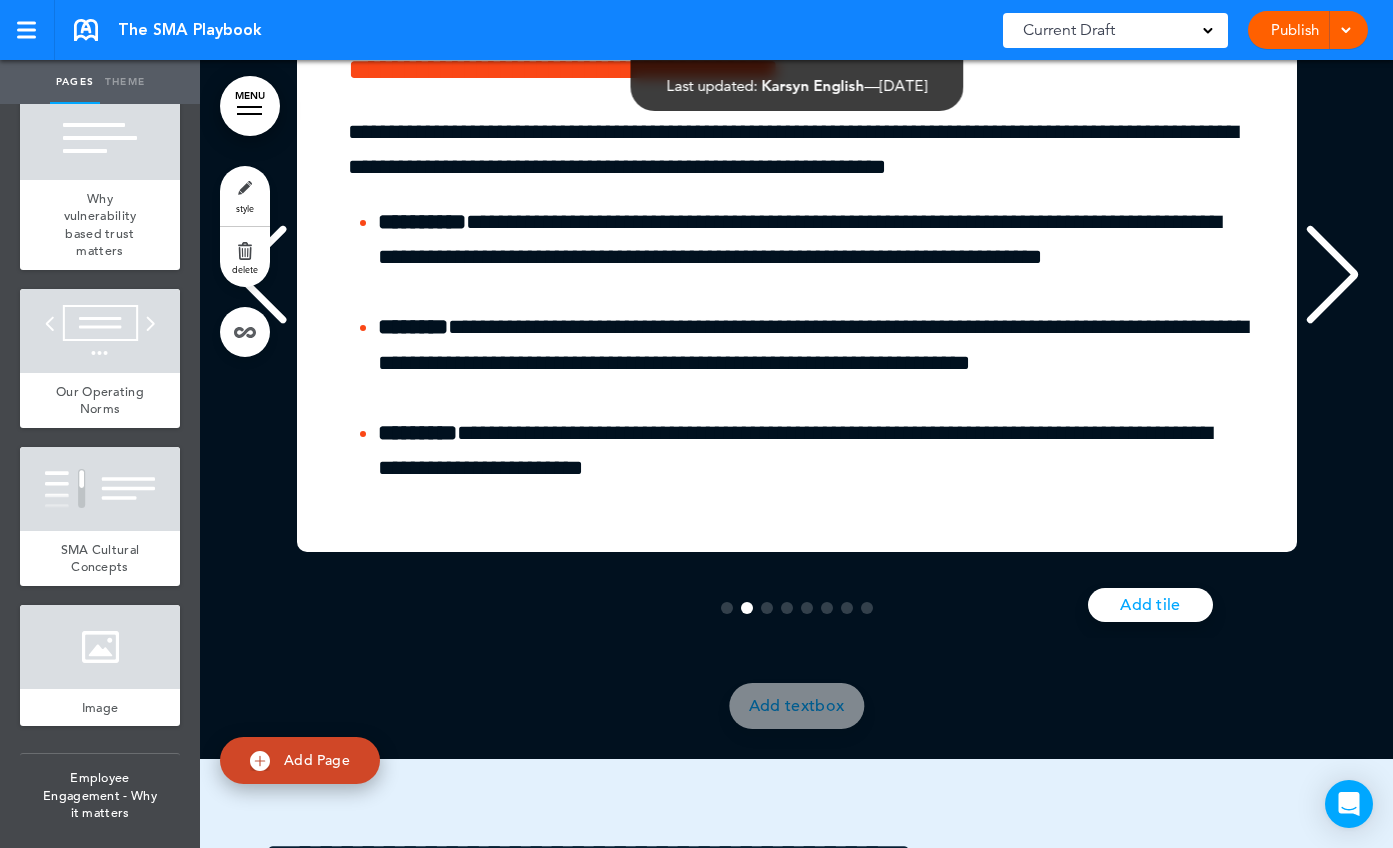 click at bounding box center (260, 275) 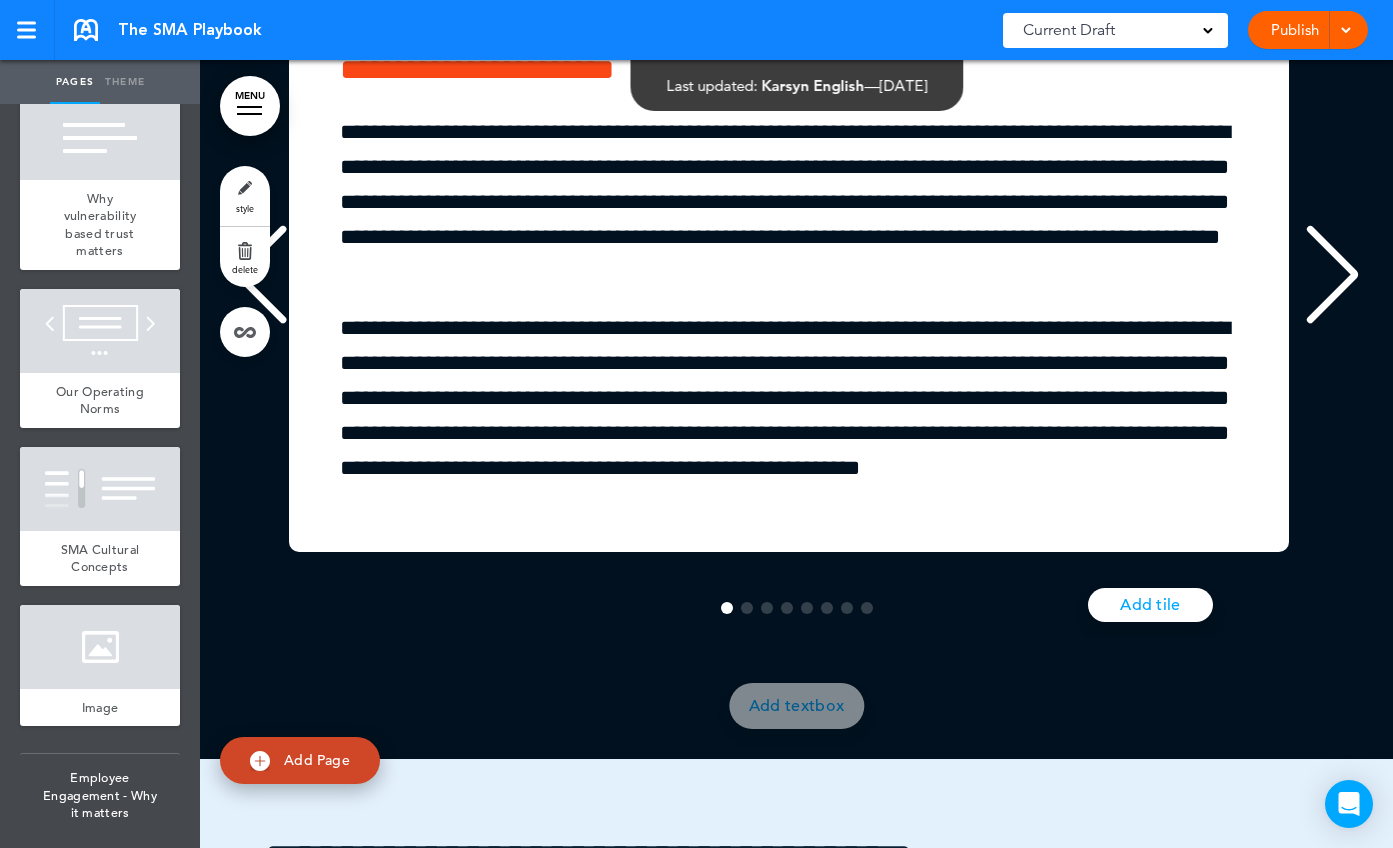 scroll, scrollTop: 0, scrollLeft: 0, axis: both 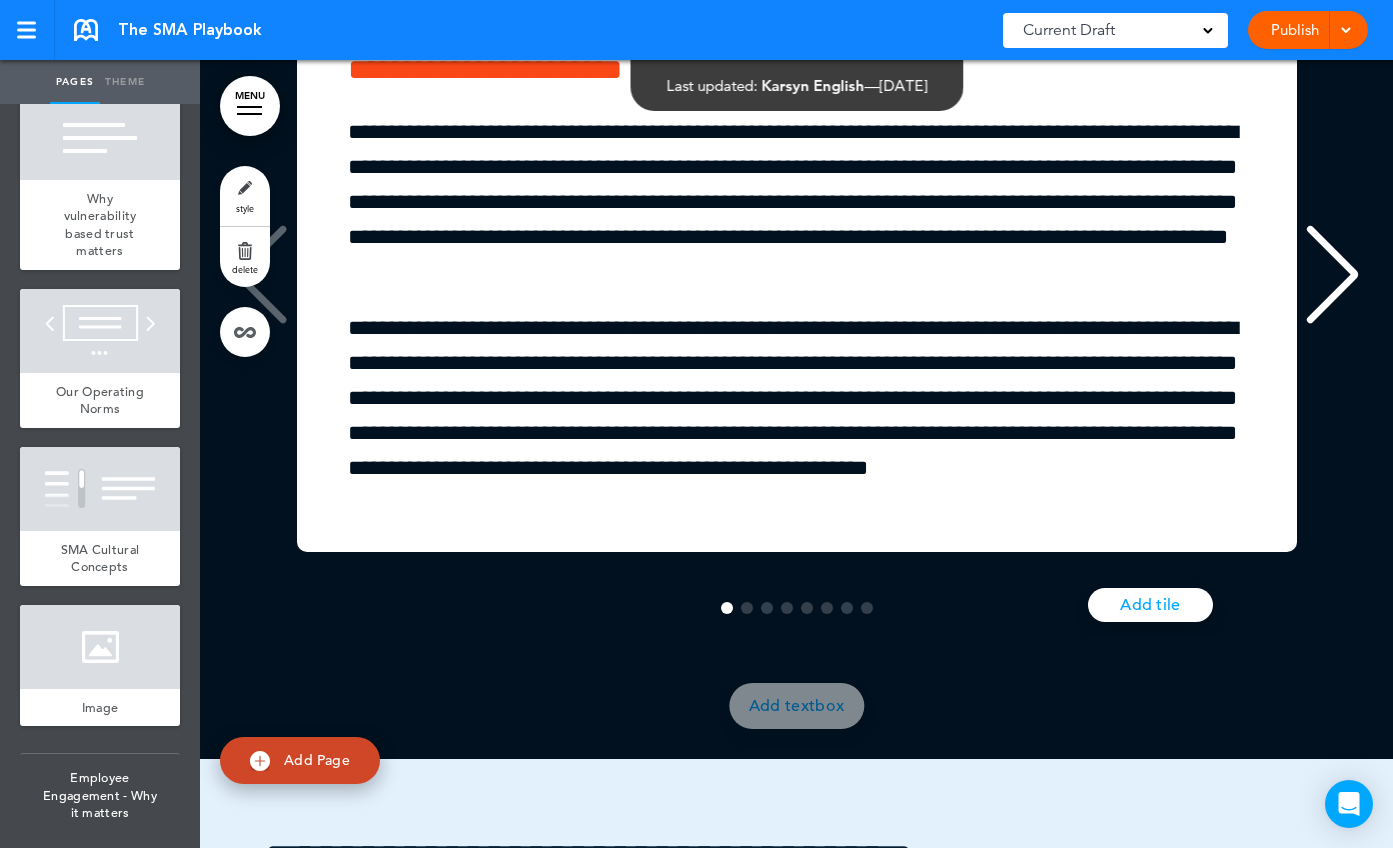 click on "**********" at bounding box center (796, 278) 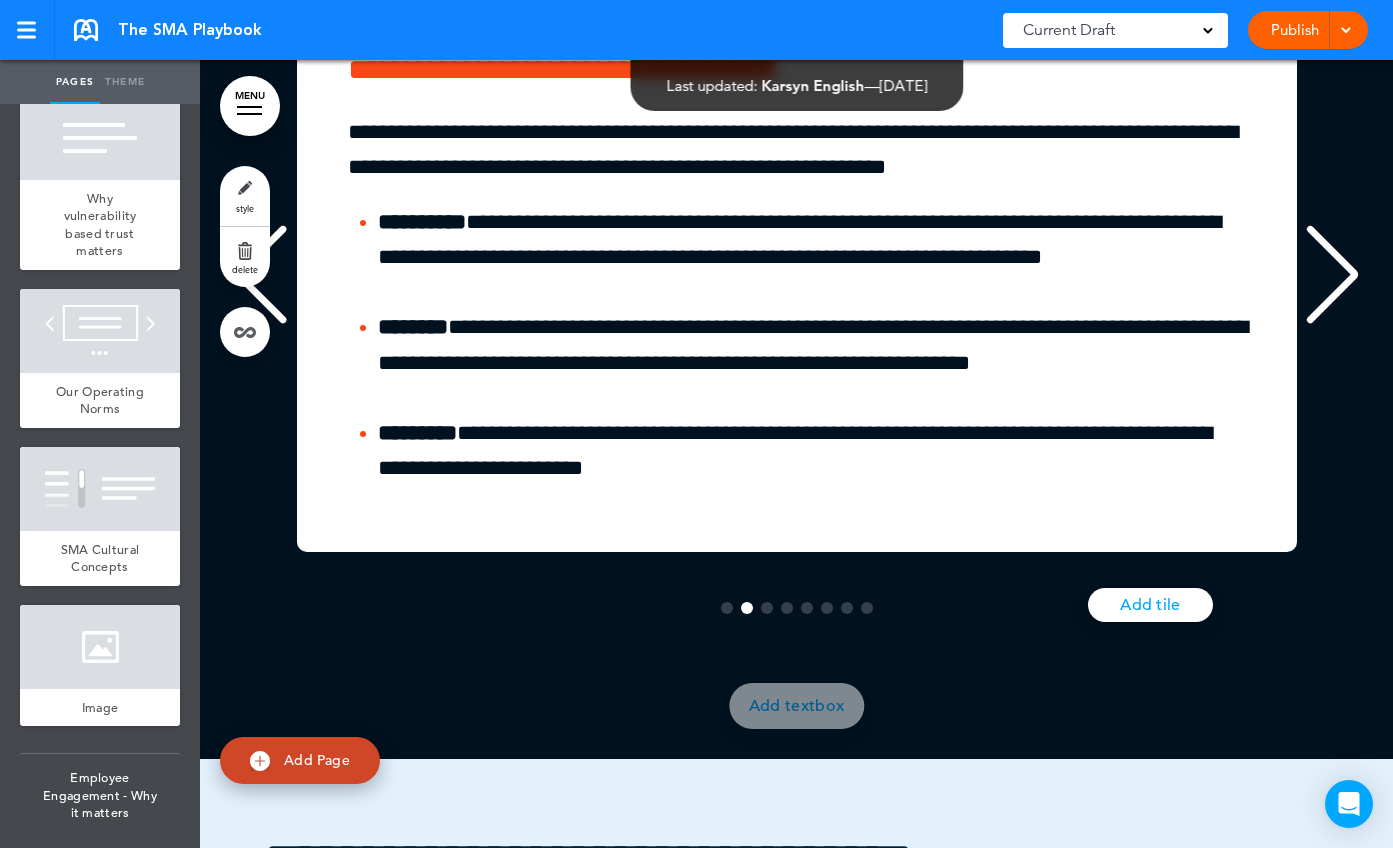 click at bounding box center (1332, 275) 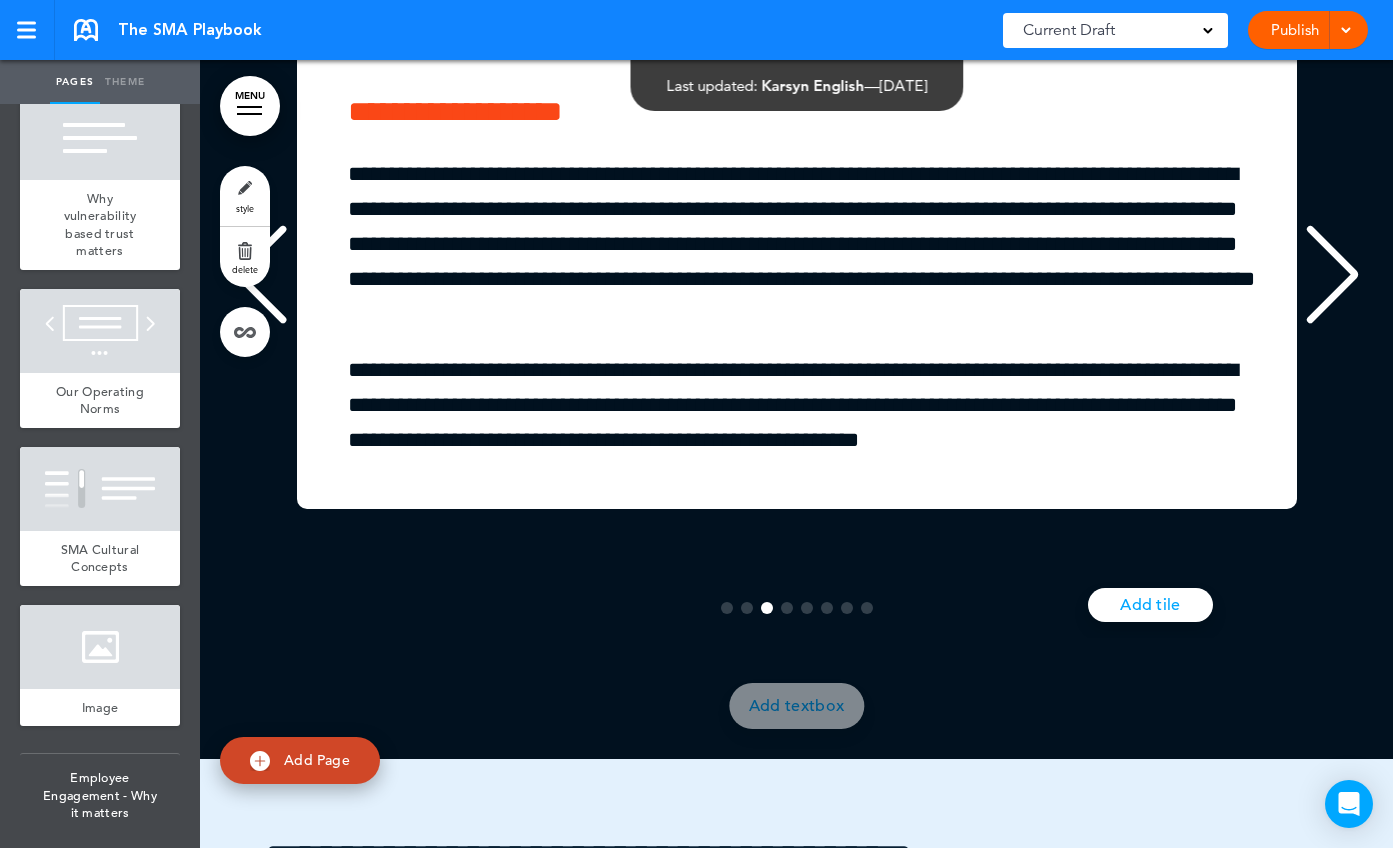 click at bounding box center (1332, 275) 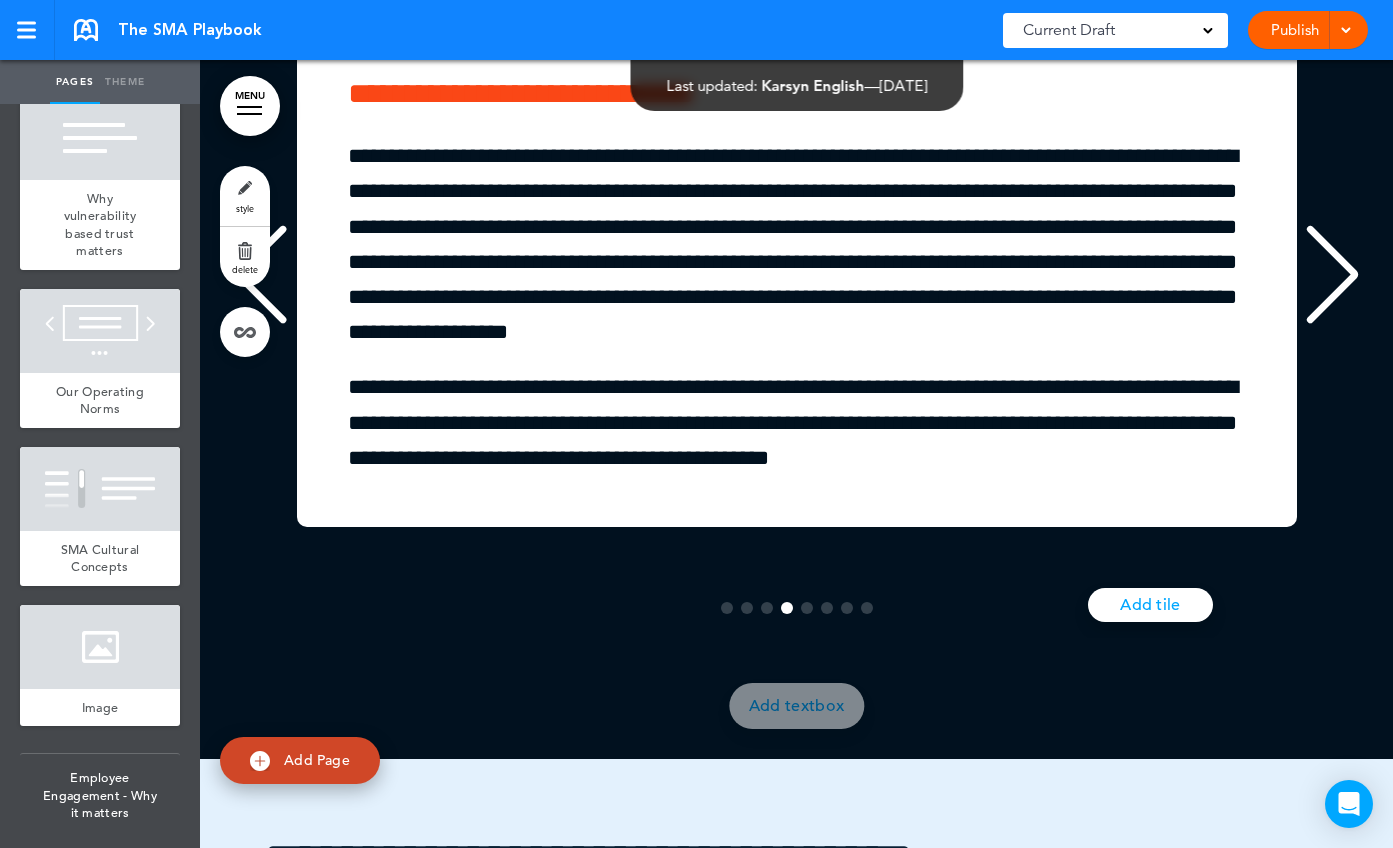 click at bounding box center [1332, 275] 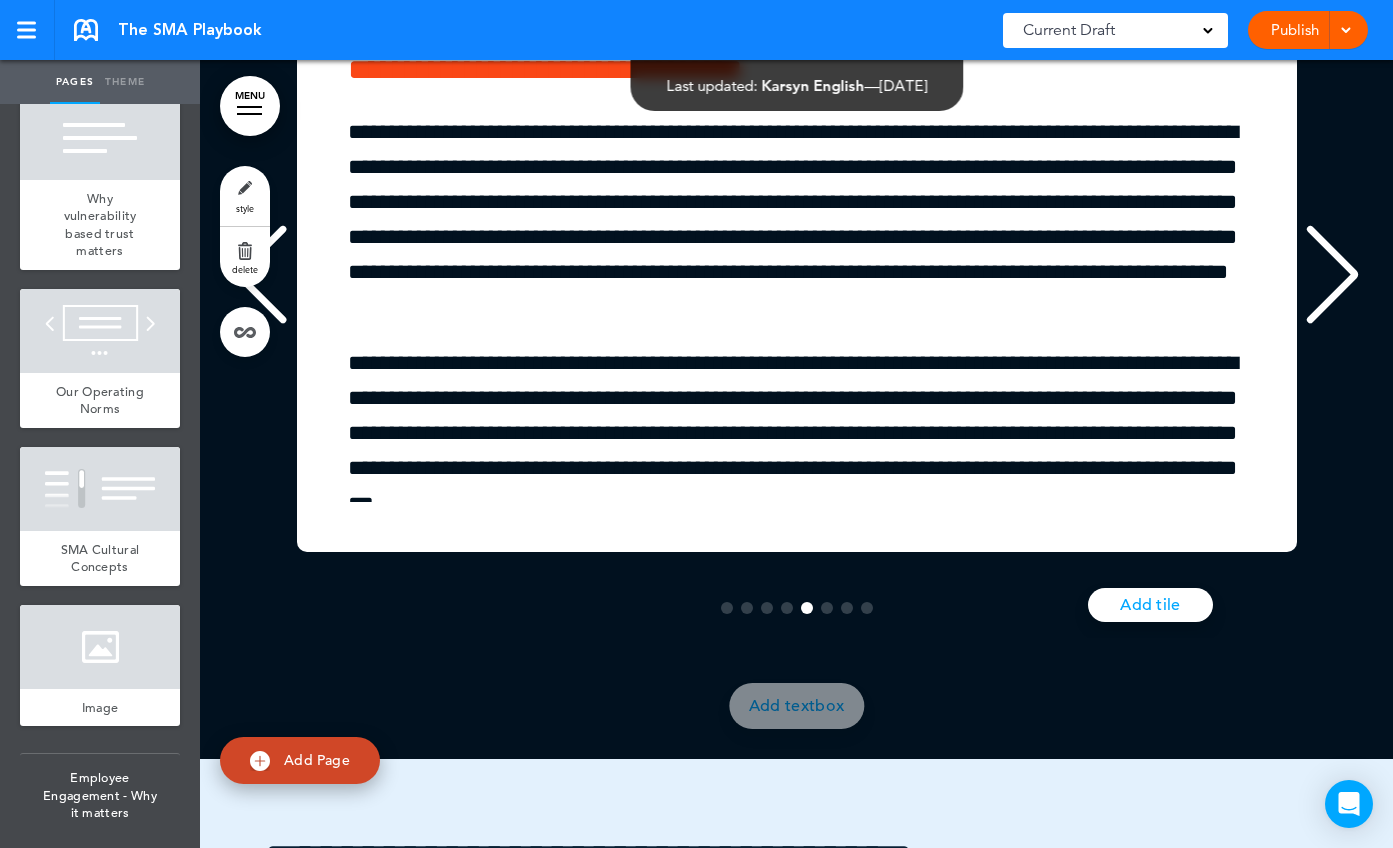 click at bounding box center [1332, 275] 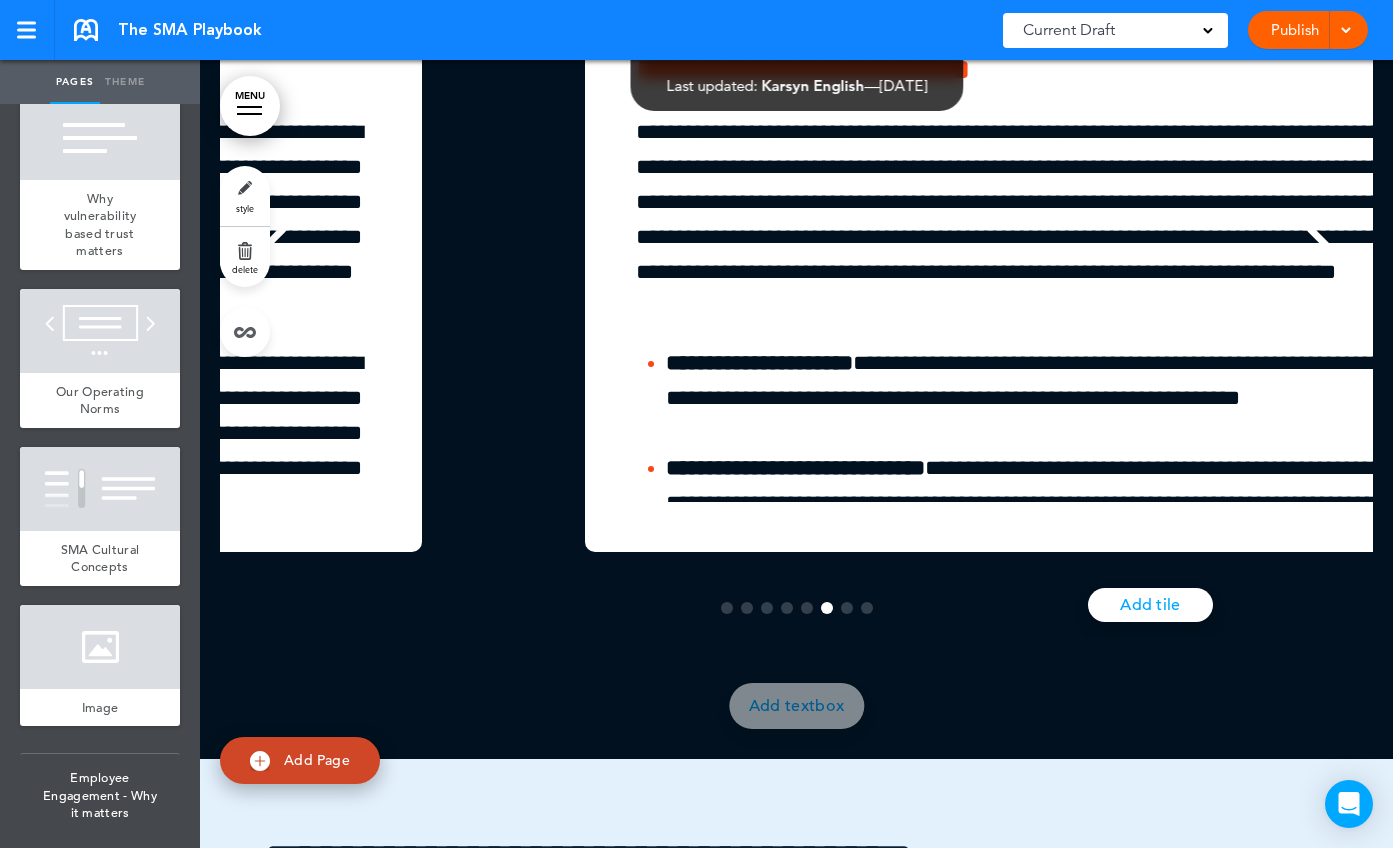 scroll, scrollTop: 0, scrollLeft: 5815, axis: horizontal 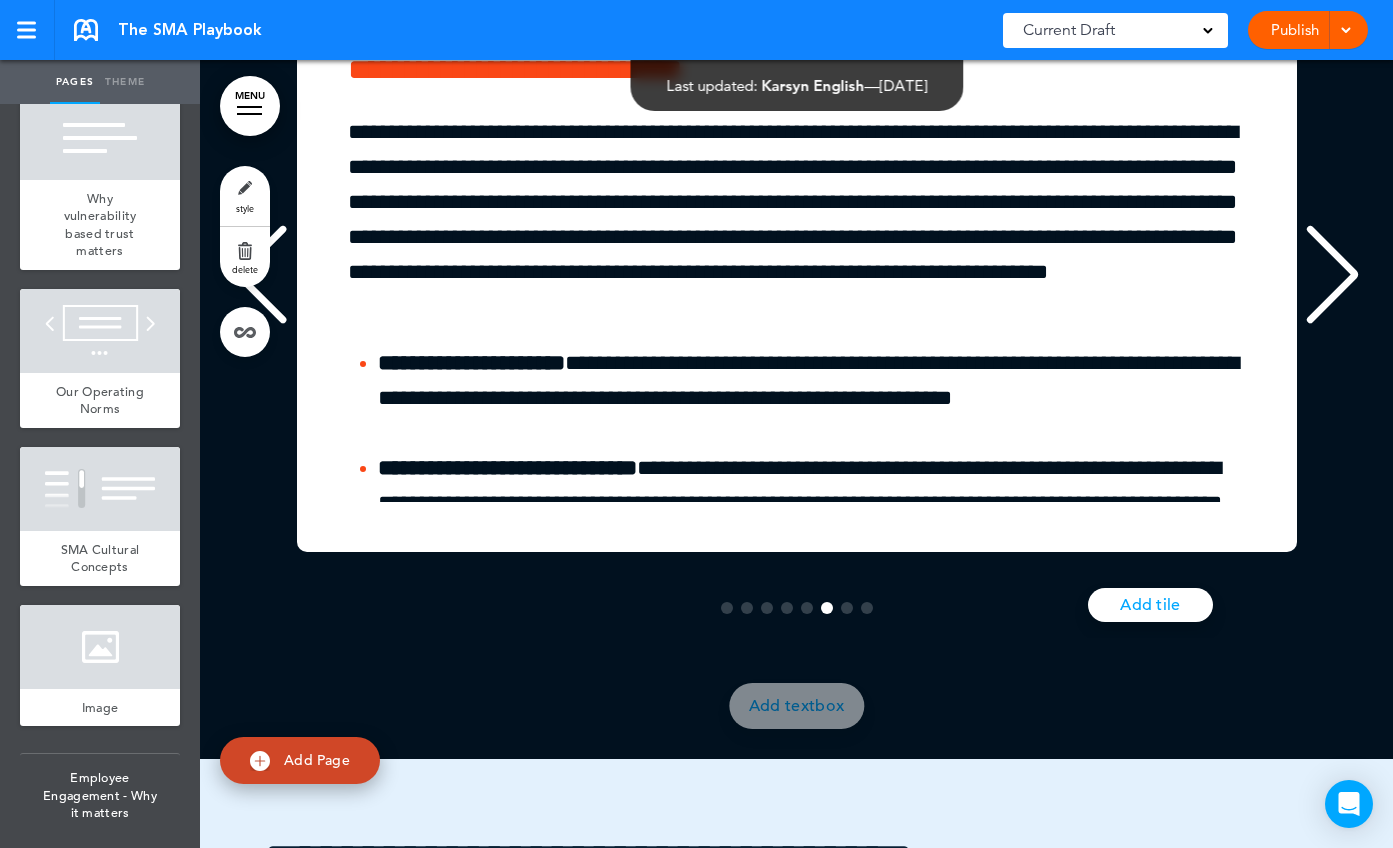 click at bounding box center [1332, 275] 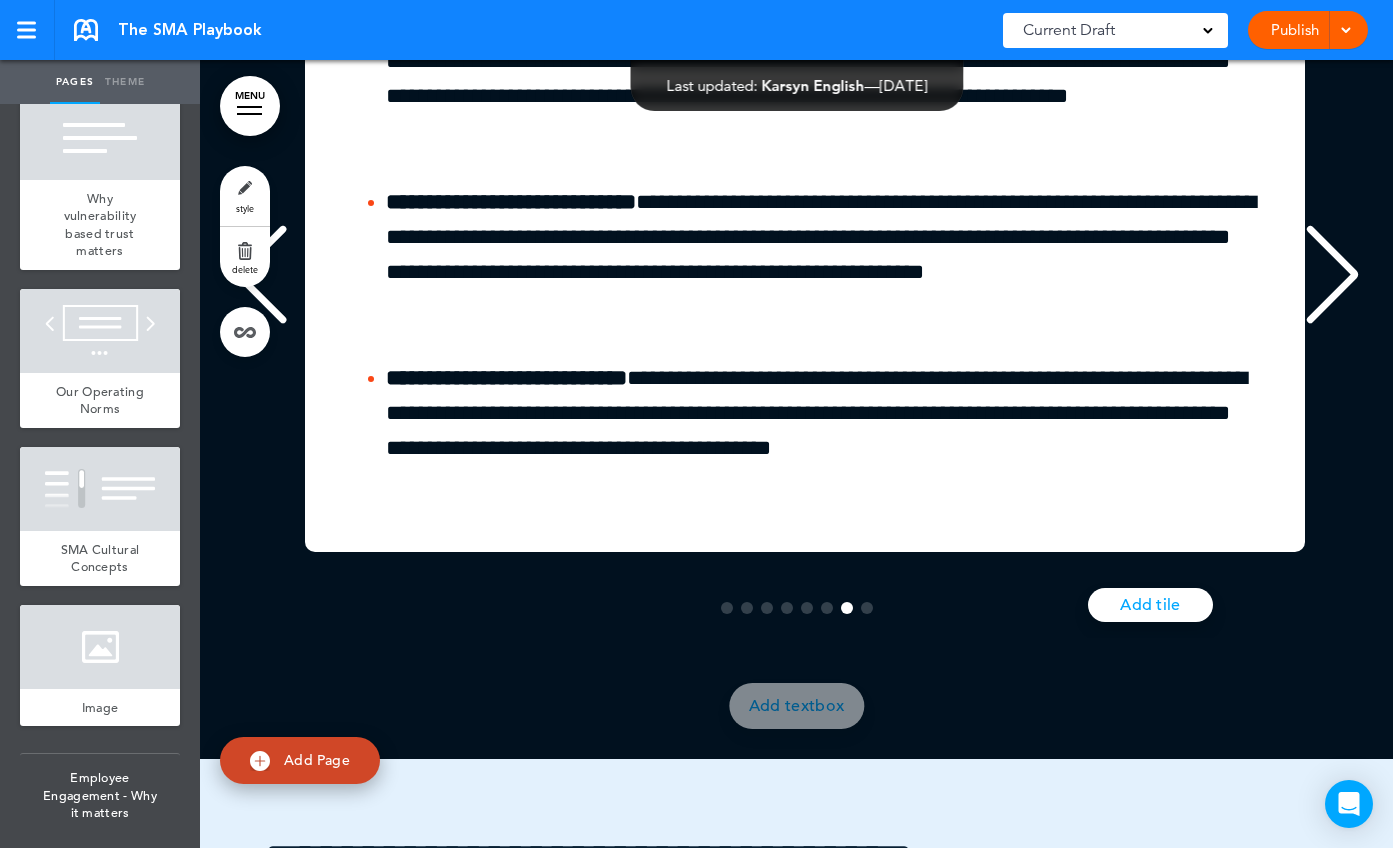 scroll, scrollTop: 0, scrollLeft: 6978, axis: horizontal 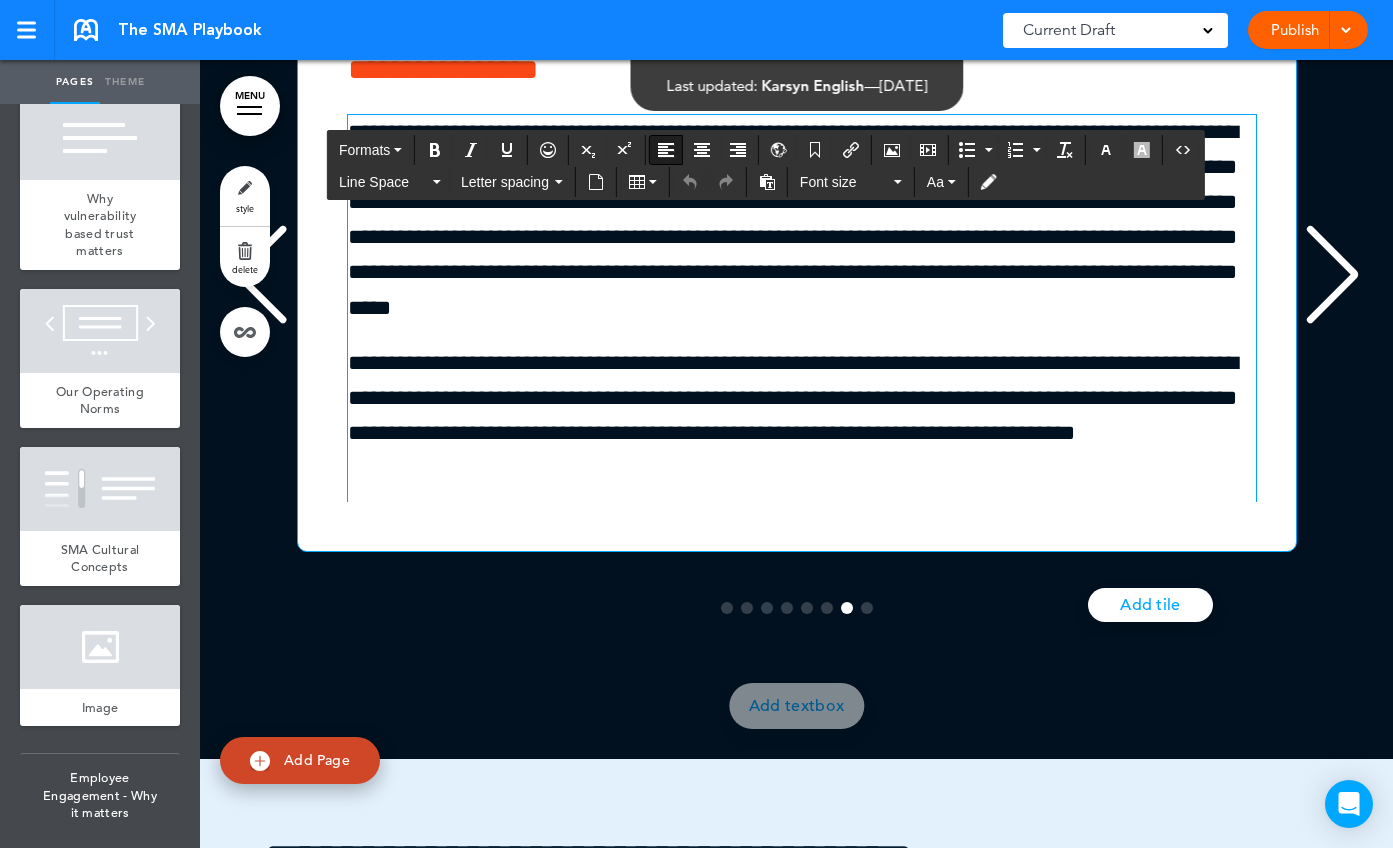 click on "**********" at bounding box center [798, 220] 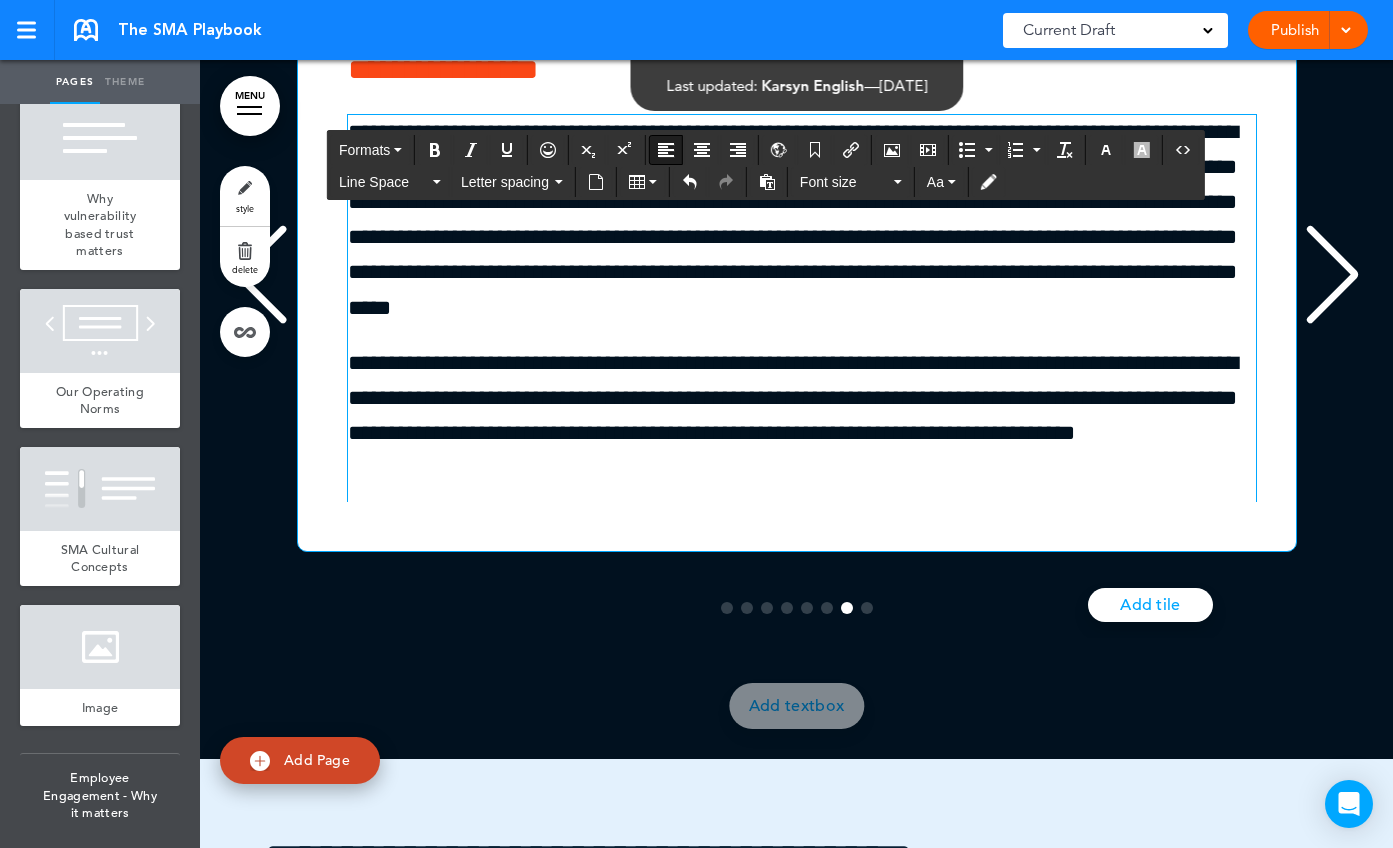 click on "**********" at bounding box center (798, 220) 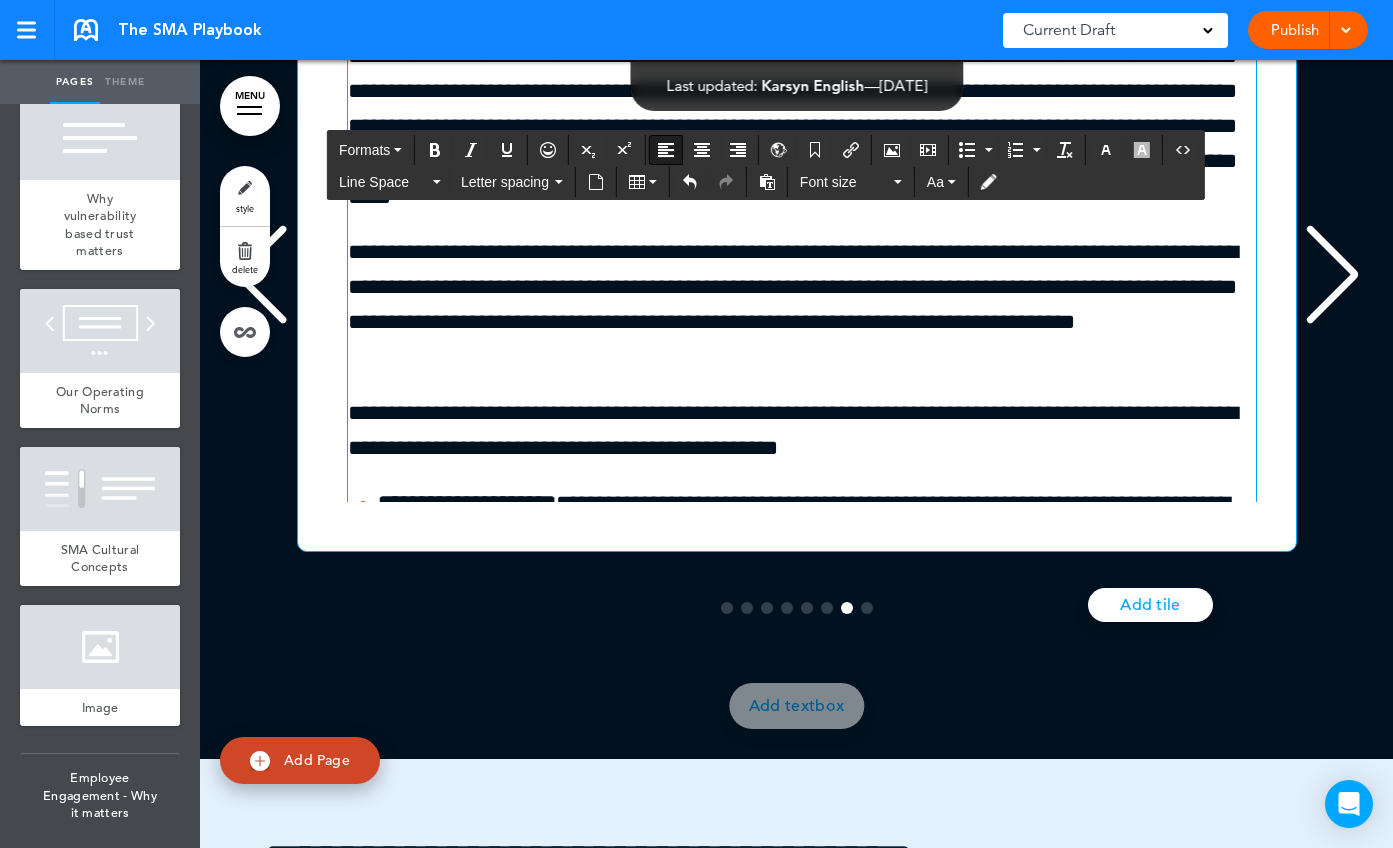 scroll, scrollTop: 0, scrollLeft: 0, axis: both 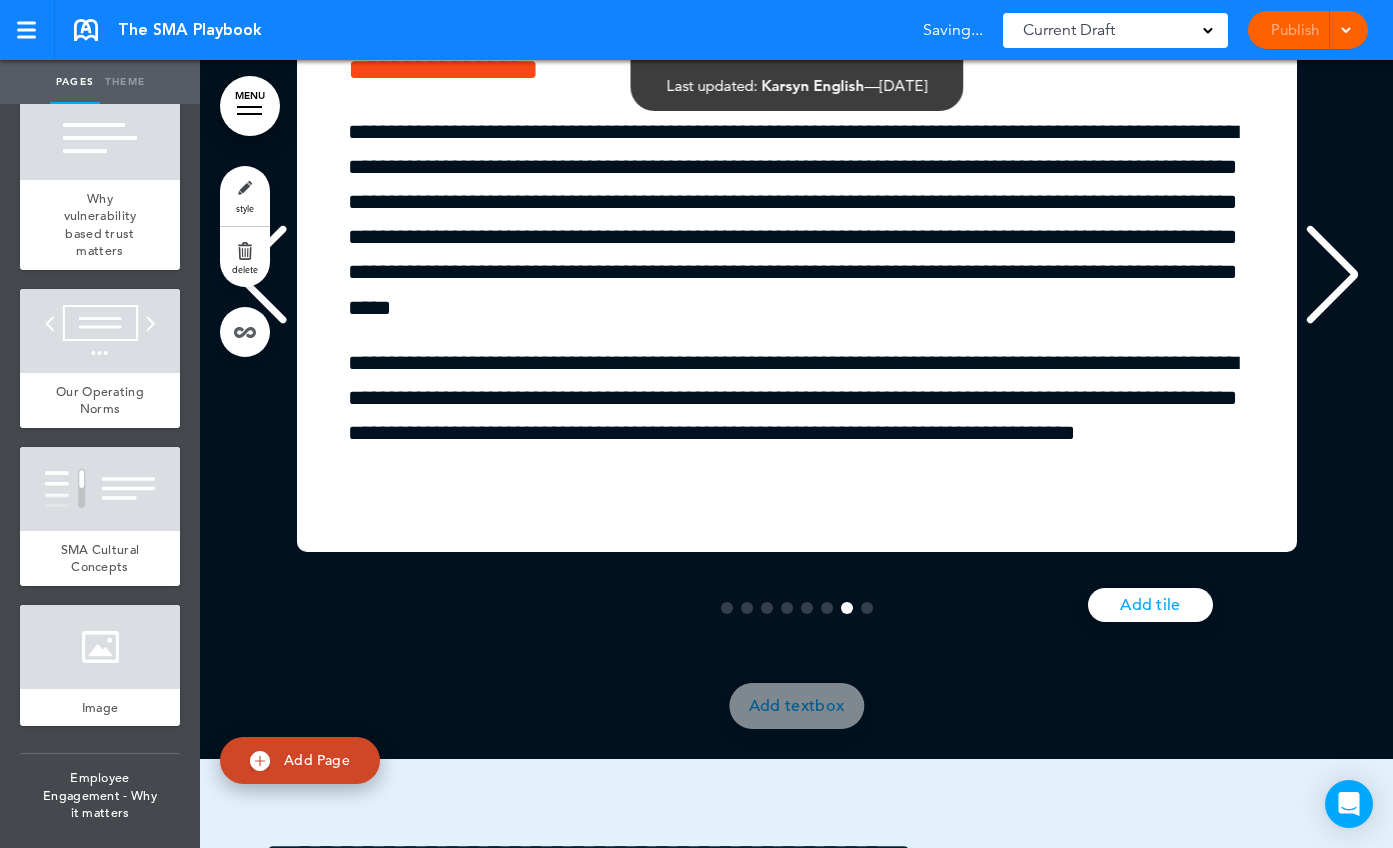 click at bounding box center (1332, 275) 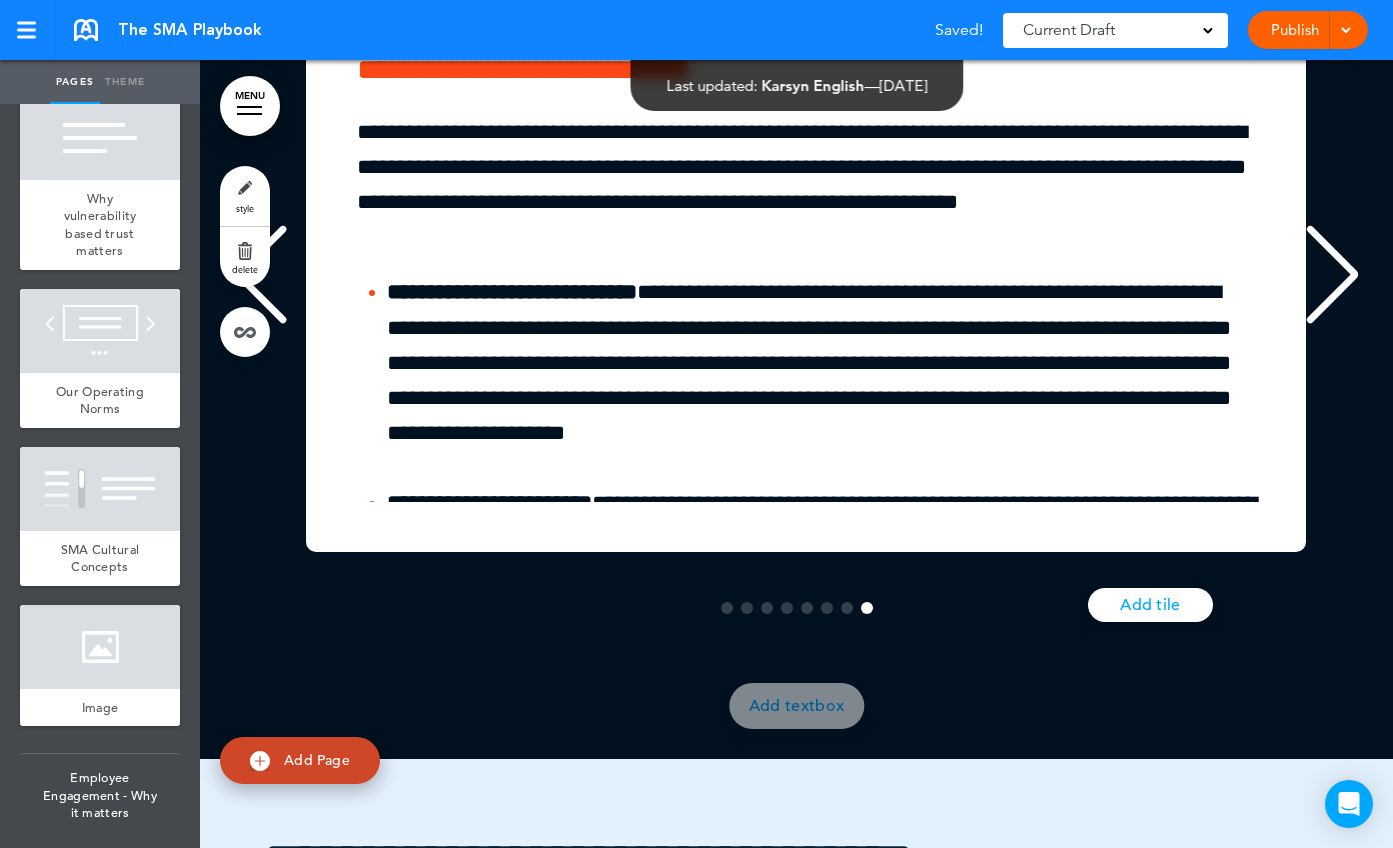 scroll, scrollTop: 0, scrollLeft: 8141, axis: horizontal 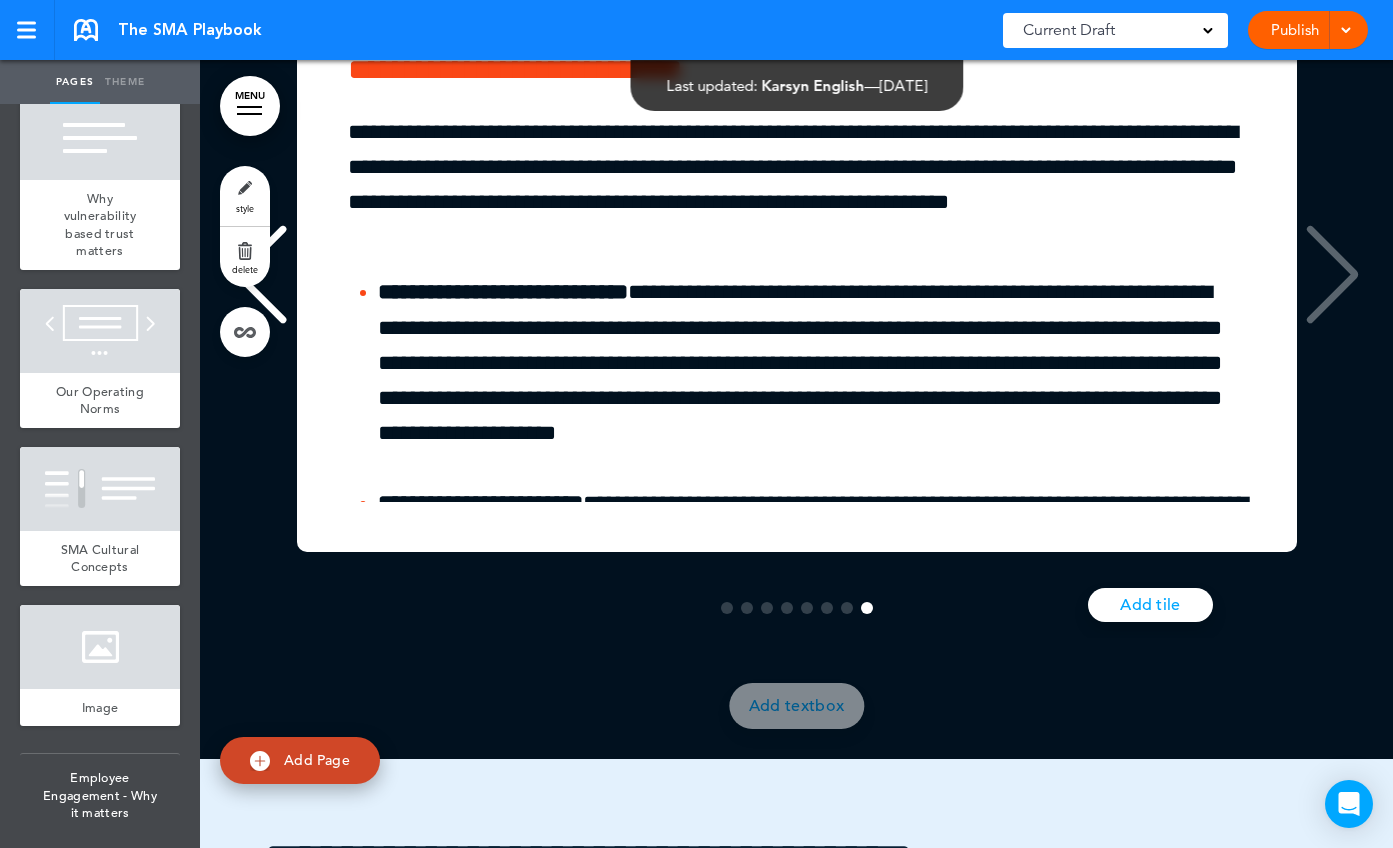 click on "**********" at bounding box center (796, 278) 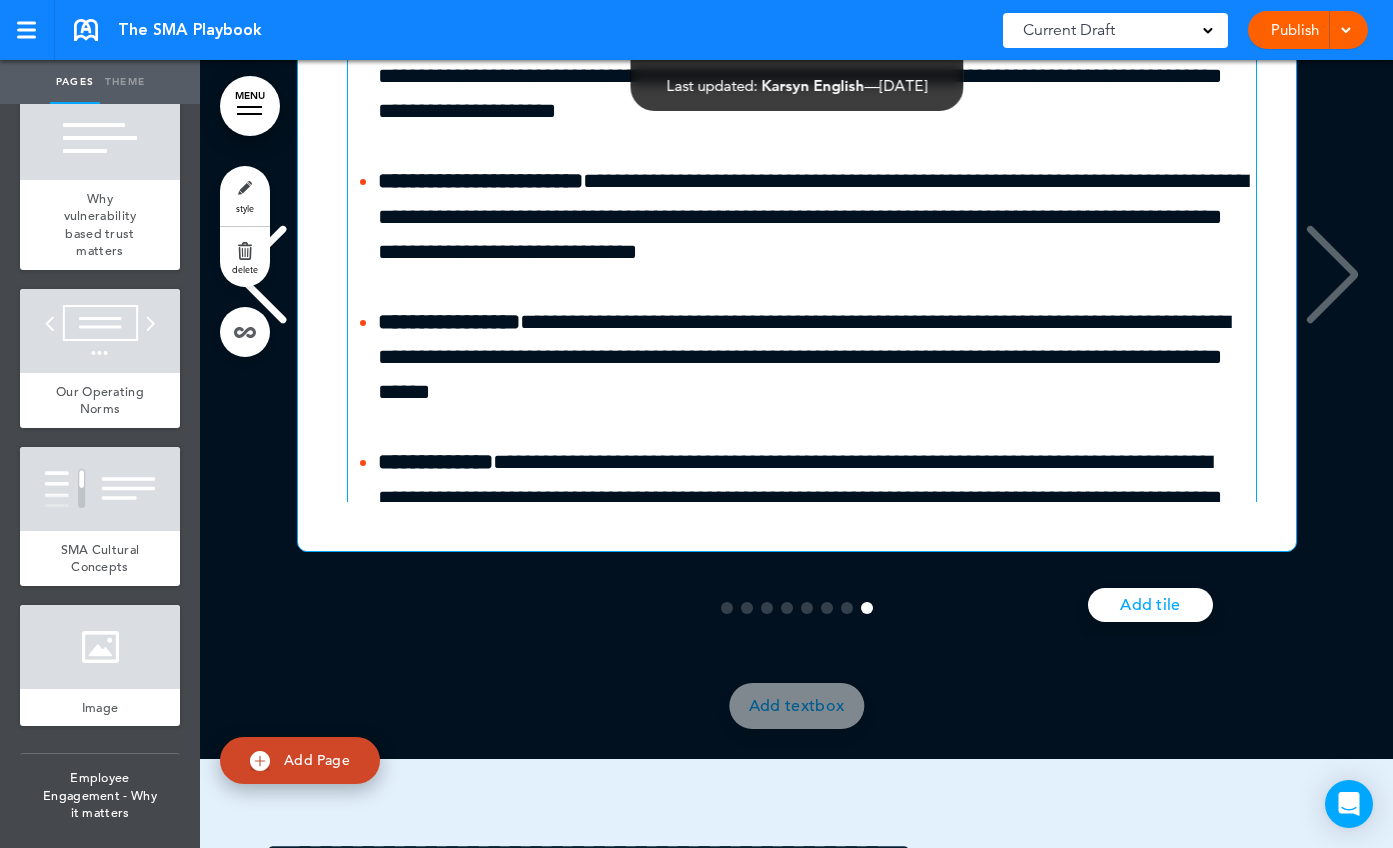 scroll, scrollTop: 689, scrollLeft: 0, axis: vertical 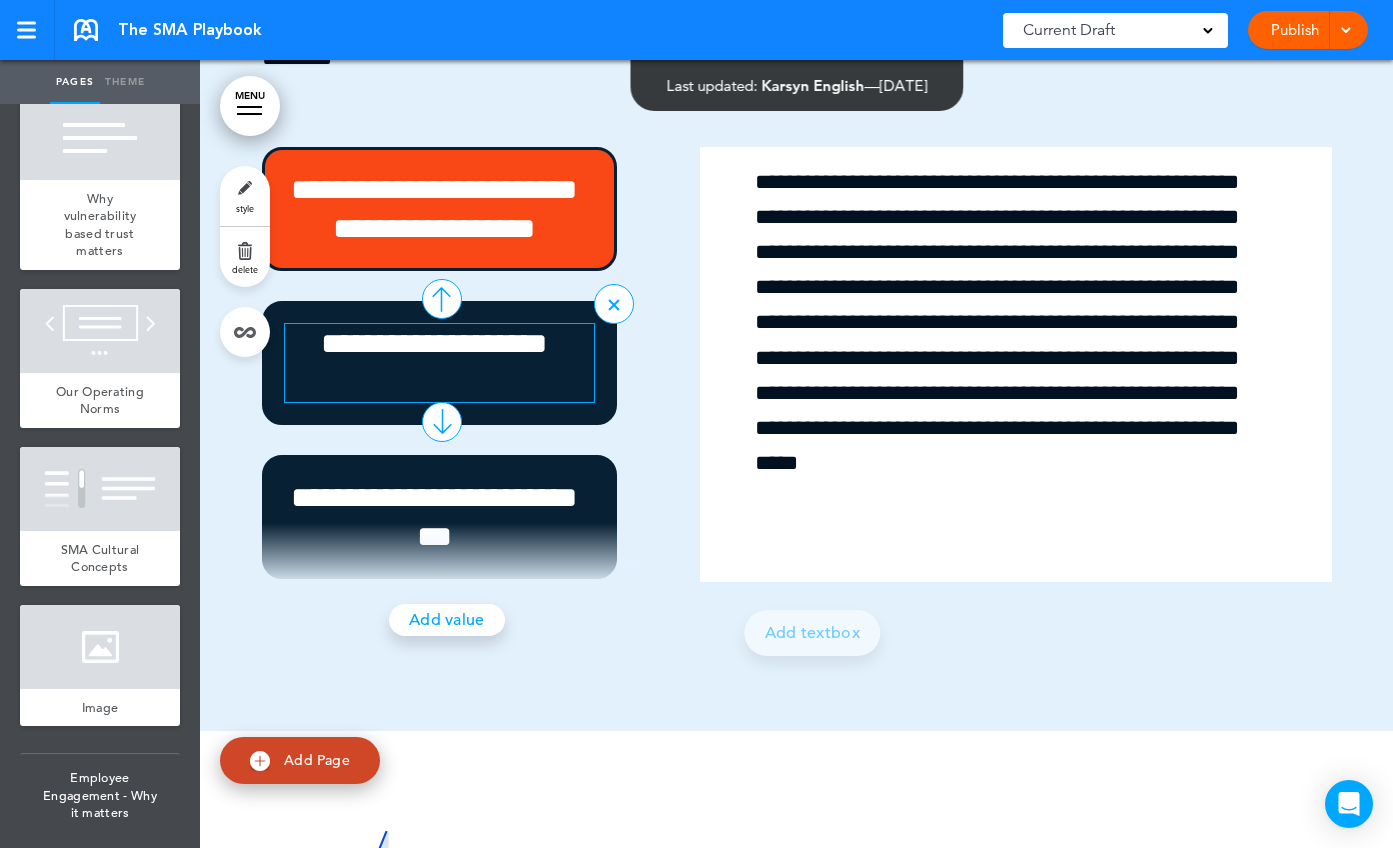 click on "**********" at bounding box center (435, 363) 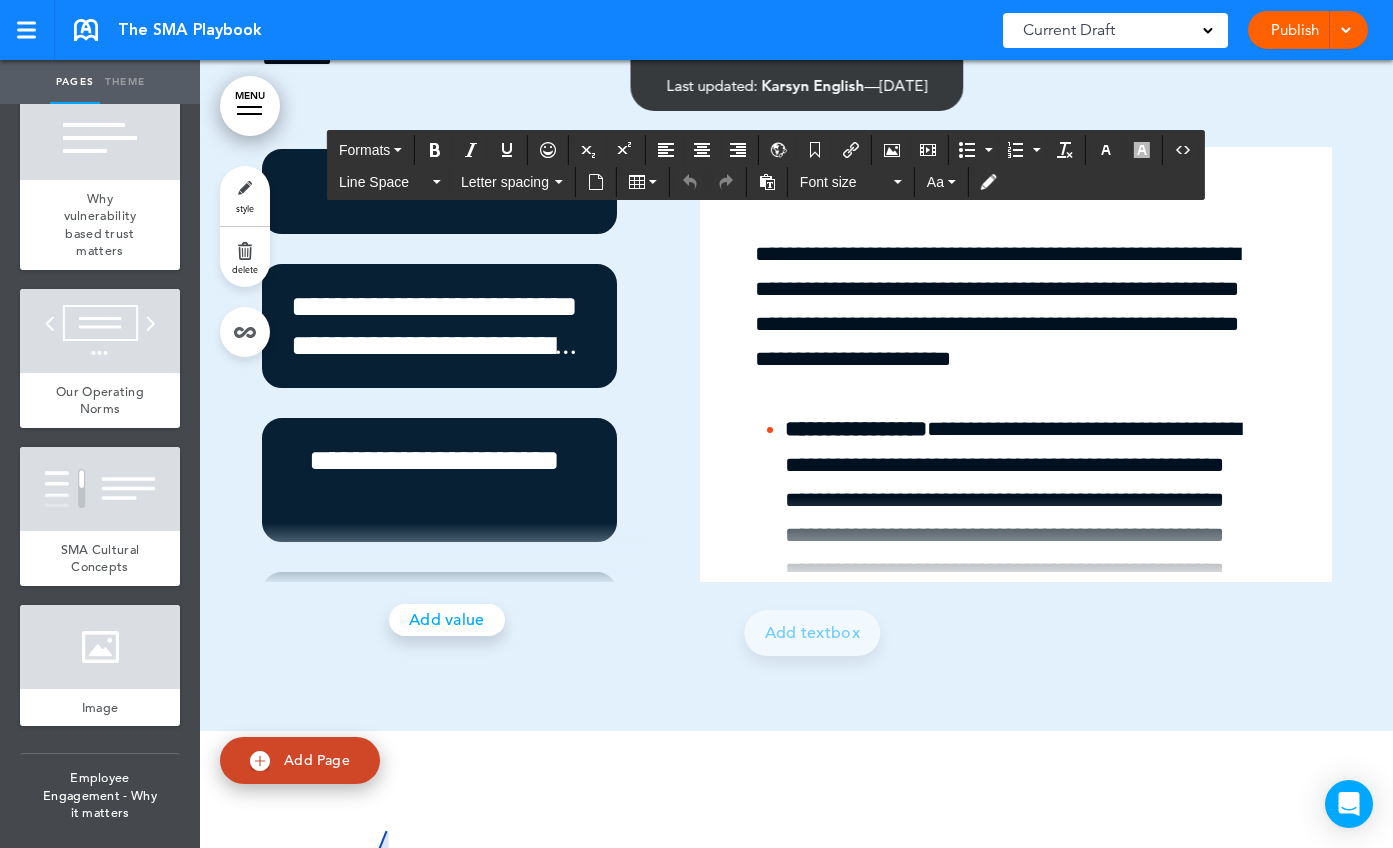 scroll, scrollTop: 689, scrollLeft: 0, axis: vertical 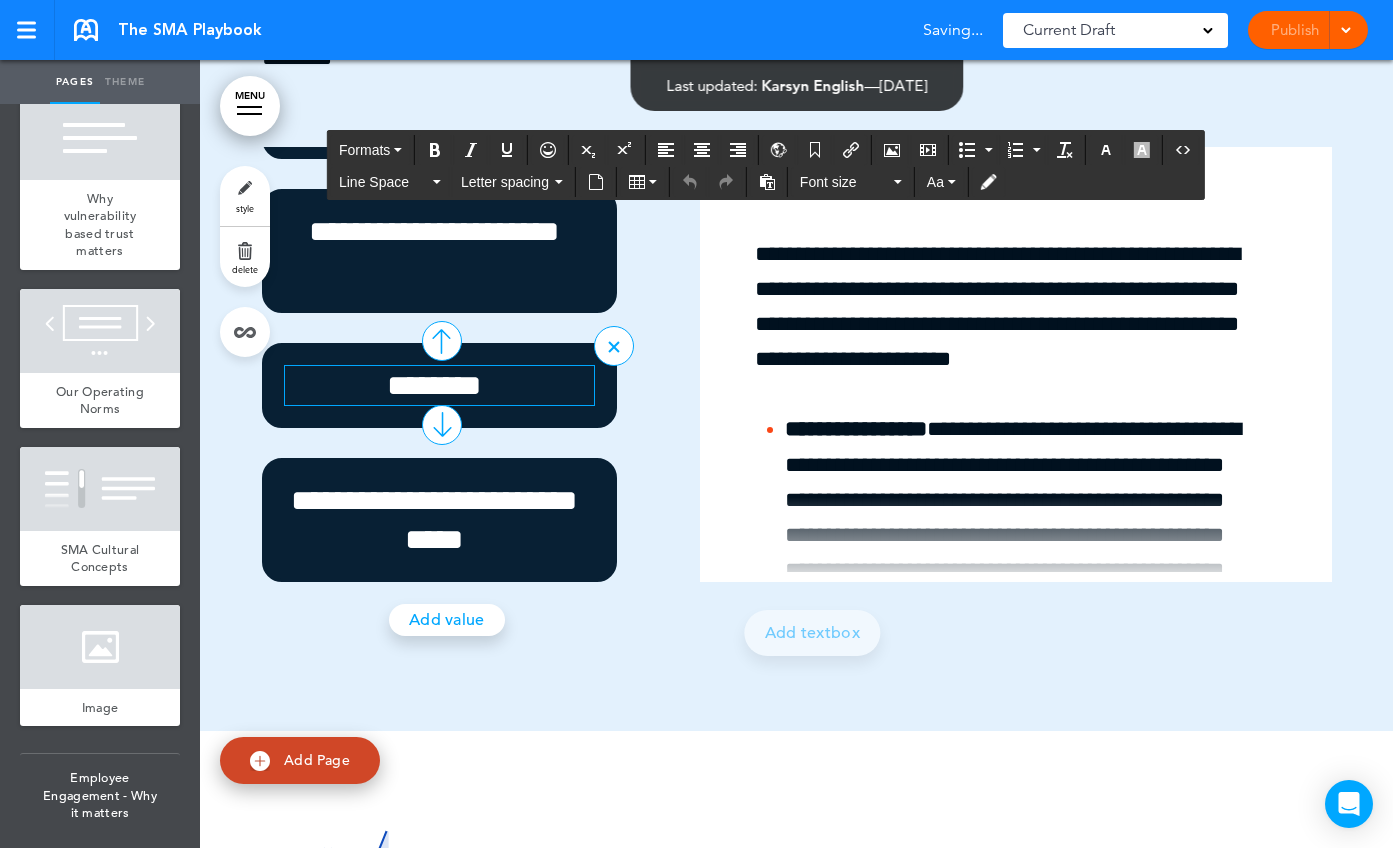 click on "********" at bounding box center (435, 385) 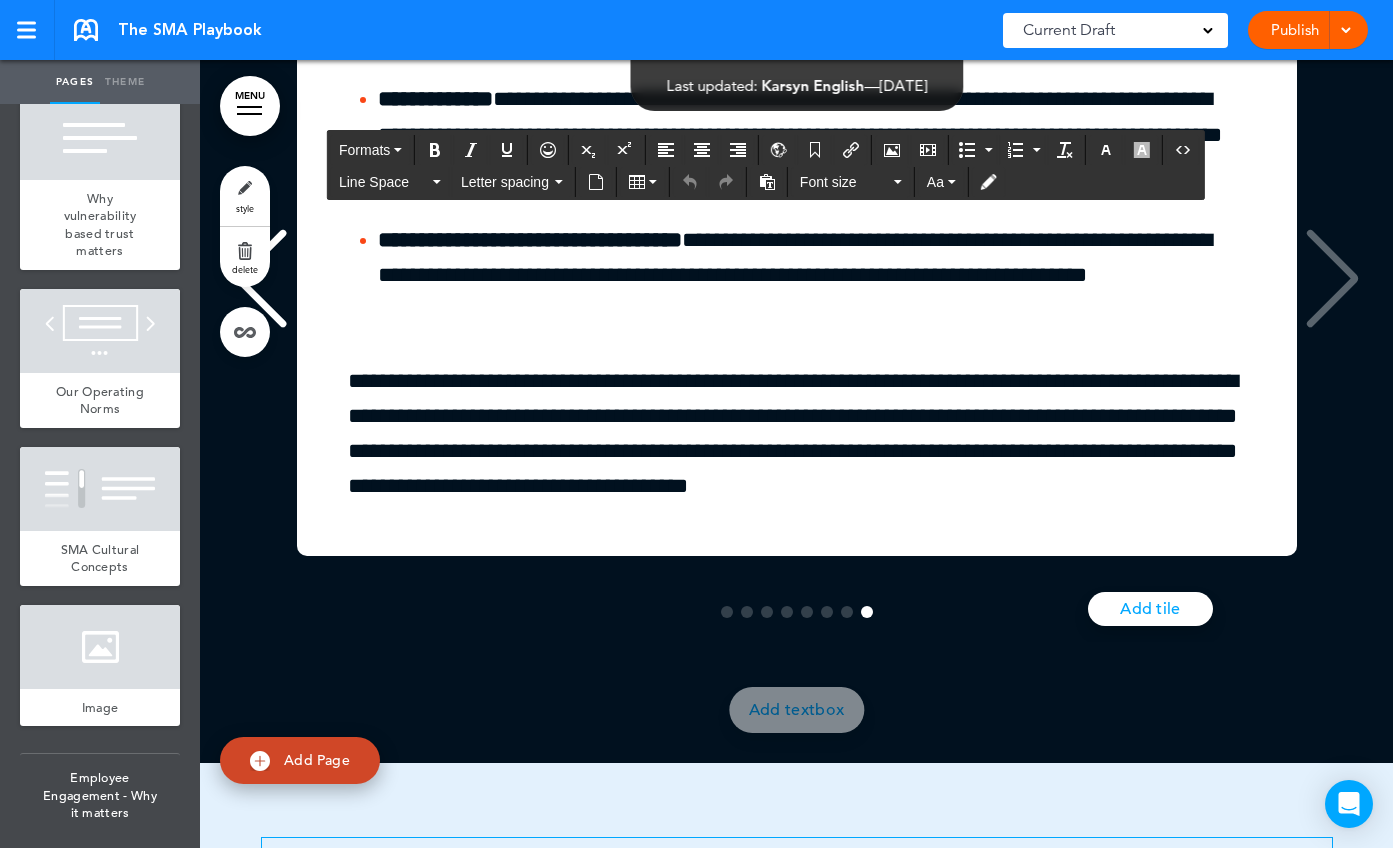 scroll, scrollTop: 23979, scrollLeft: 0, axis: vertical 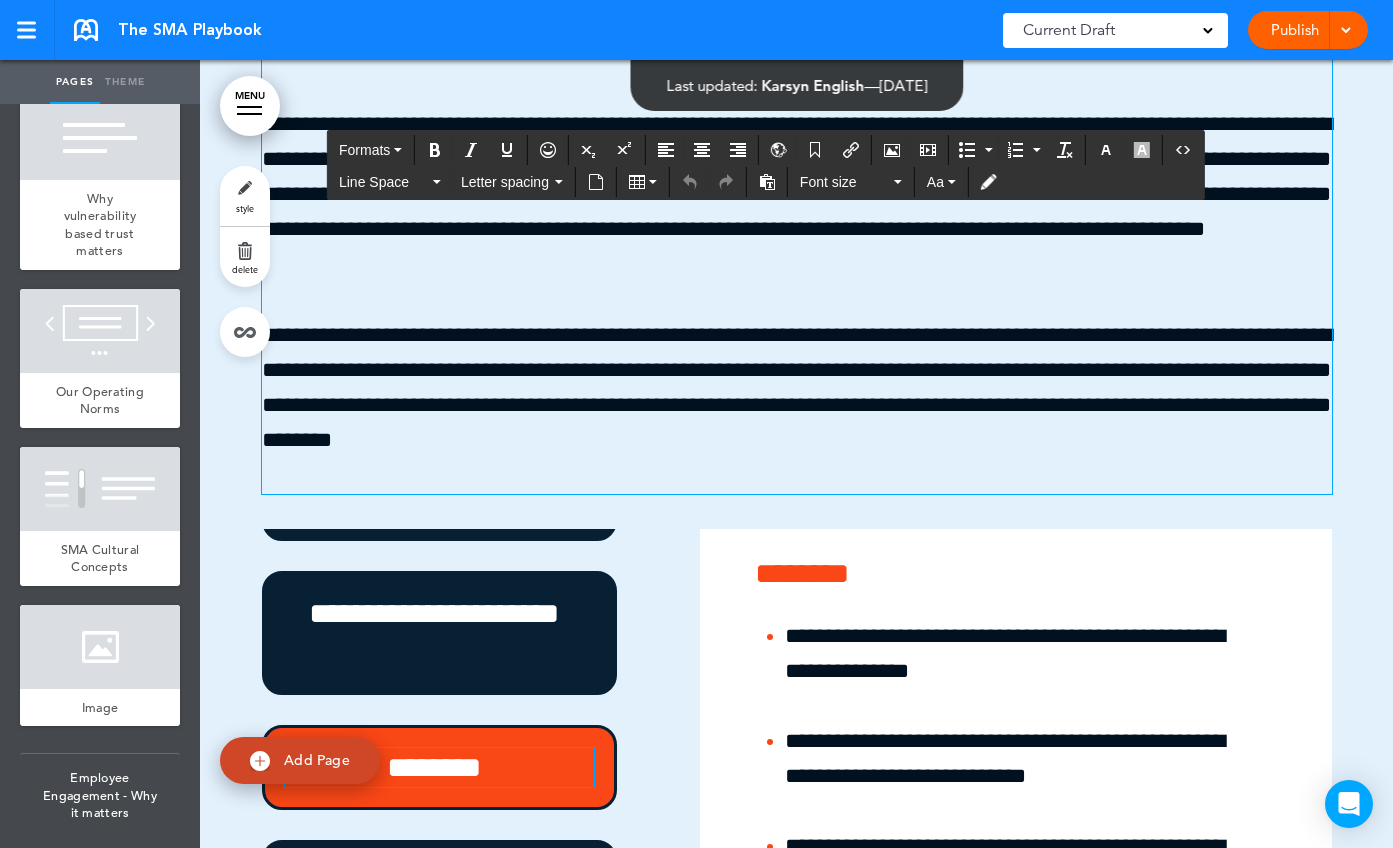 click on "**********" at bounding box center (797, 195) 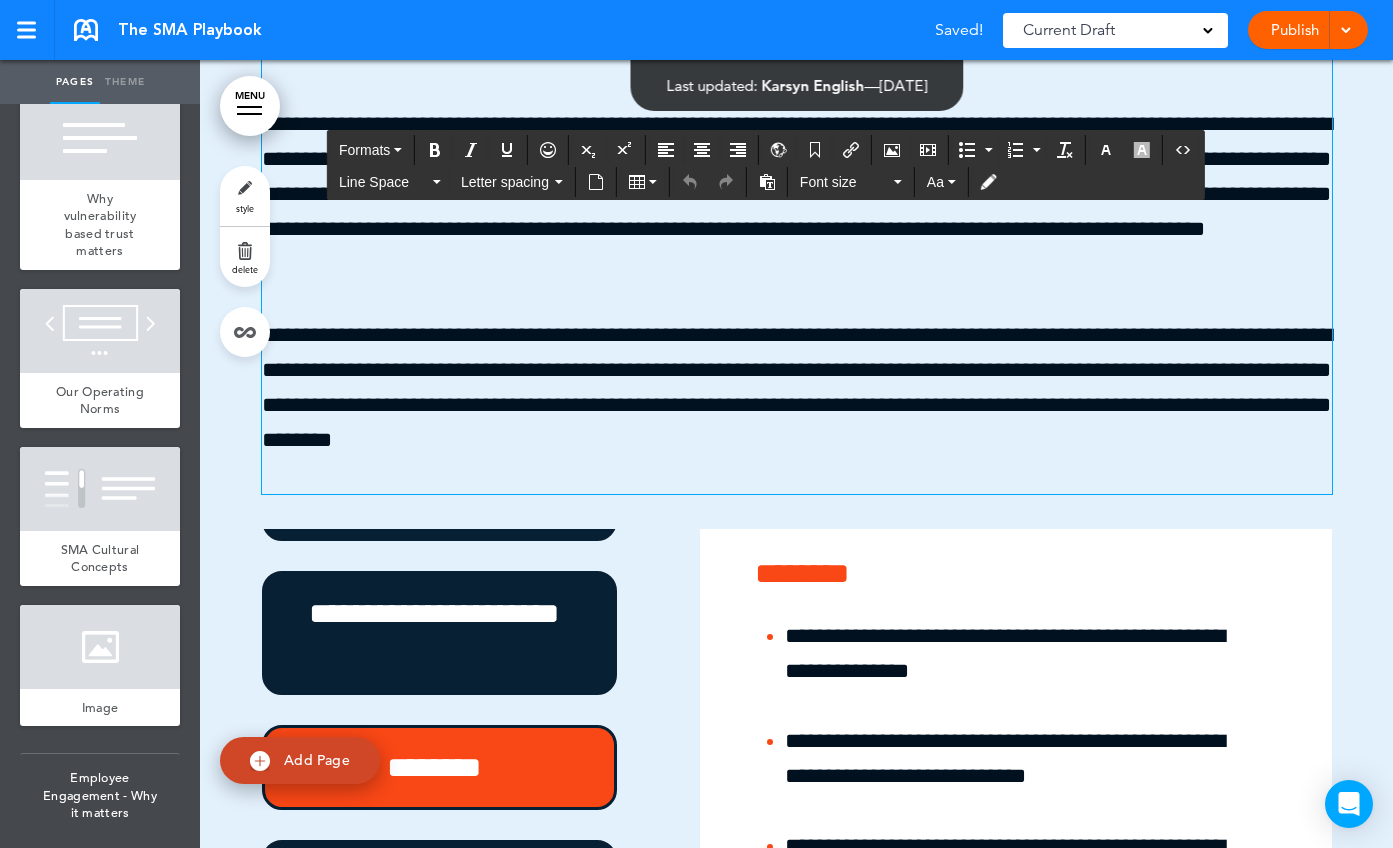 type 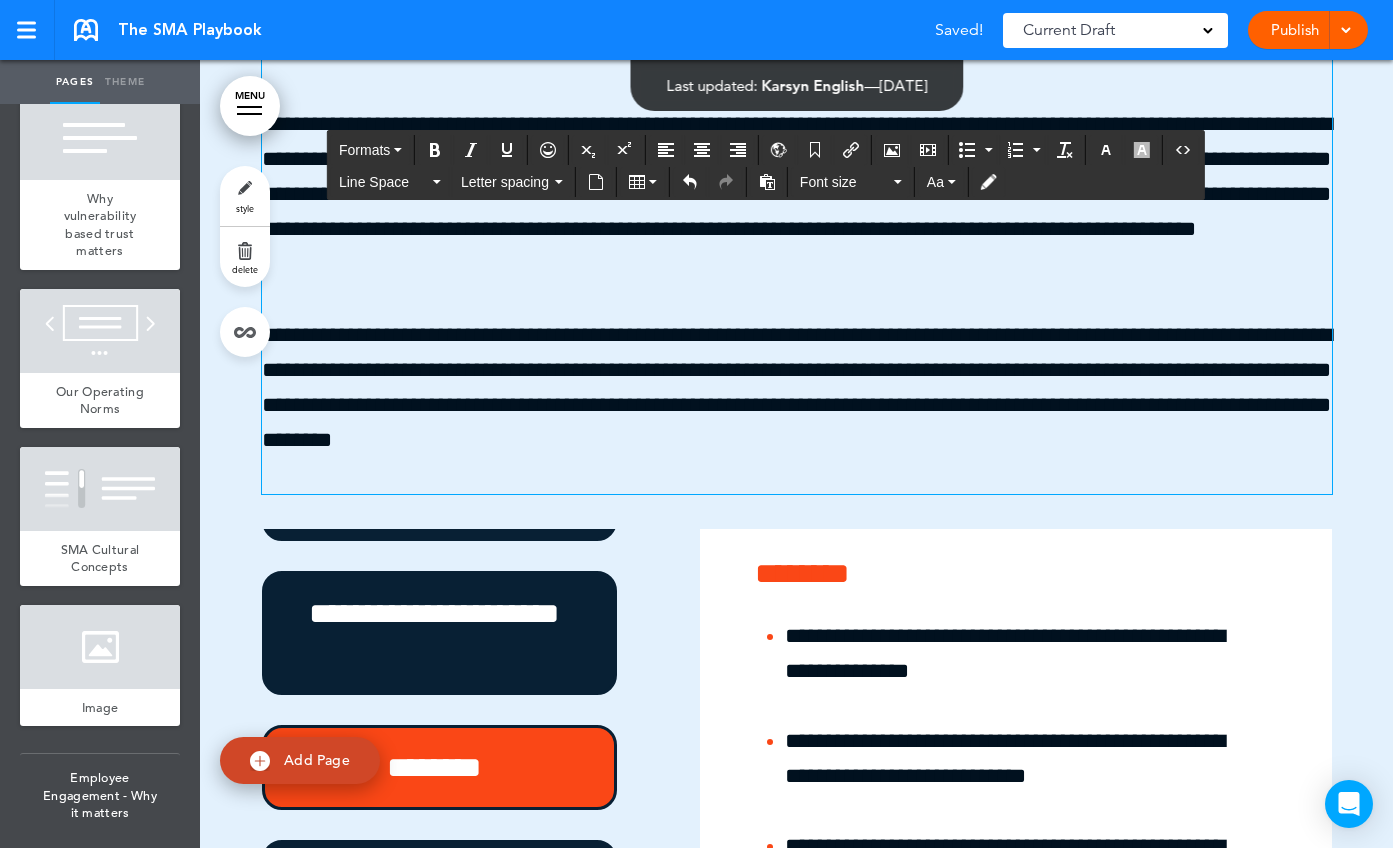 click on "**********" at bounding box center (797, 248) 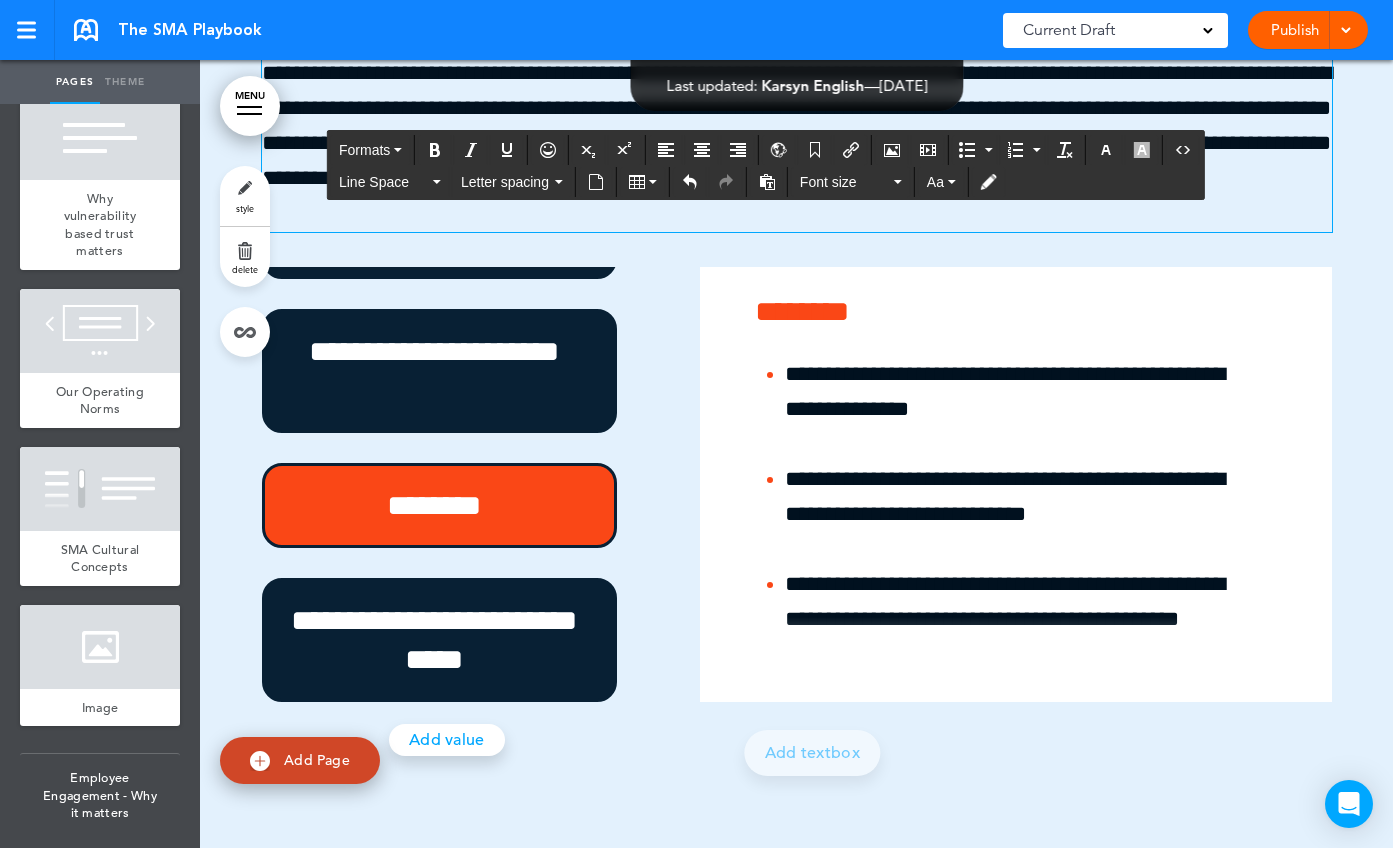 scroll, scrollTop: 25135, scrollLeft: 0, axis: vertical 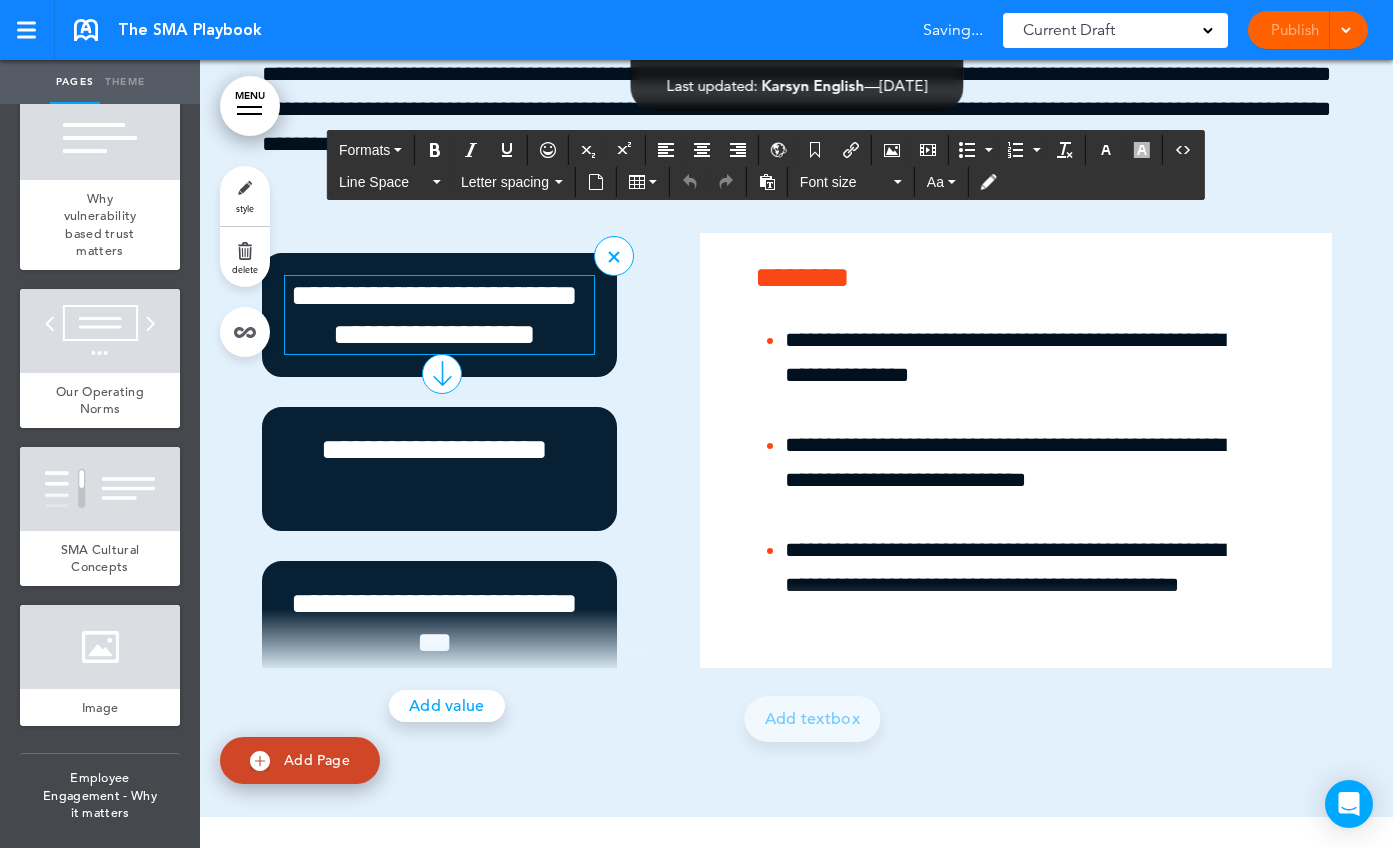 click on "**********" at bounding box center (435, 315) 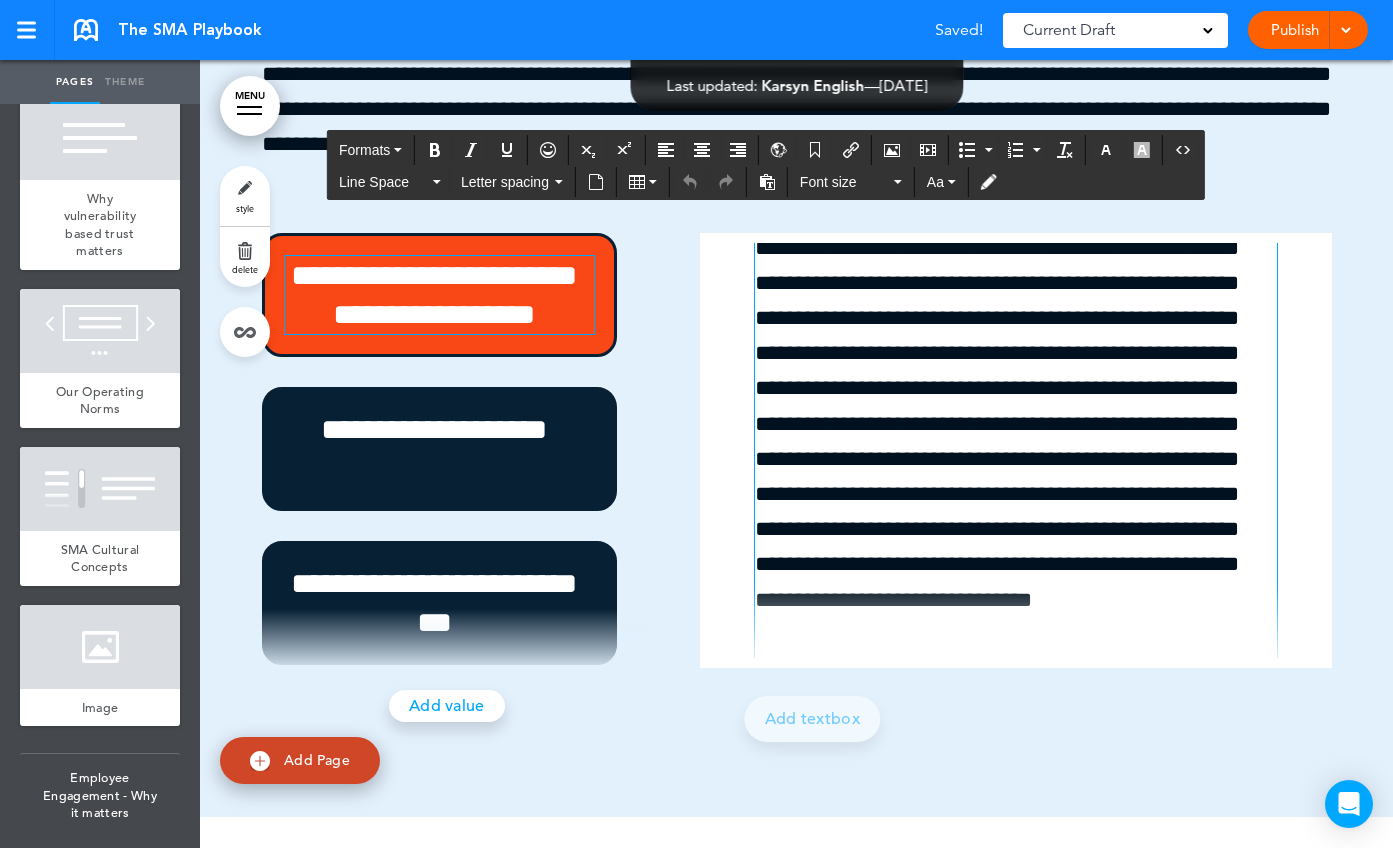 scroll, scrollTop: 0, scrollLeft: 0, axis: both 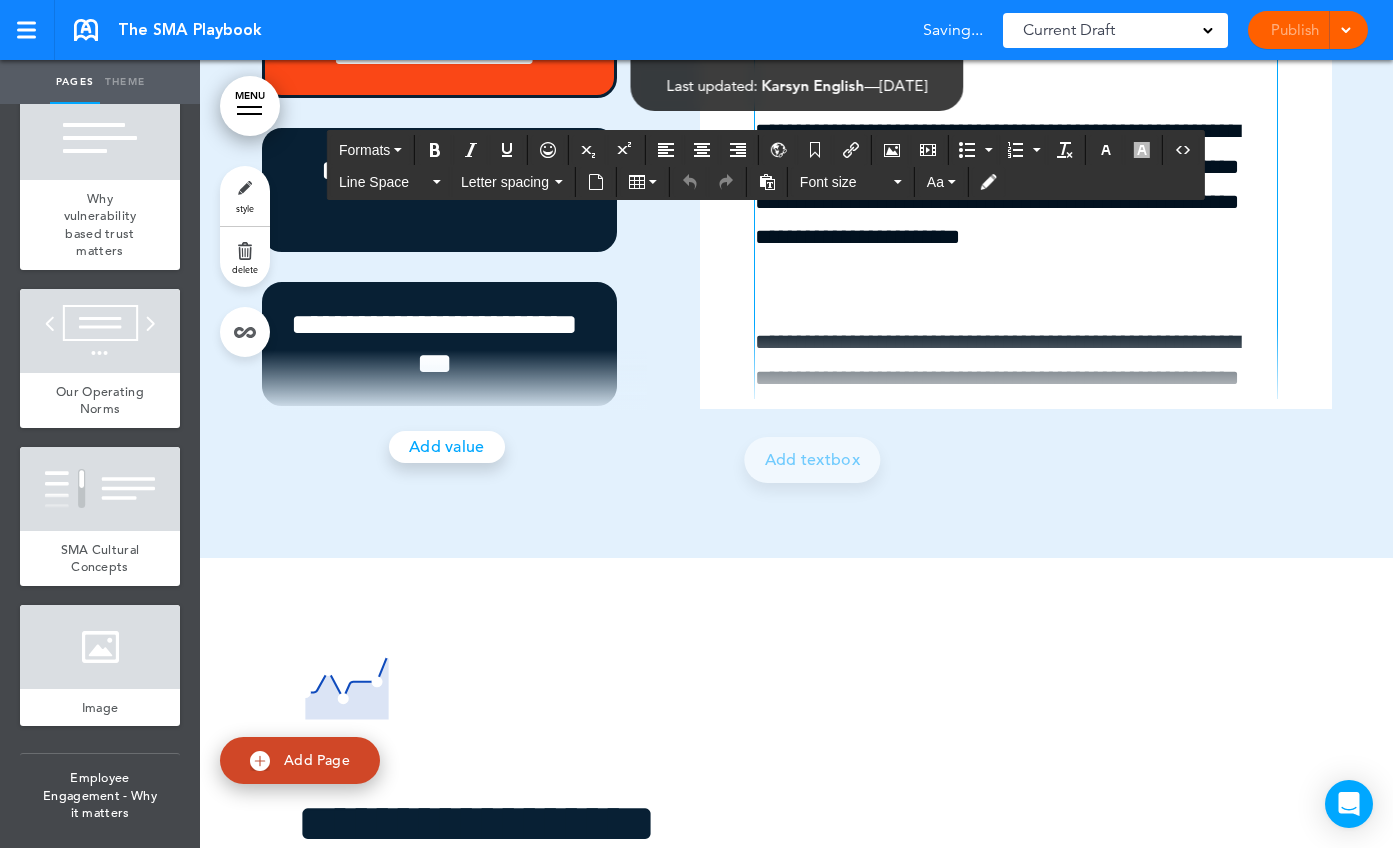 click on "**********" at bounding box center (1010, 219) 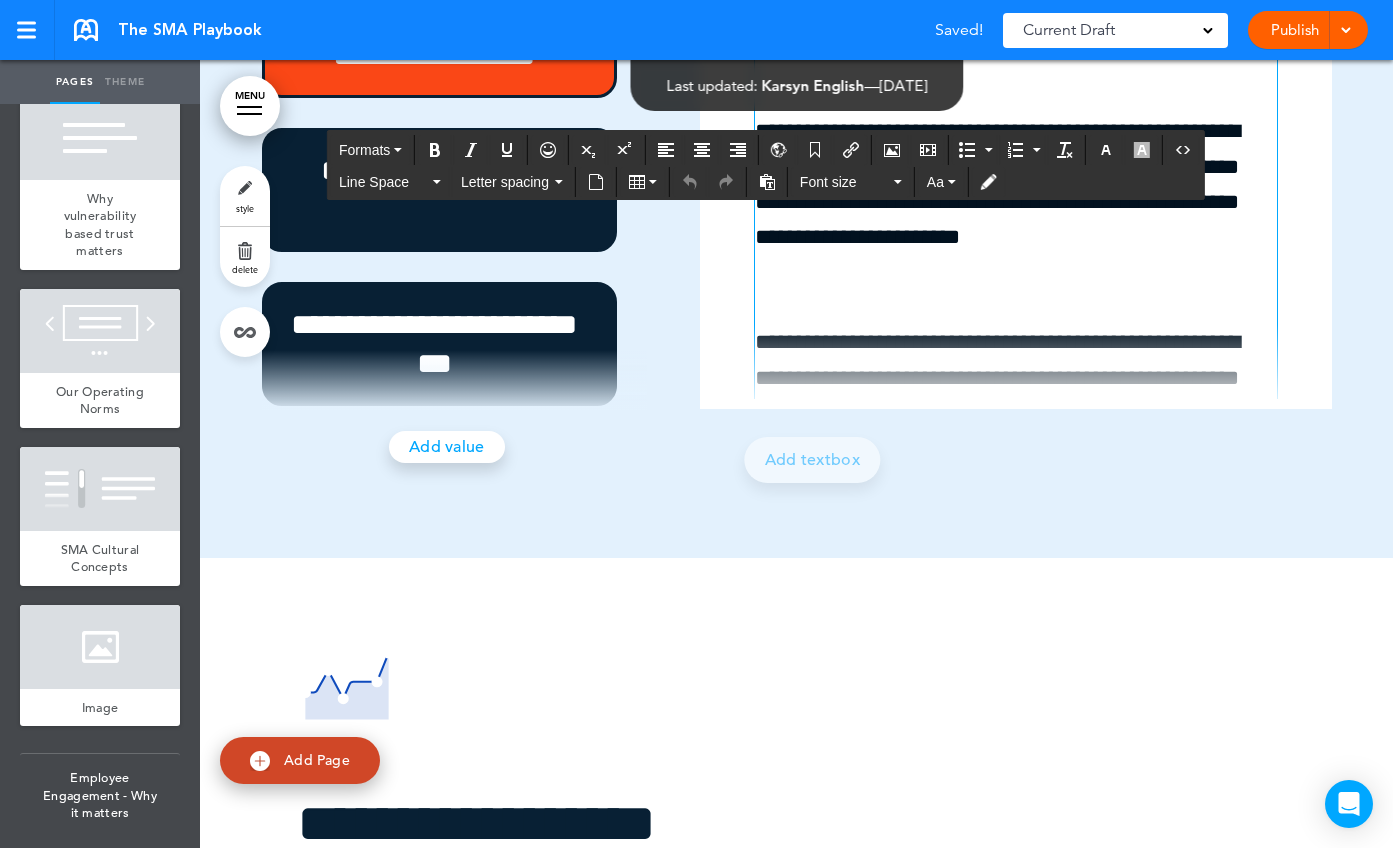 type 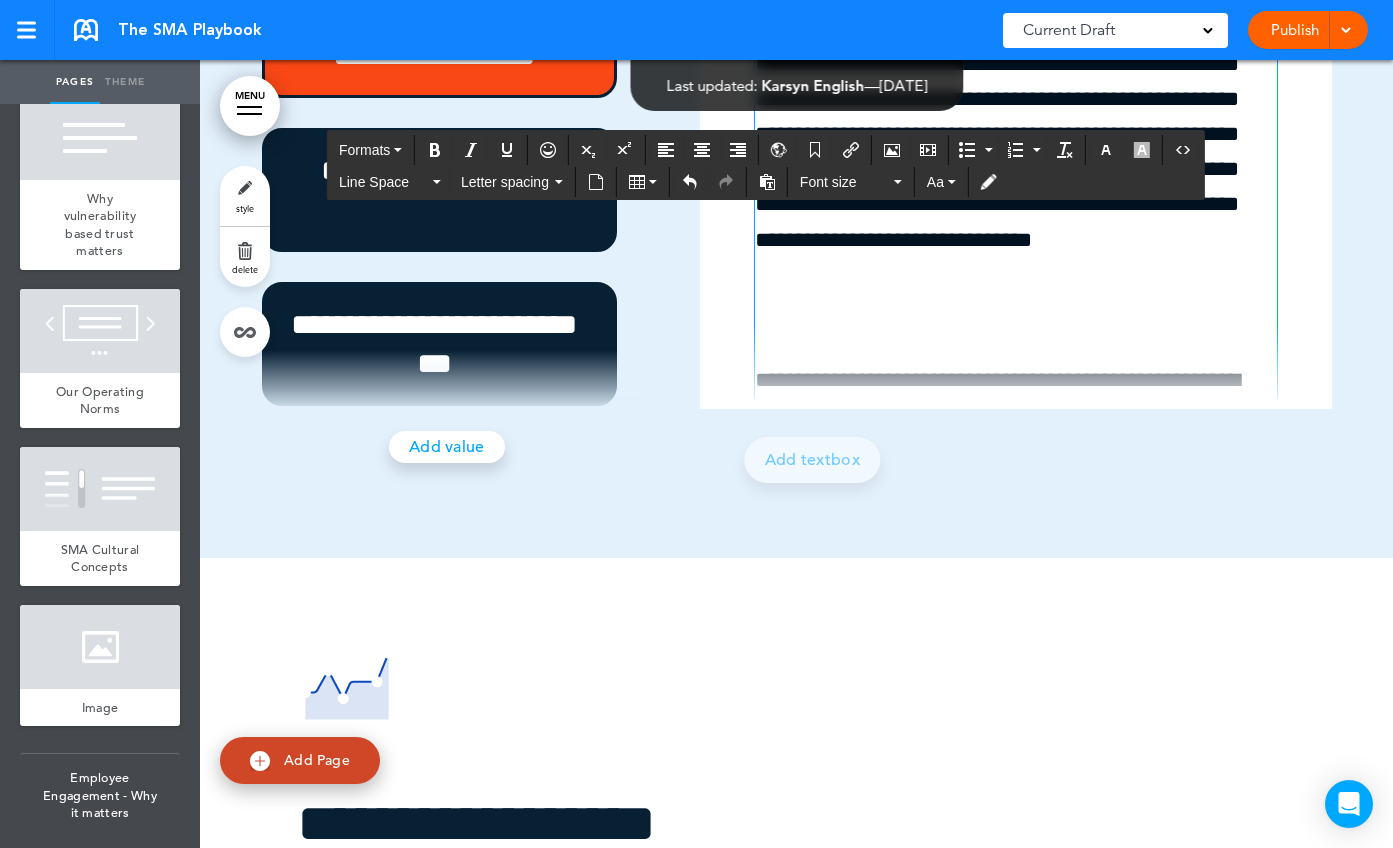 scroll, scrollTop: 287, scrollLeft: 0, axis: vertical 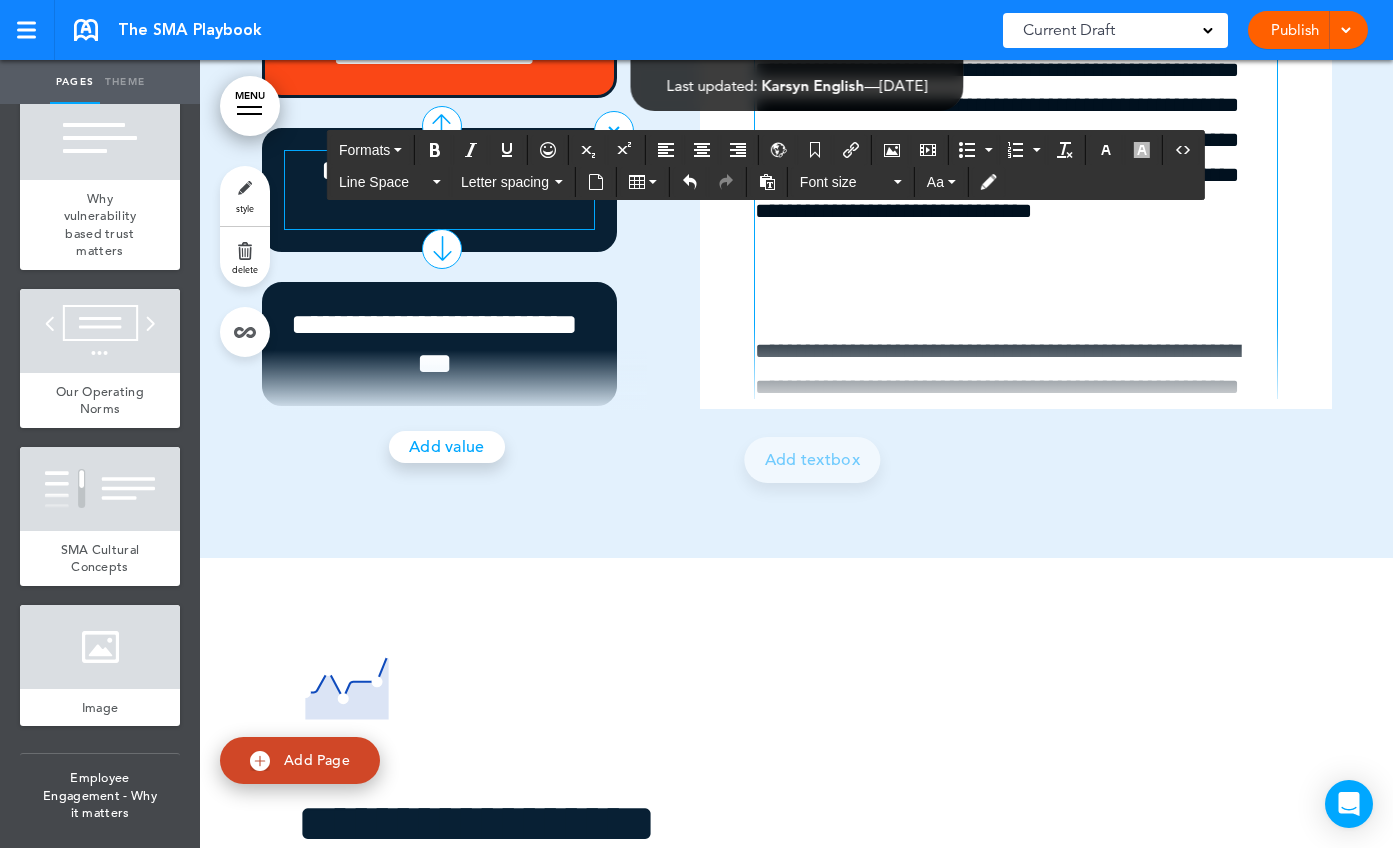 click on "**********" at bounding box center [435, 190] 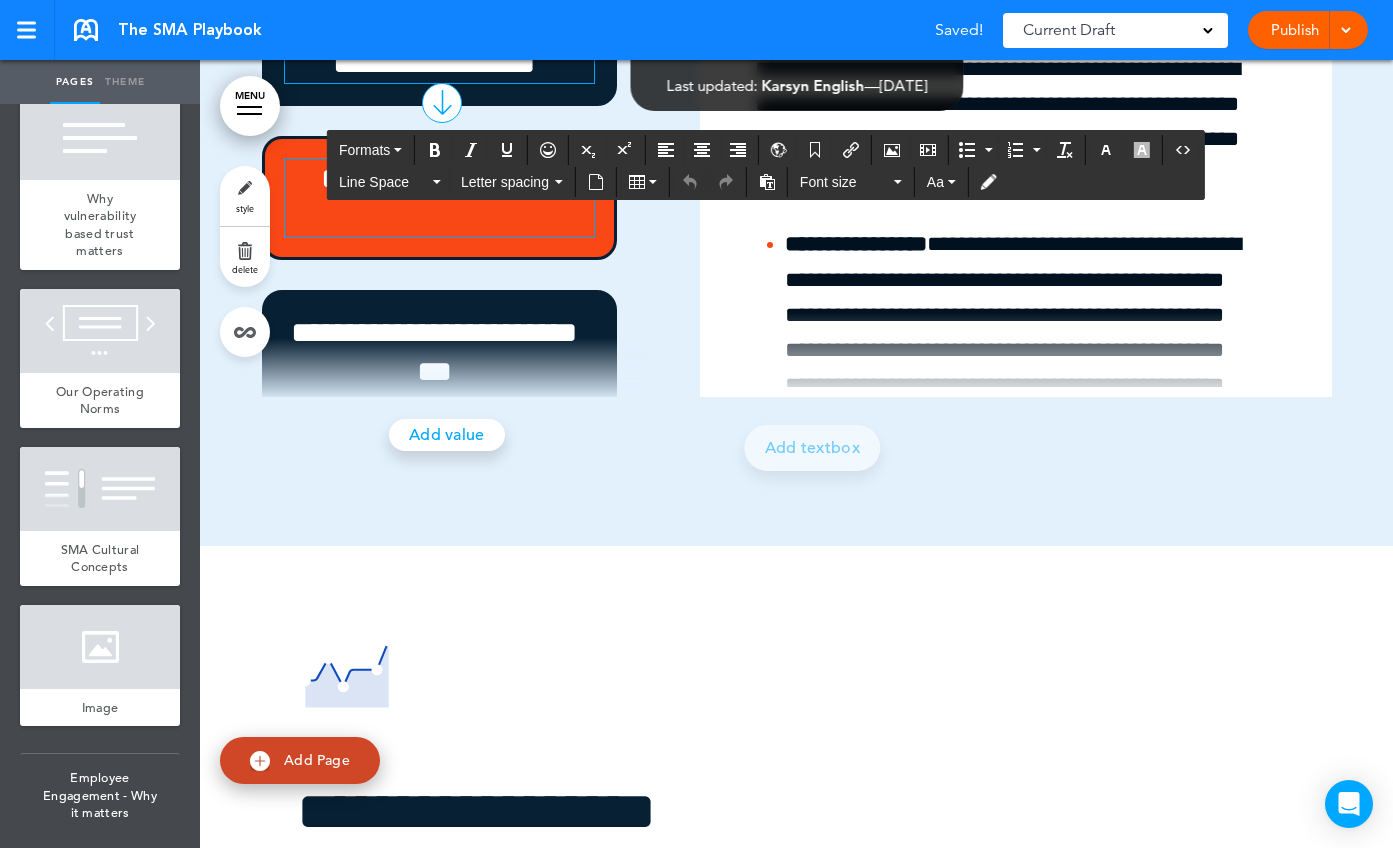 scroll, scrollTop: 25410, scrollLeft: 0, axis: vertical 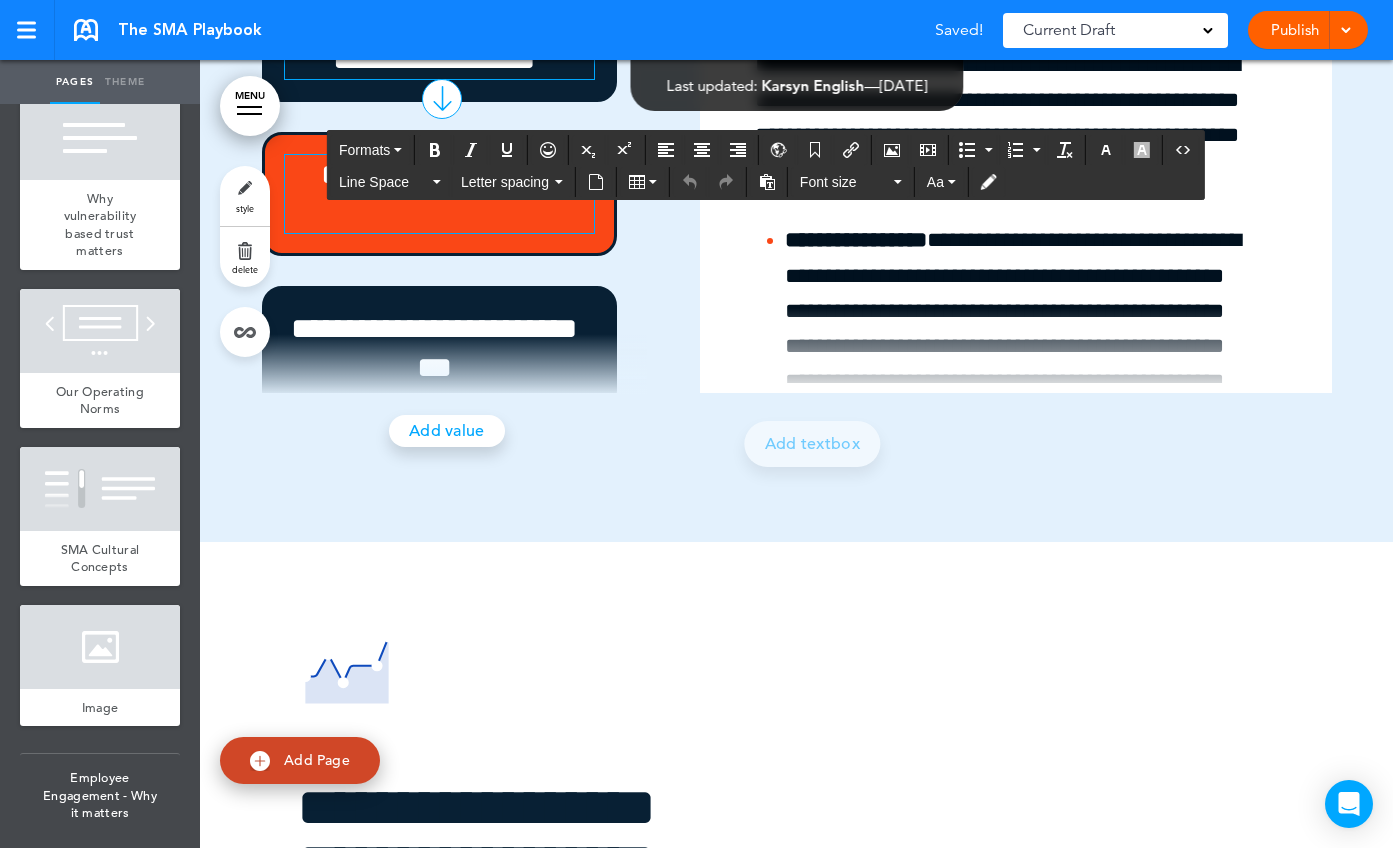 click on "**********" at bounding box center (435, 40) 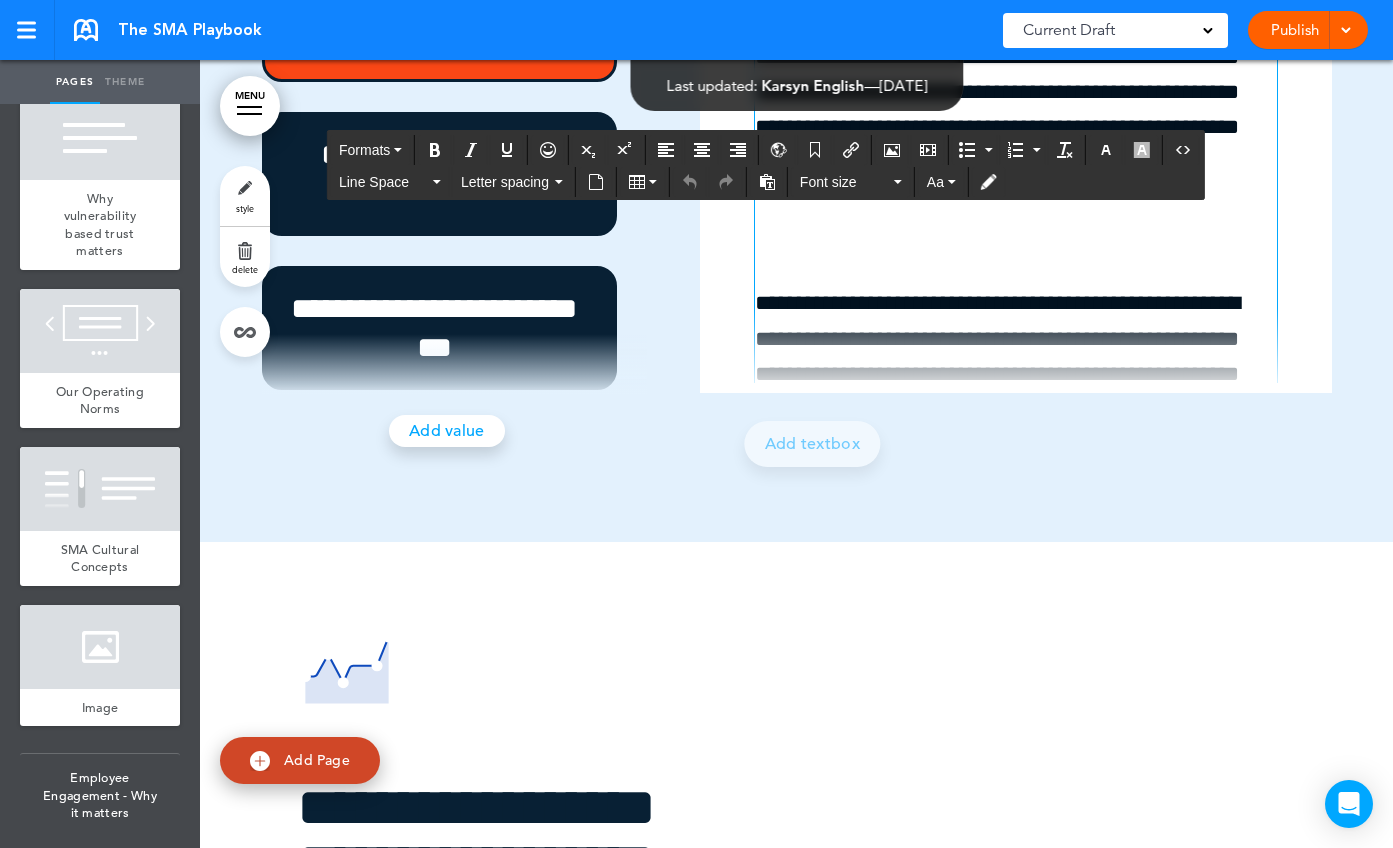scroll, scrollTop: 0, scrollLeft: 0, axis: both 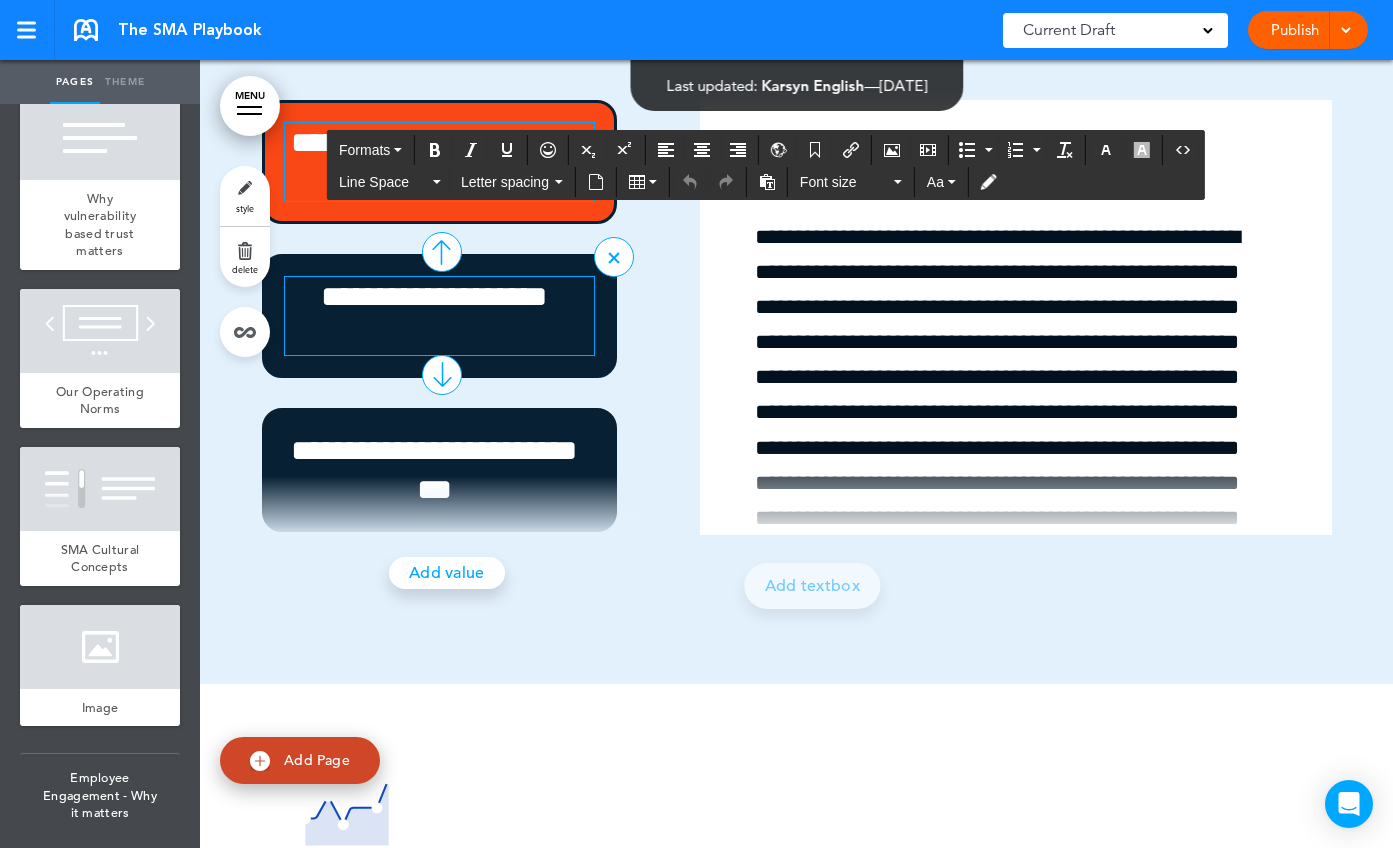 click on "**********" at bounding box center (435, 316) 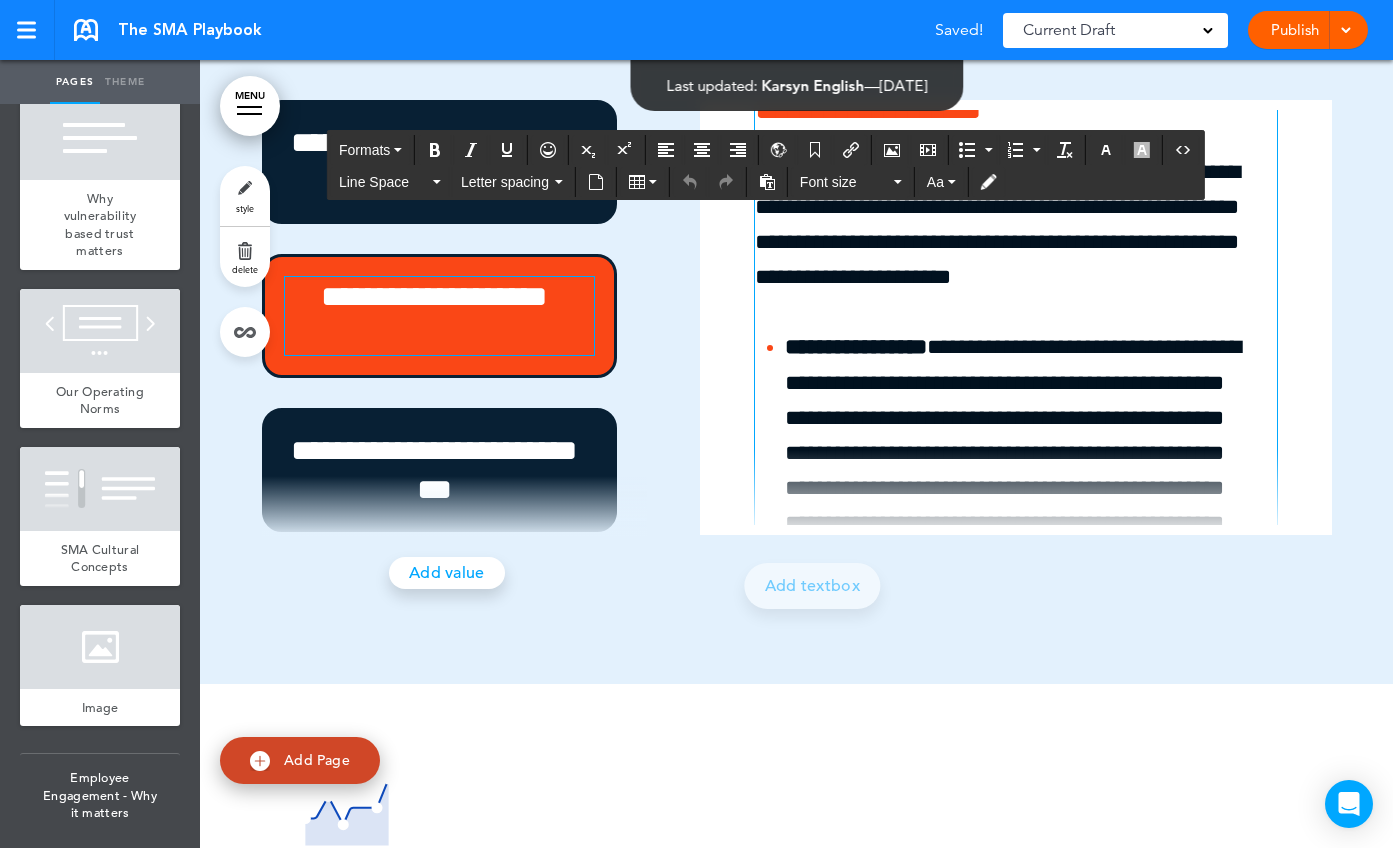 scroll, scrollTop: 39, scrollLeft: 0, axis: vertical 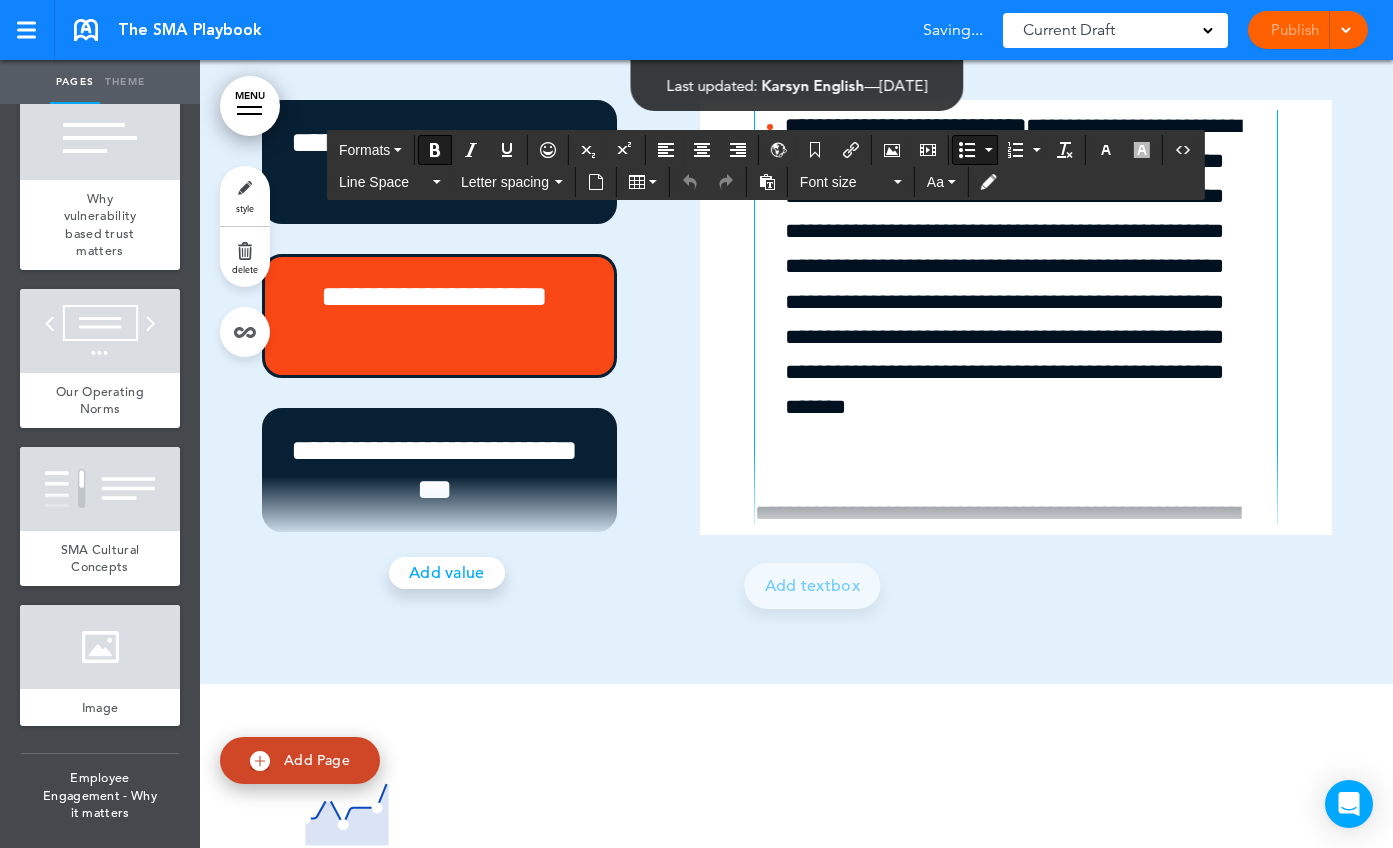 click on "**********" at bounding box center [905, 126] 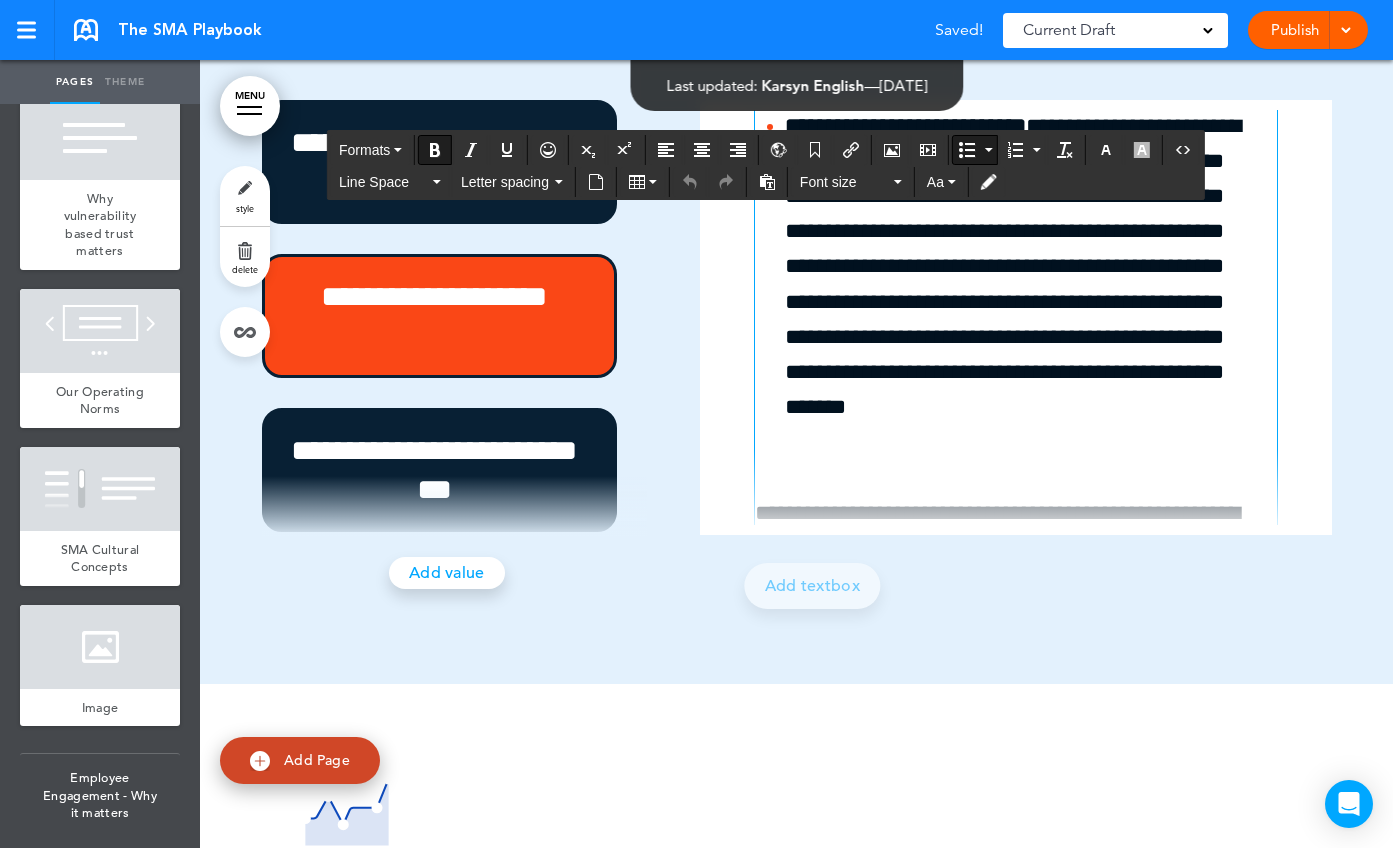 type 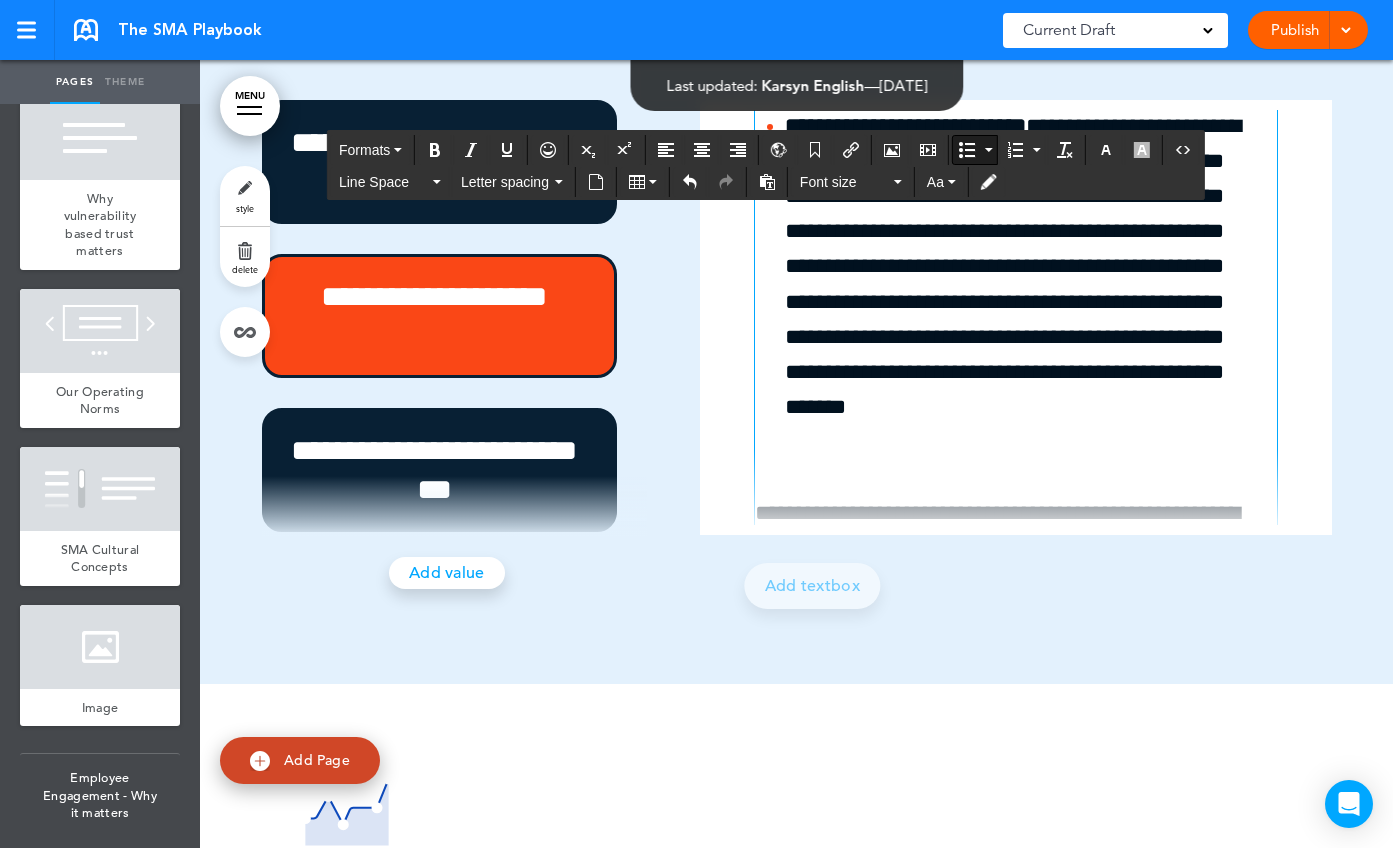 click on "**********" at bounding box center [1025, 285] 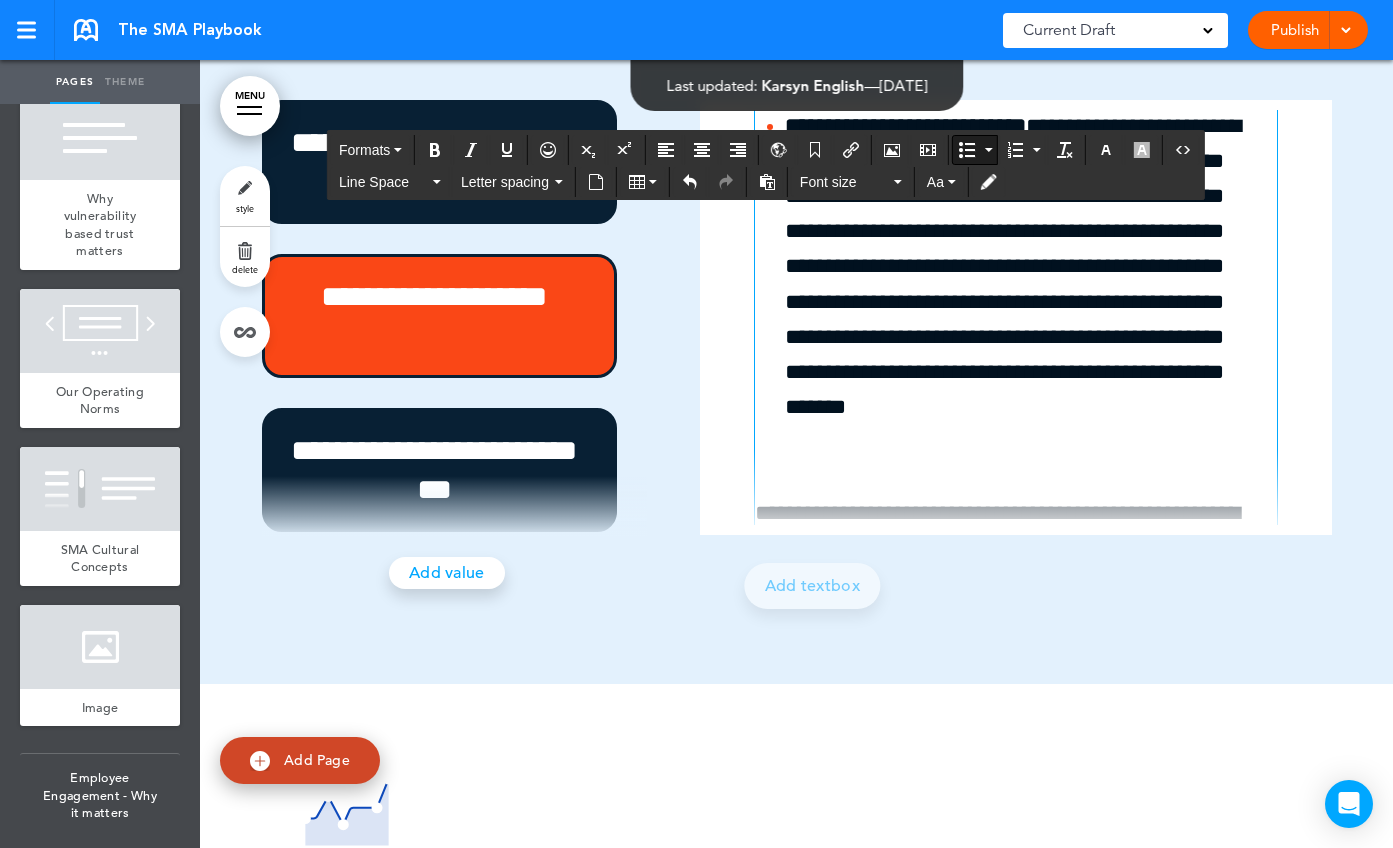 scroll, scrollTop: 2816, scrollLeft: 0, axis: vertical 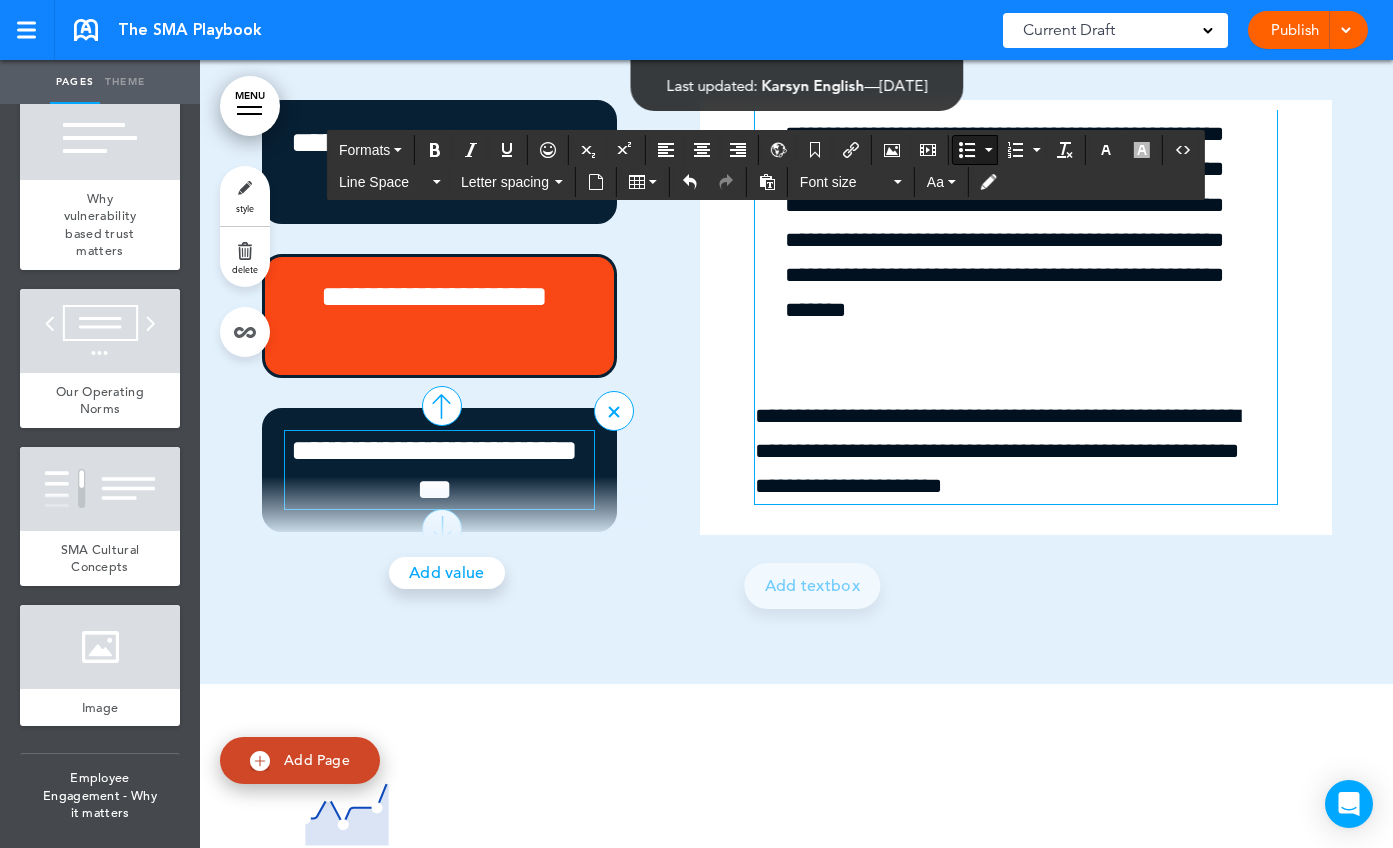 click on "**********" at bounding box center [435, 470] 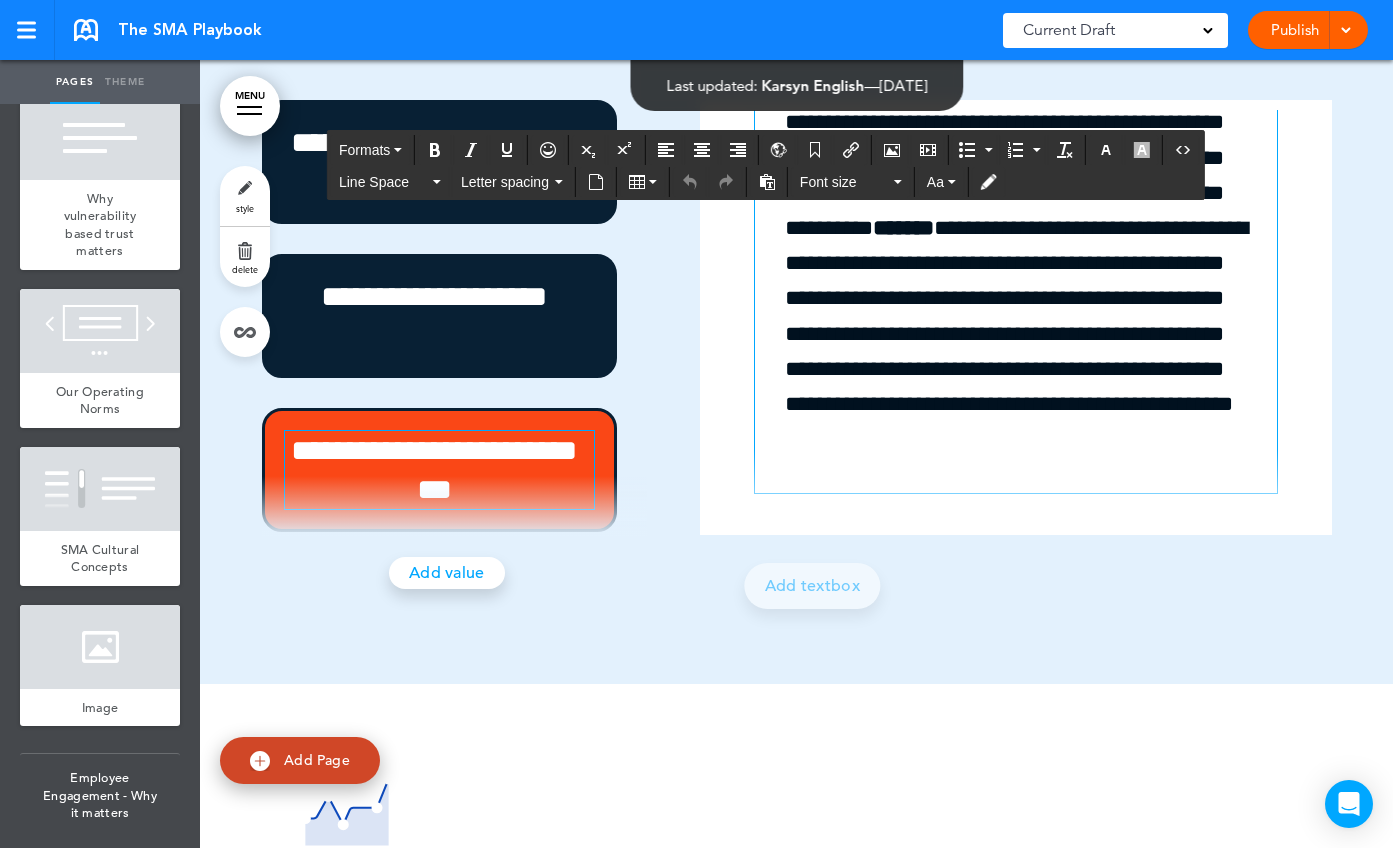 scroll, scrollTop: 881, scrollLeft: 0, axis: vertical 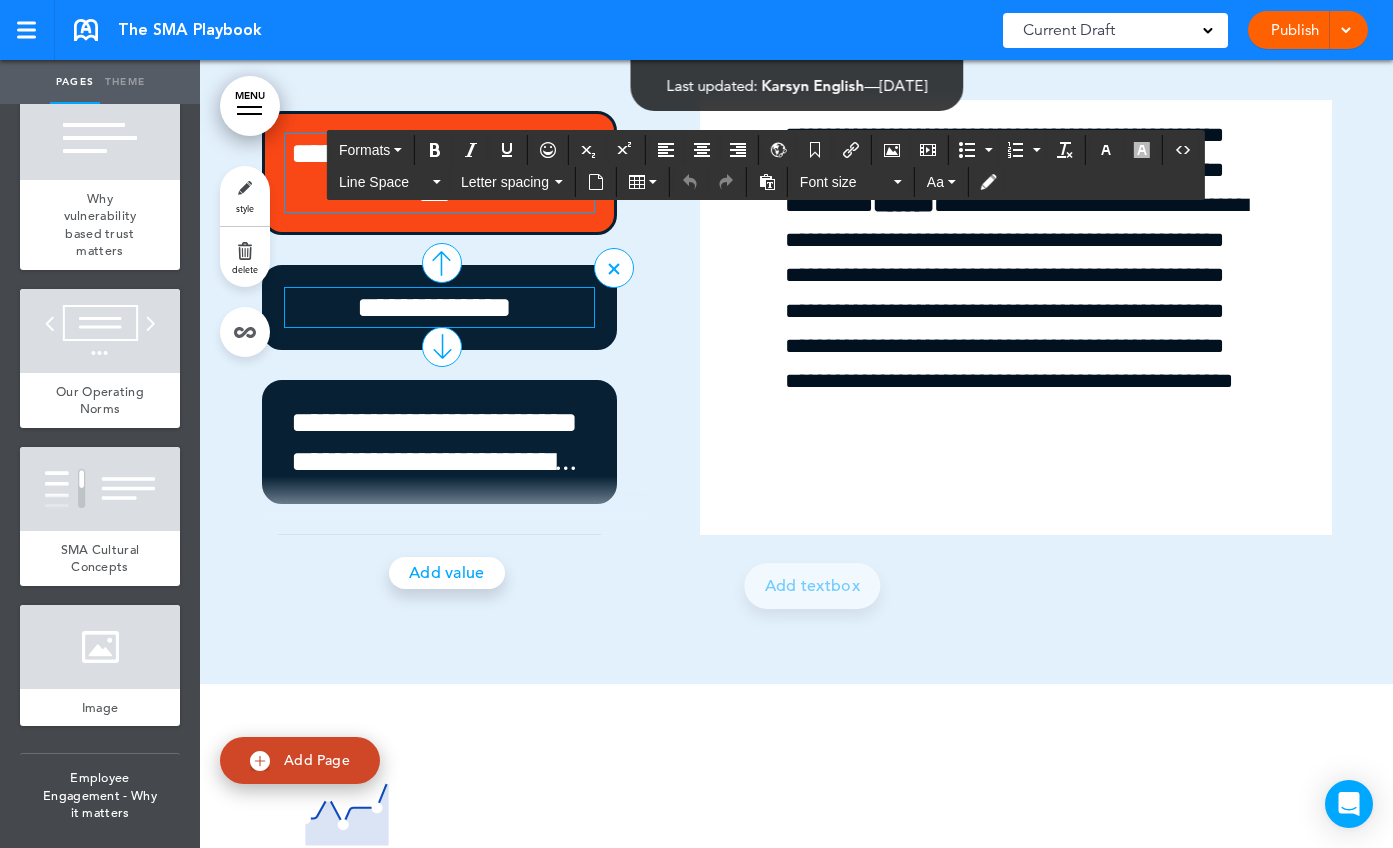 click on "**********" at bounding box center [435, 307] 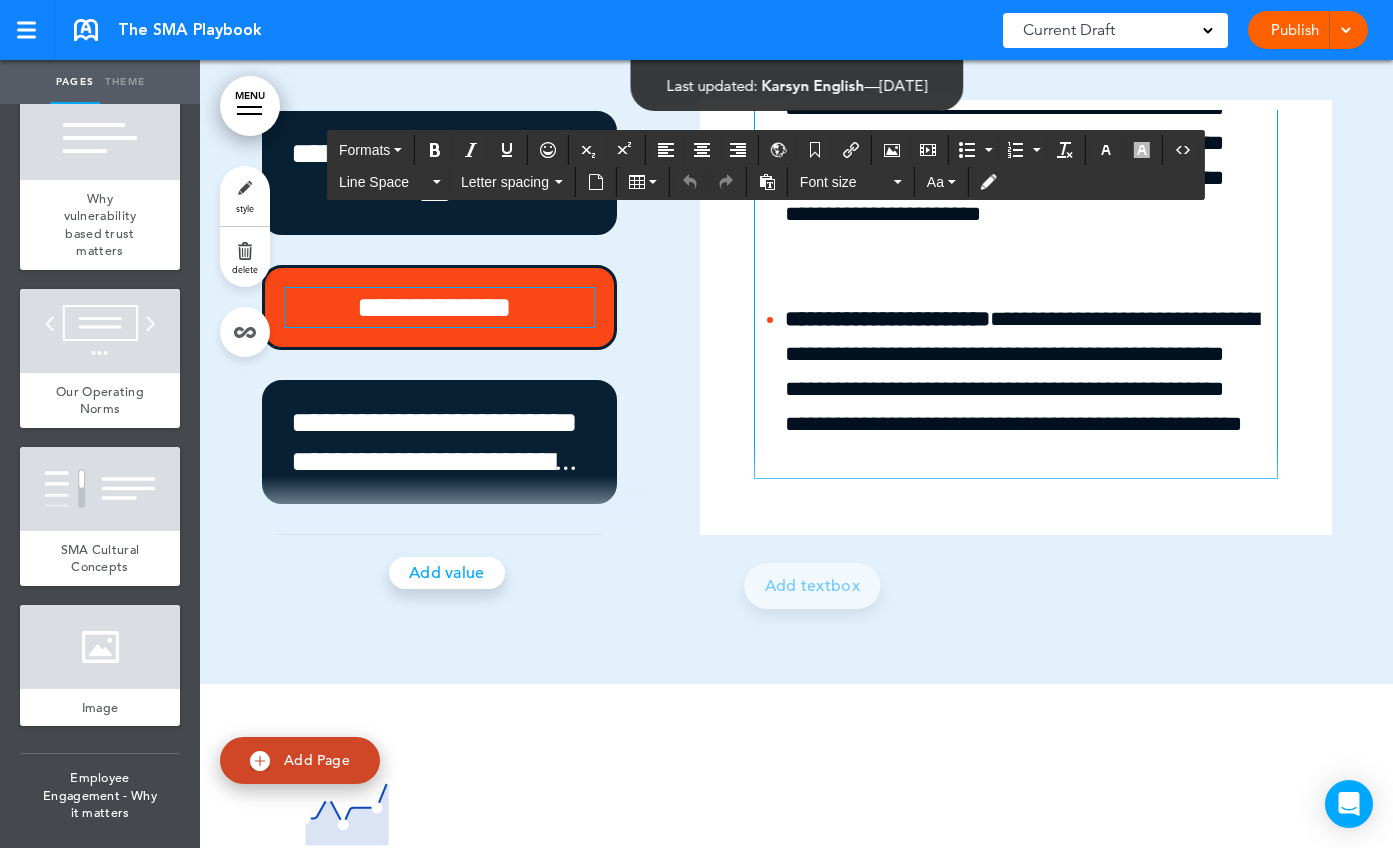 scroll, scrollTop: 1262, scrollLeft: 0, axis: vertical 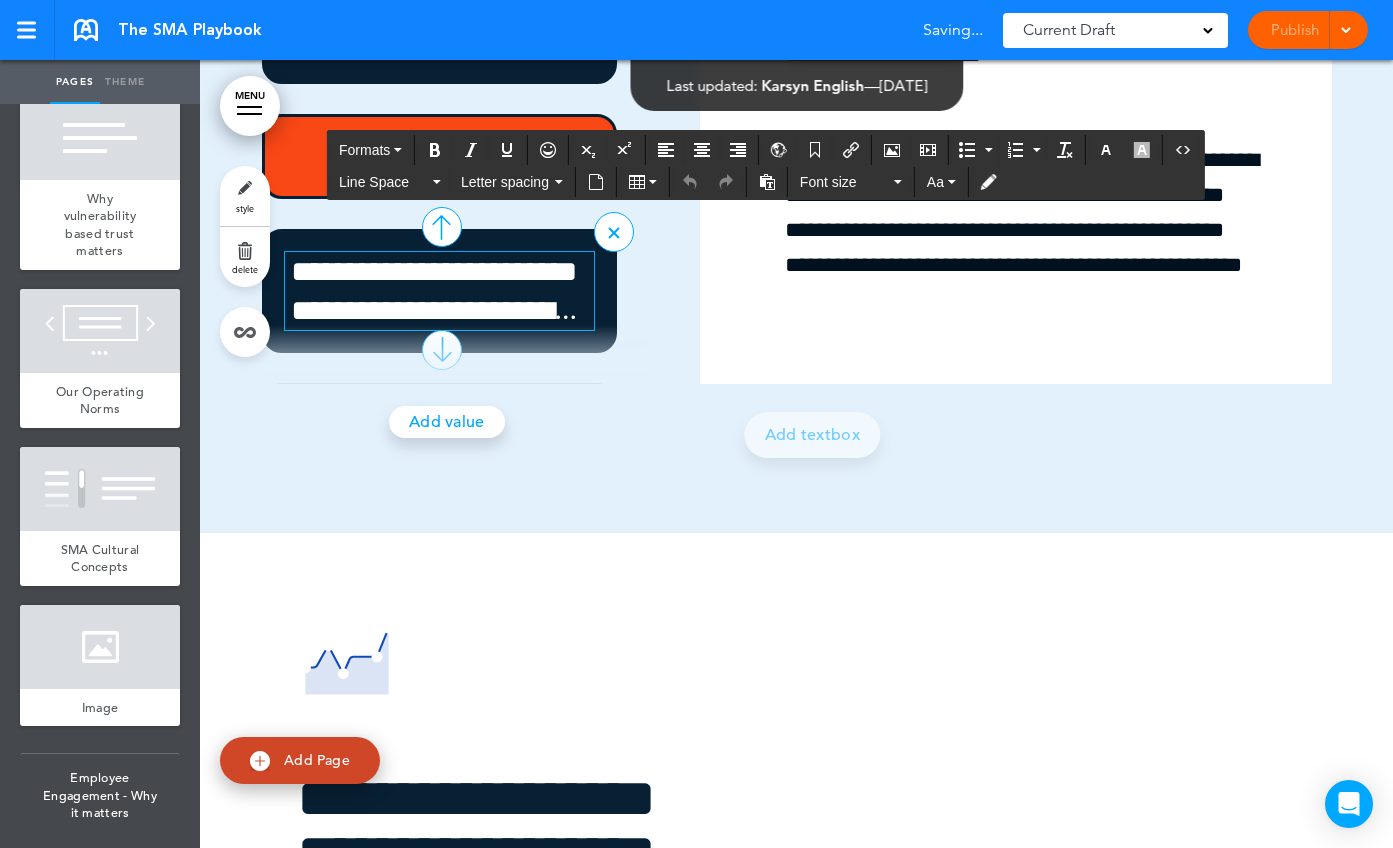 click on "**********" at bounding box center (435, 291) 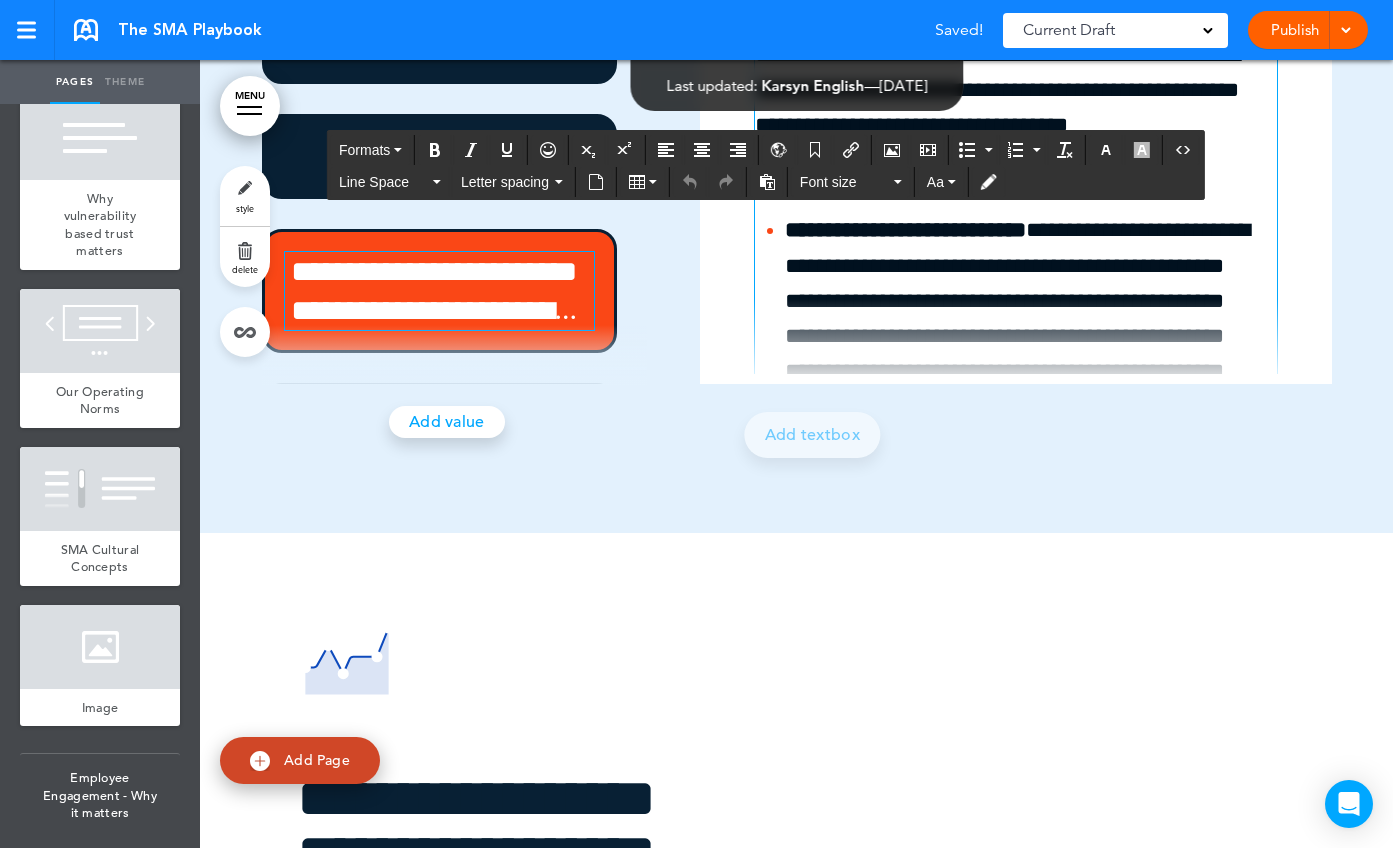 scroll, scrollTop: 34, scrollLeft: 0, axis: vertical 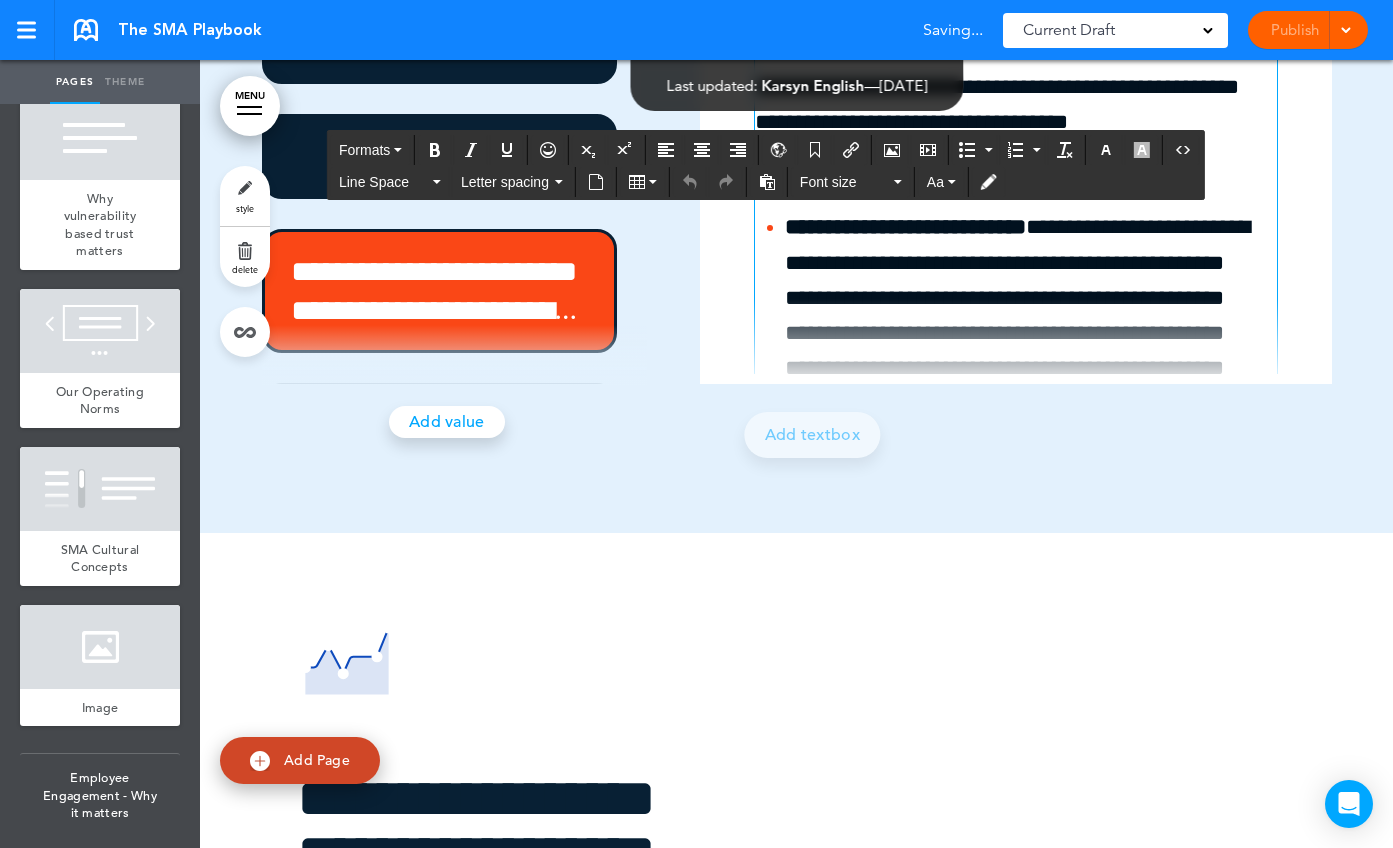 click on "**********" at bounding box center (1010, 123) 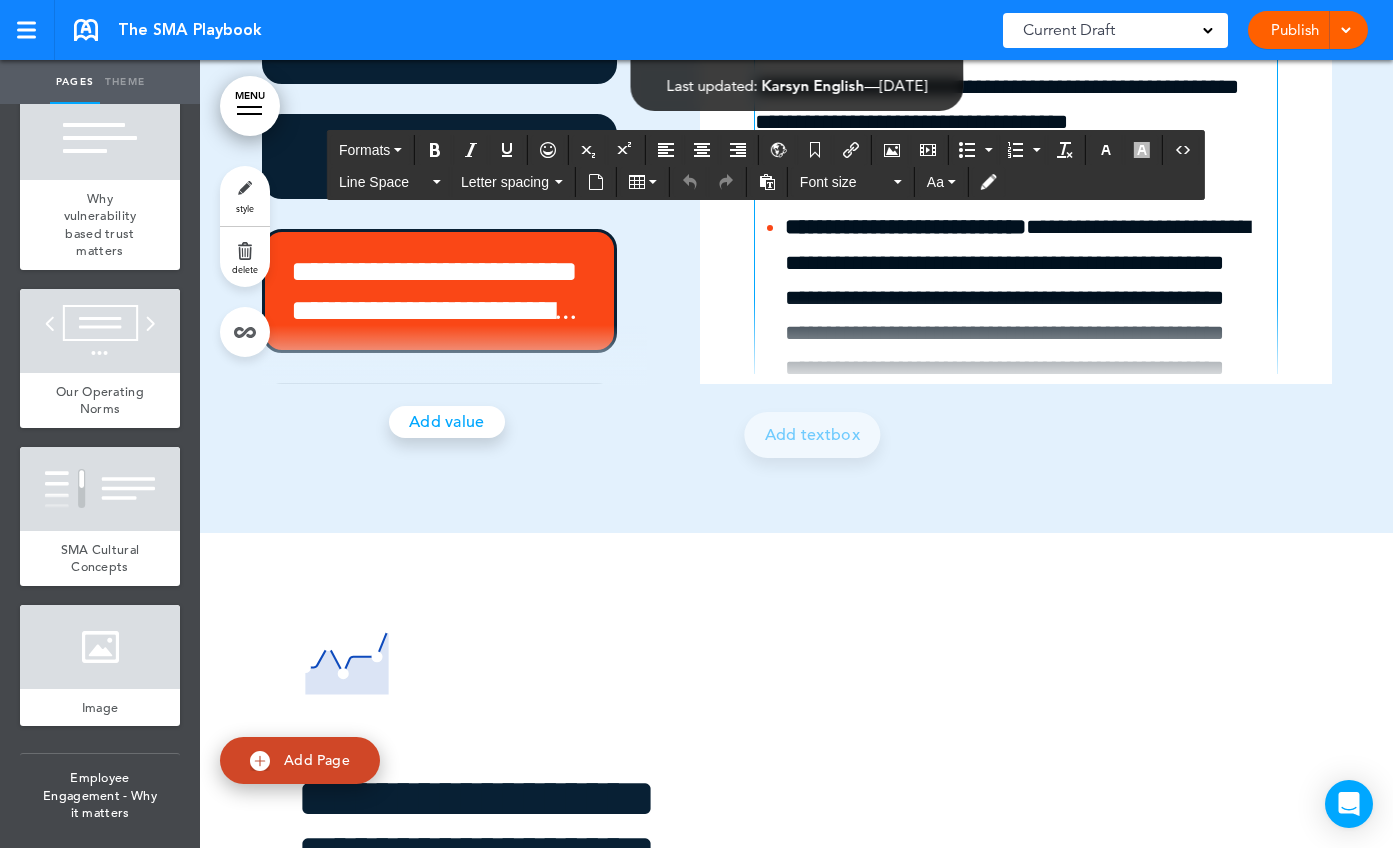 type 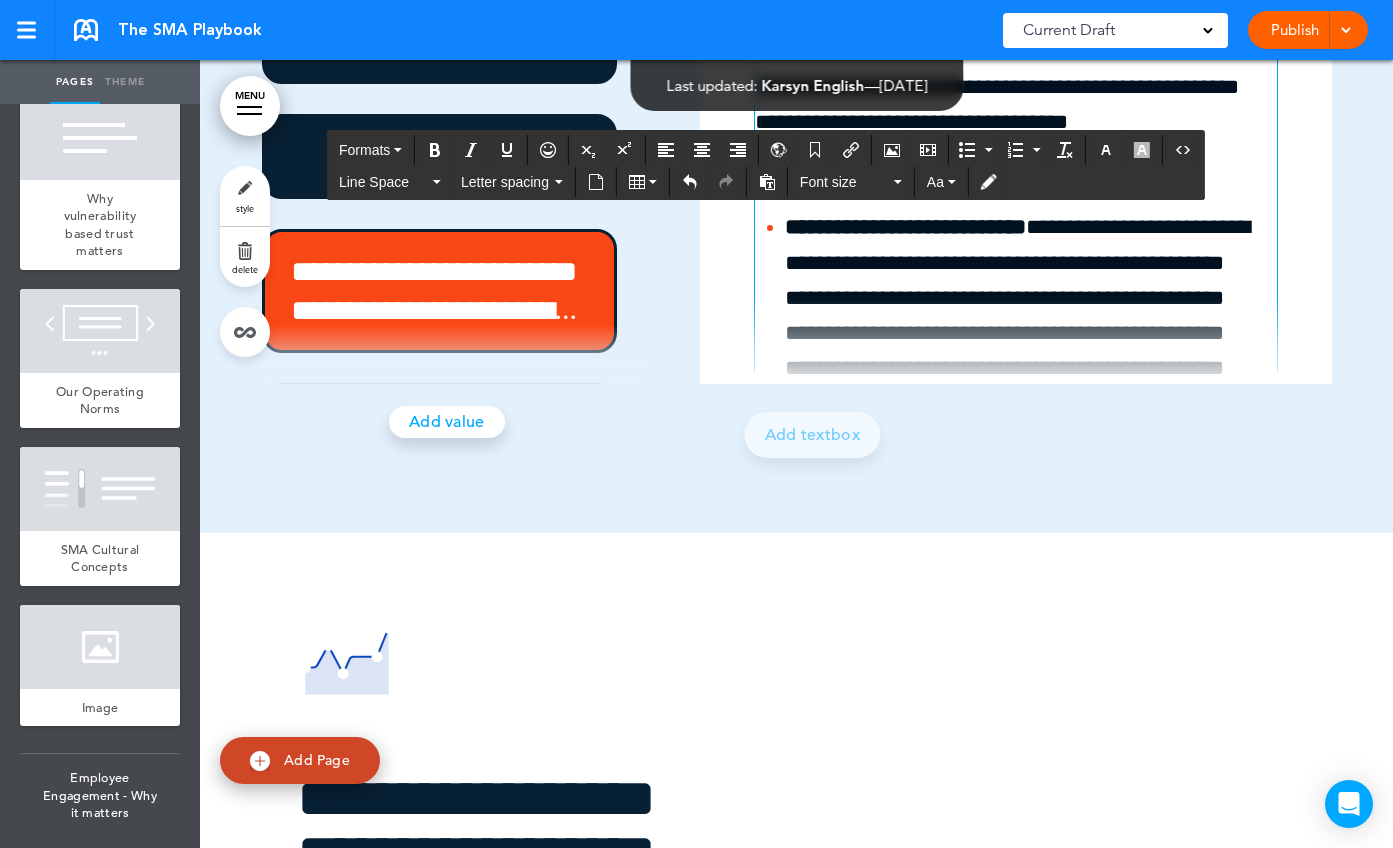 click on "**********" at bounding box center (1010, 123) 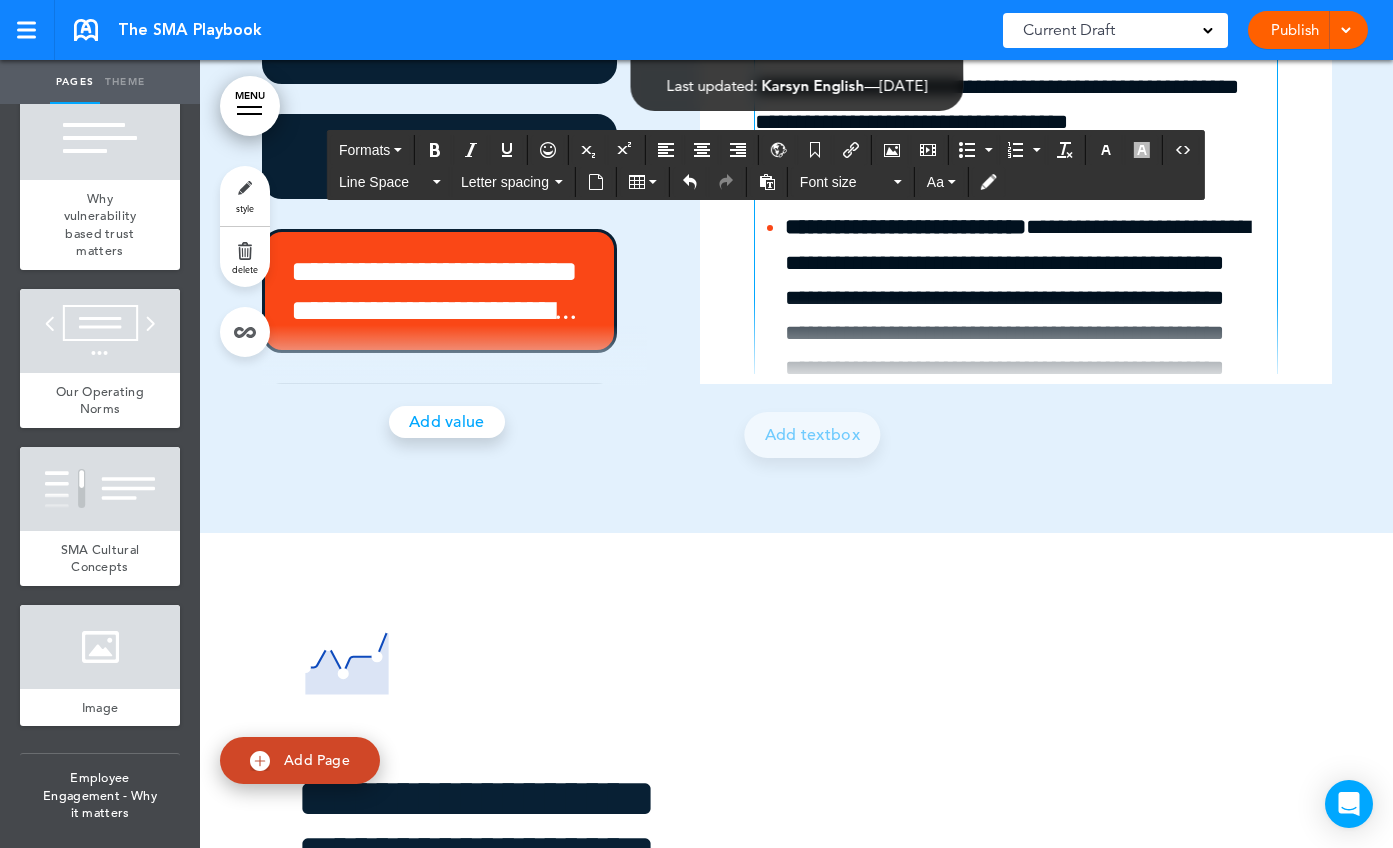 click on "**********" at bounding box center [1010, 123] 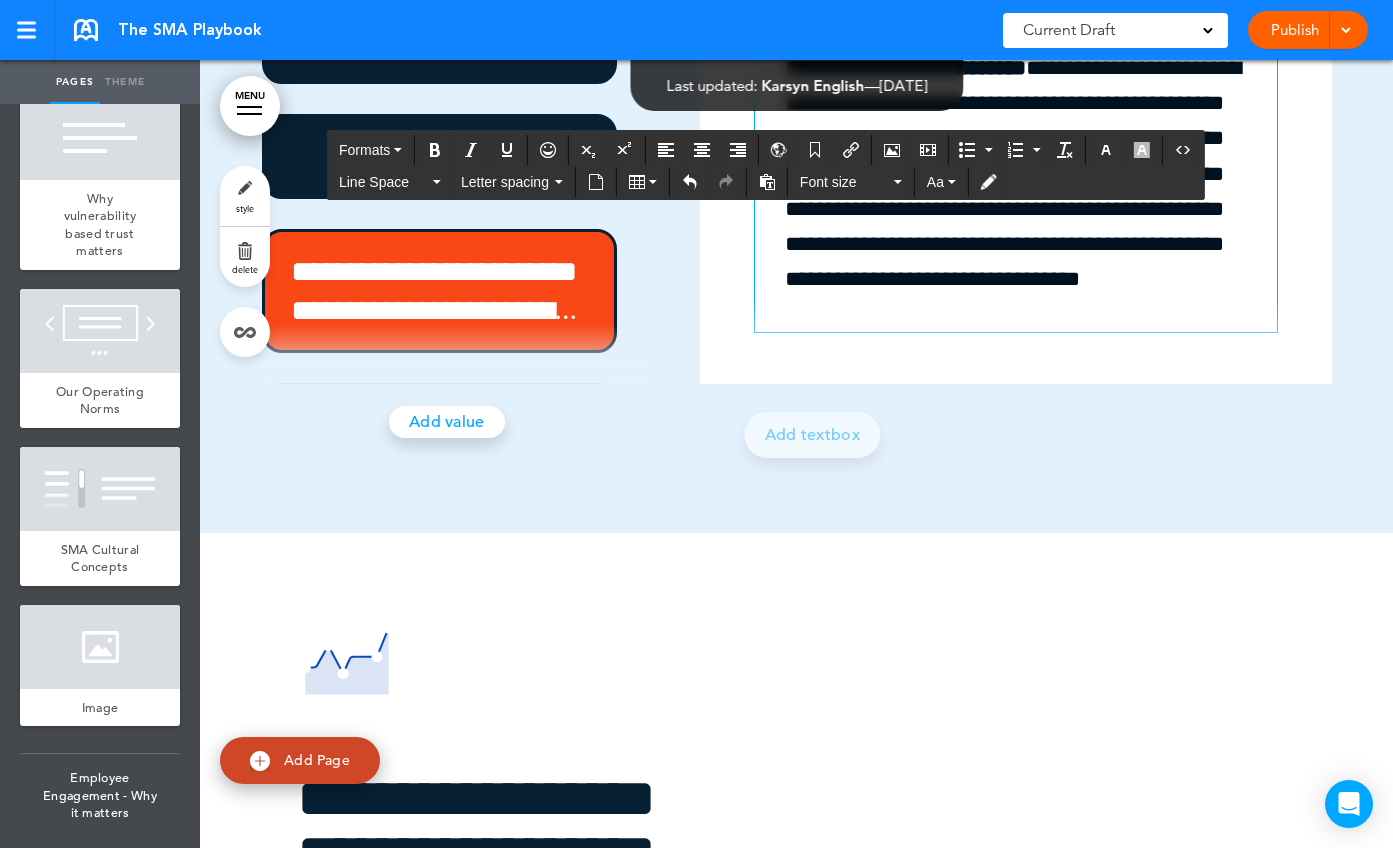 scroll, scrollTop: 524, scrollLeft: 0, axis: vertical 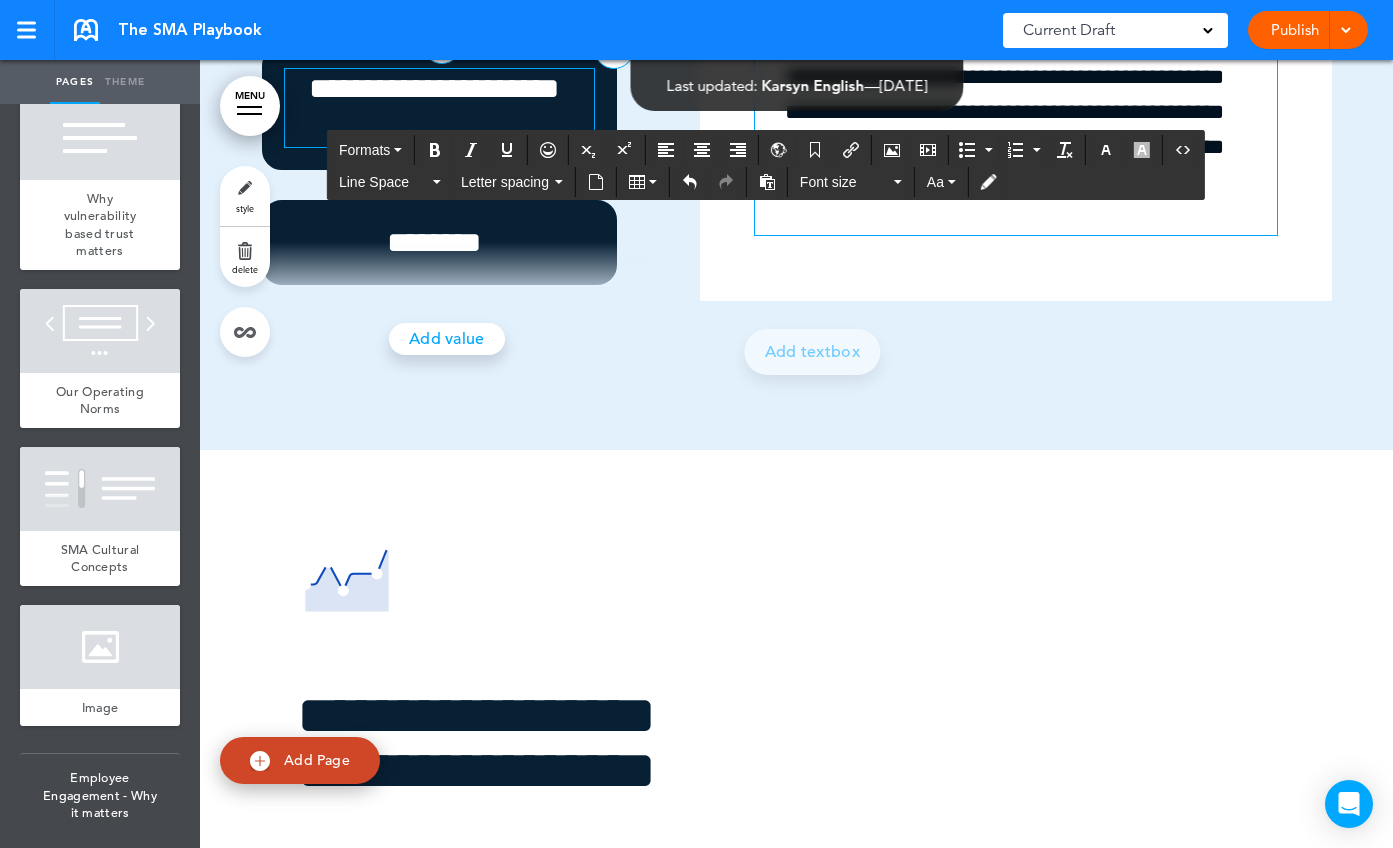 click on "**********" at bounding box center [435, 108] 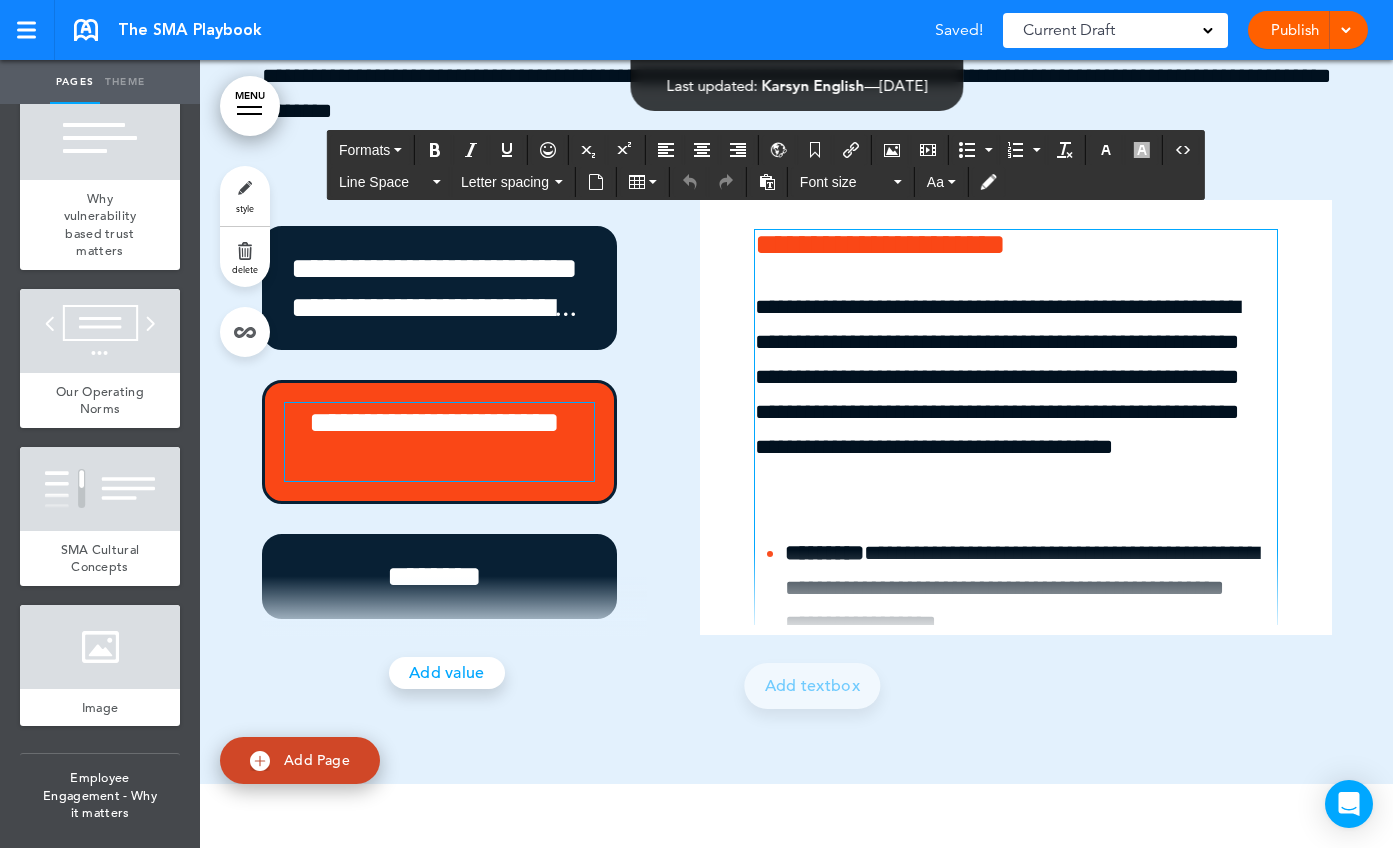 scroll, scrollTop: 25165, scrollLeft: 0, axis: vertical 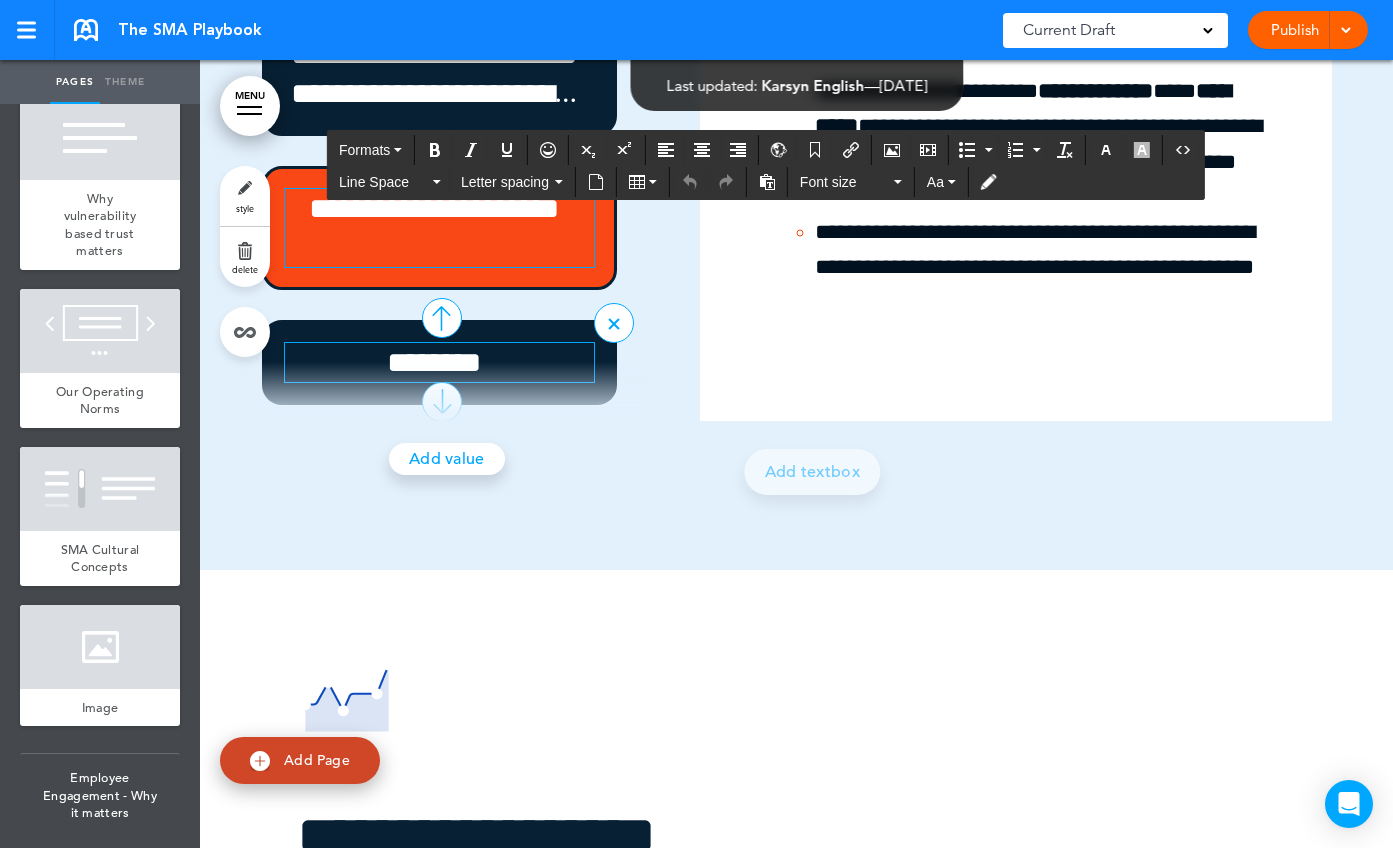 click on "********" at bounding box center [435, 362] 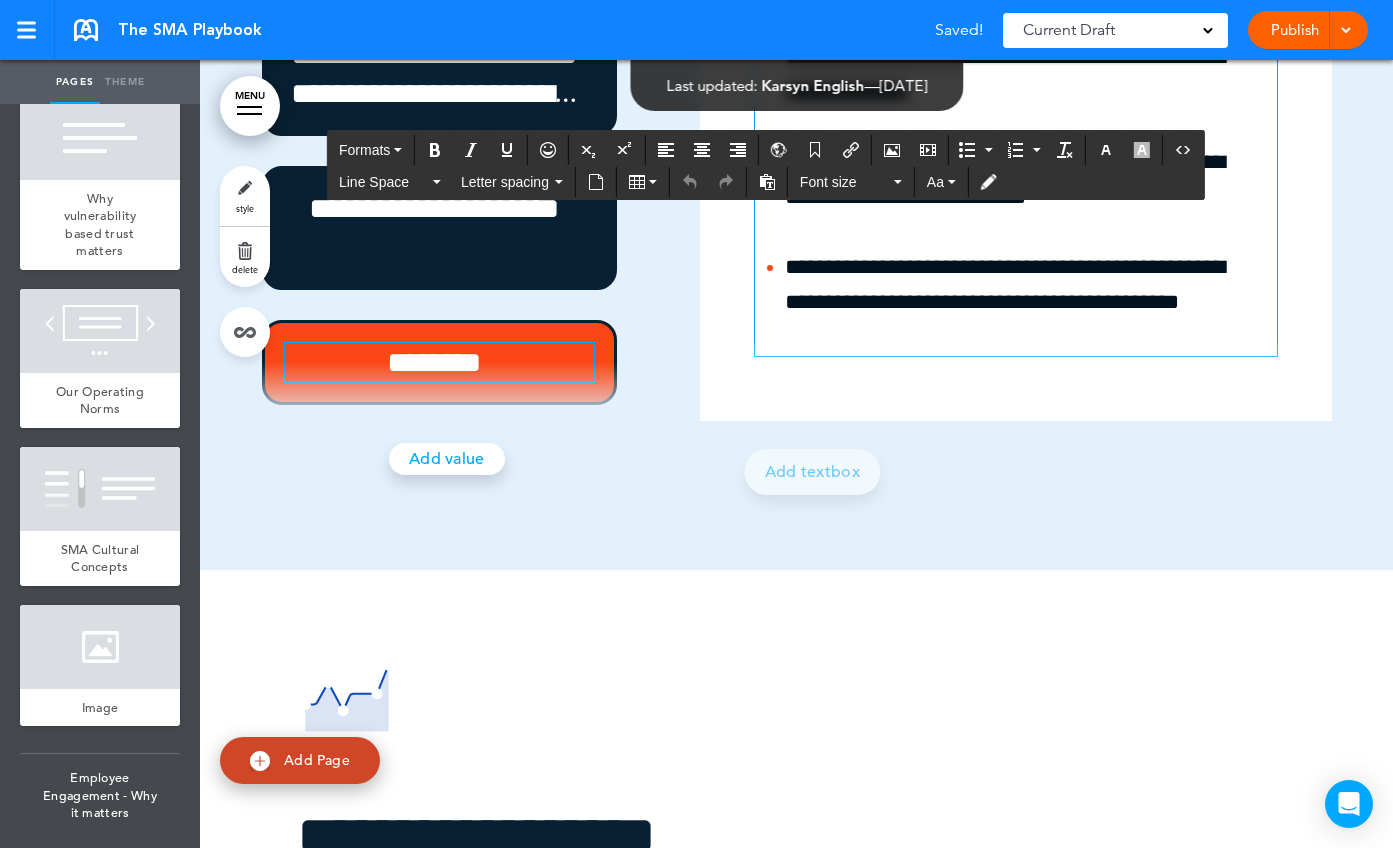 scroll, scrollTop: 0, scrollLeft: 0, axis: both 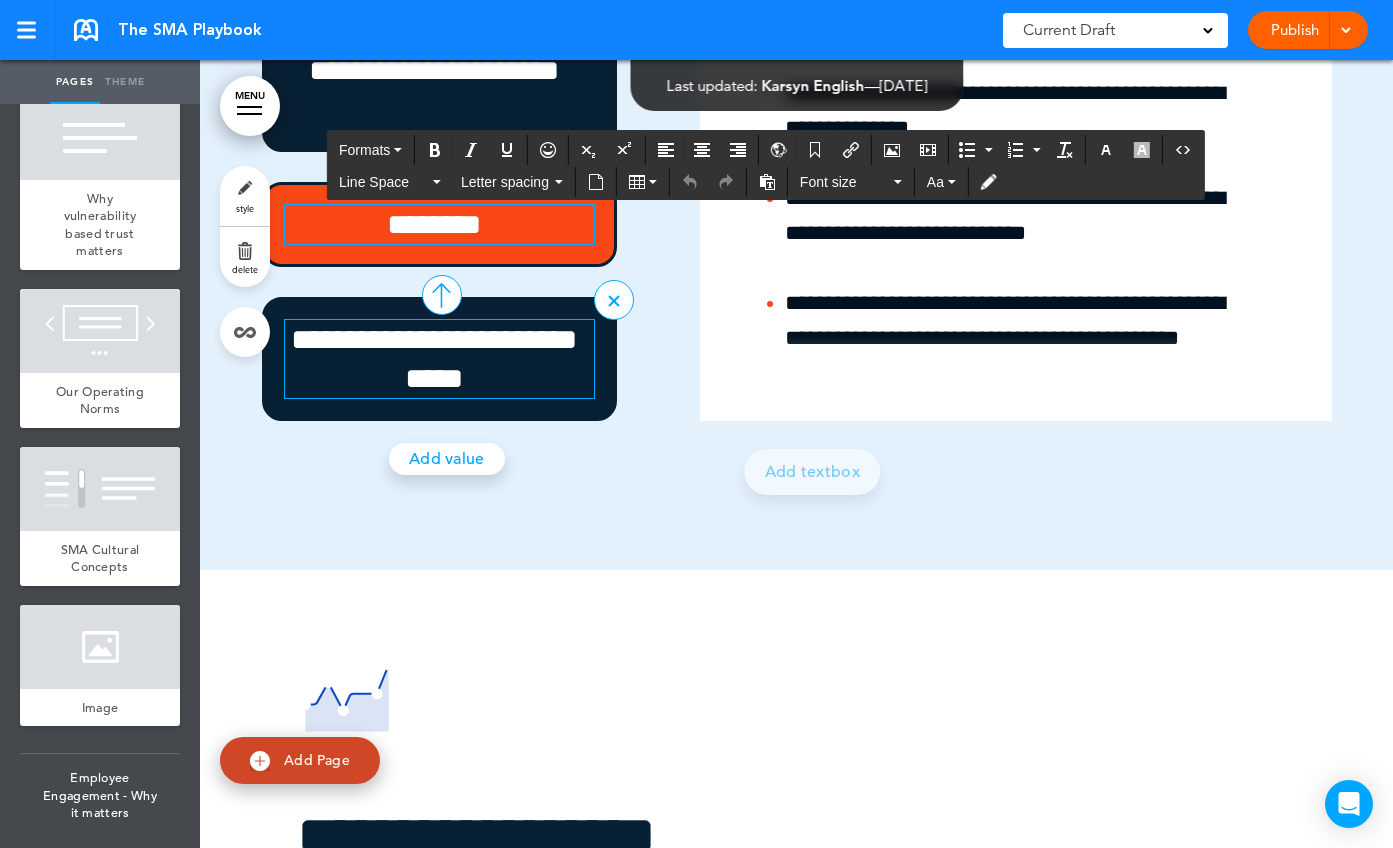 click on "**********" at bounding box center (435, 359) 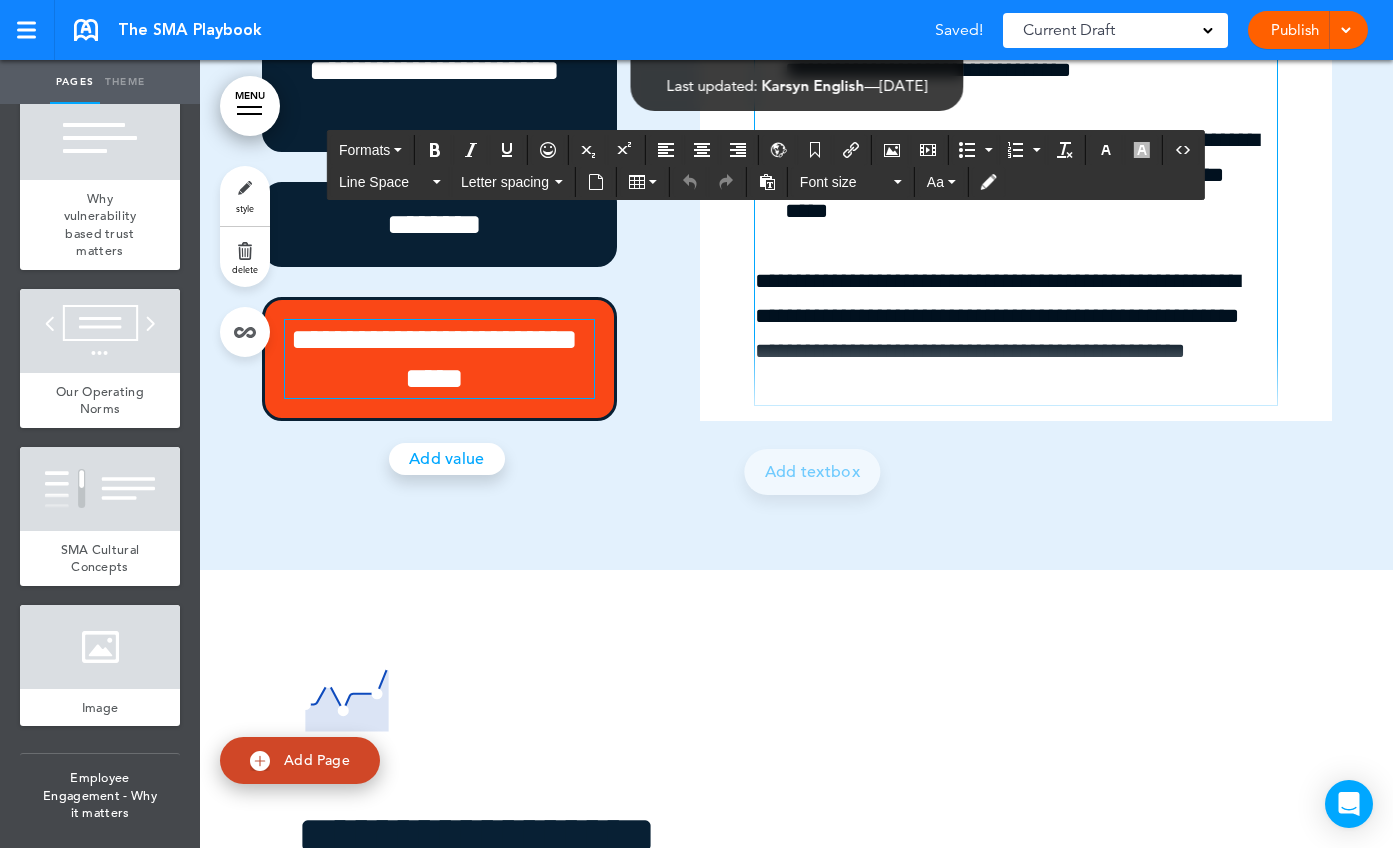 scroll, scrollTop: 142, scrollLeft: 0, axis: vertical 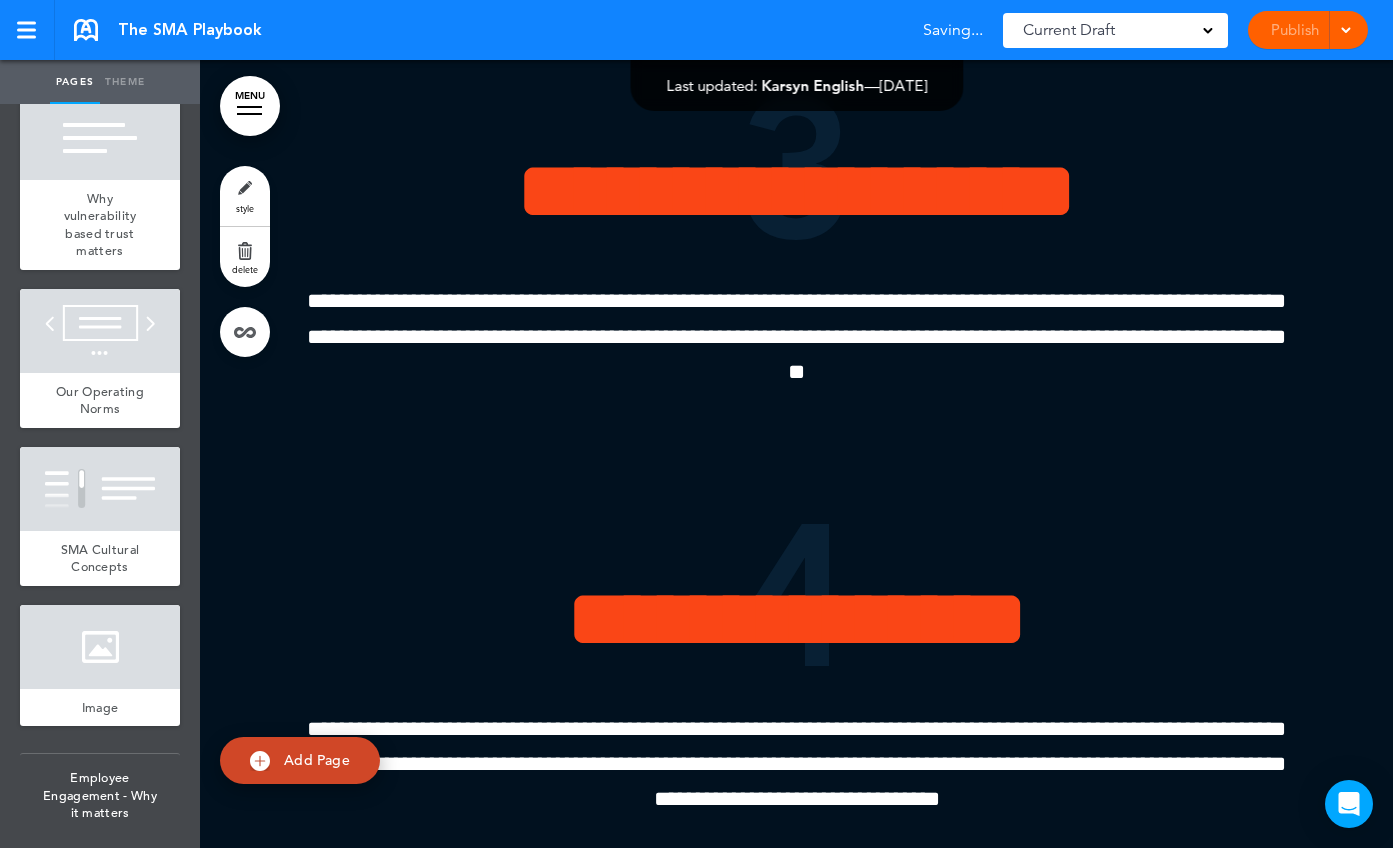 click on "Publish
Publish
Preview Draft" at bounding box center (1308, 30) 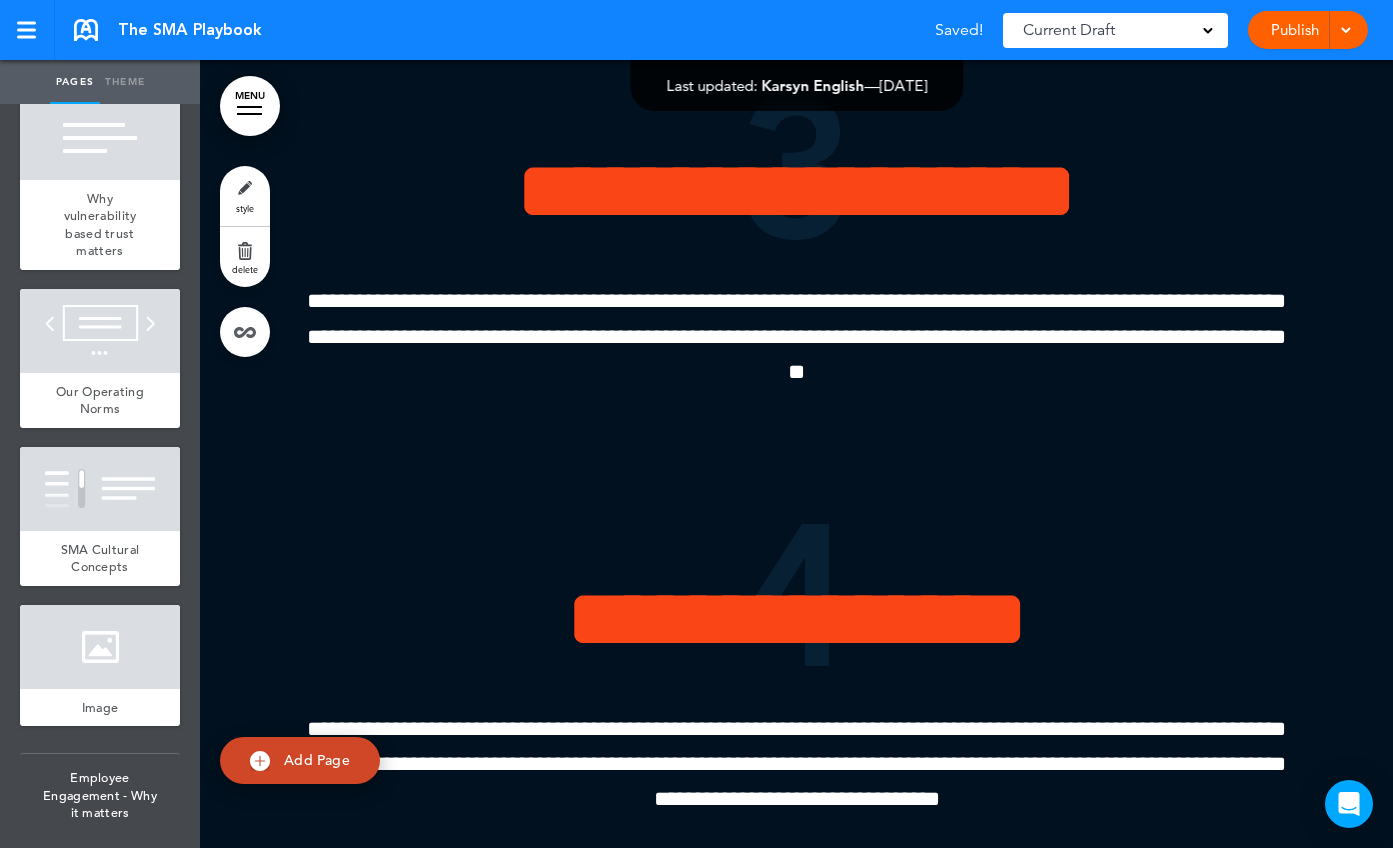 click on "Publish" at bounding box center [1294, 30] 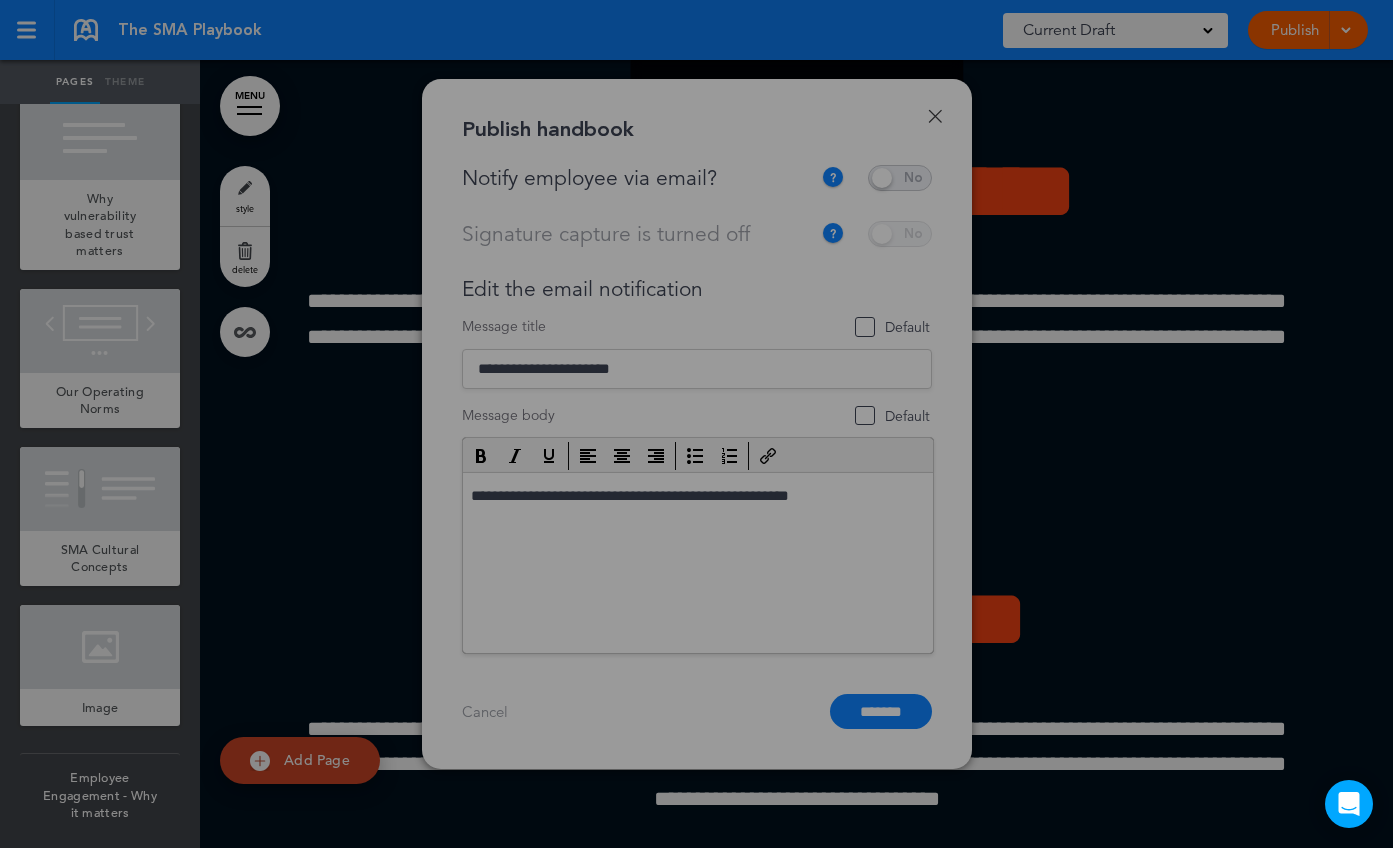 scroll, scrollTop: 0, scrollLeft: 0, axis: both 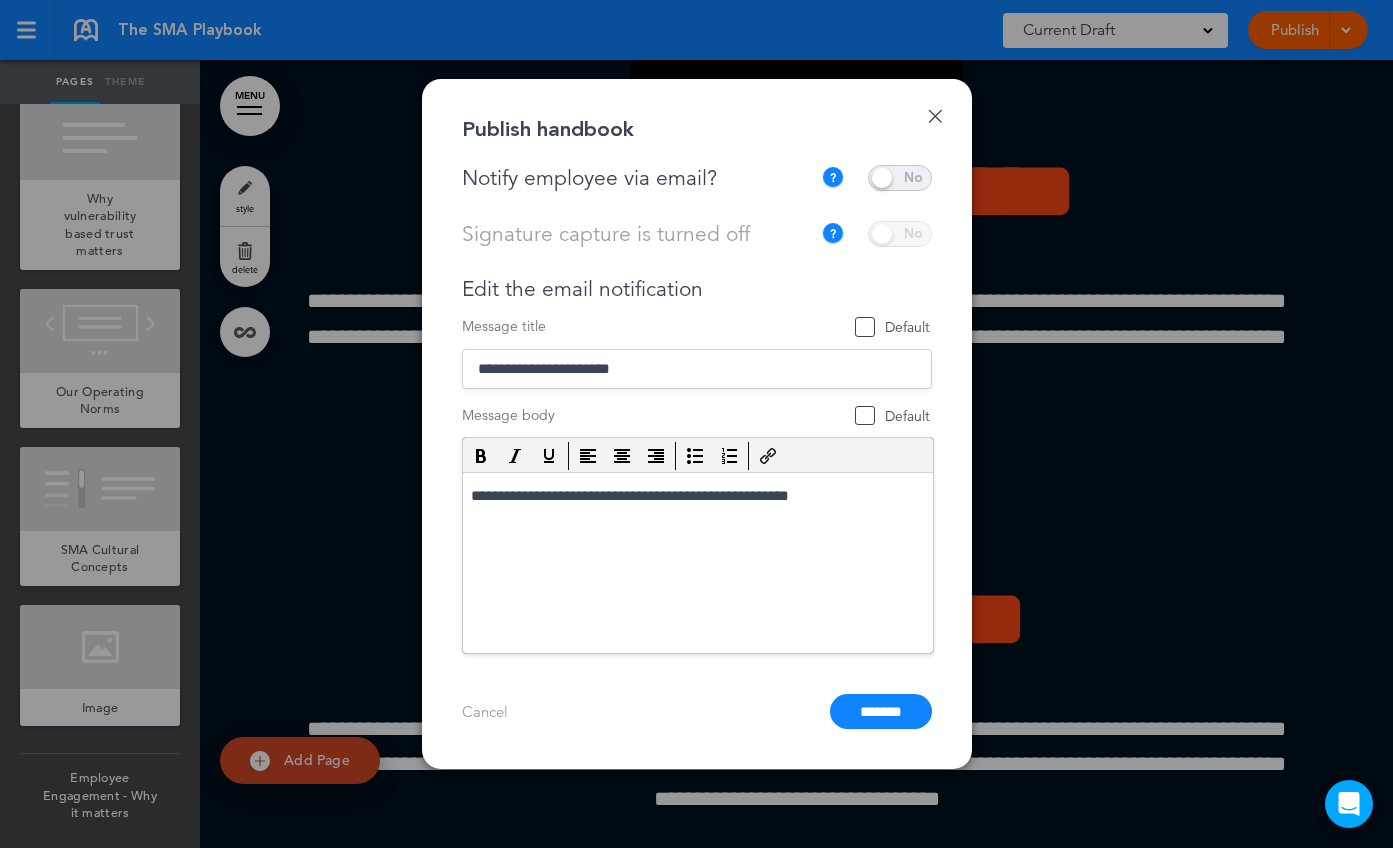 click at bounding box center (900, 178) 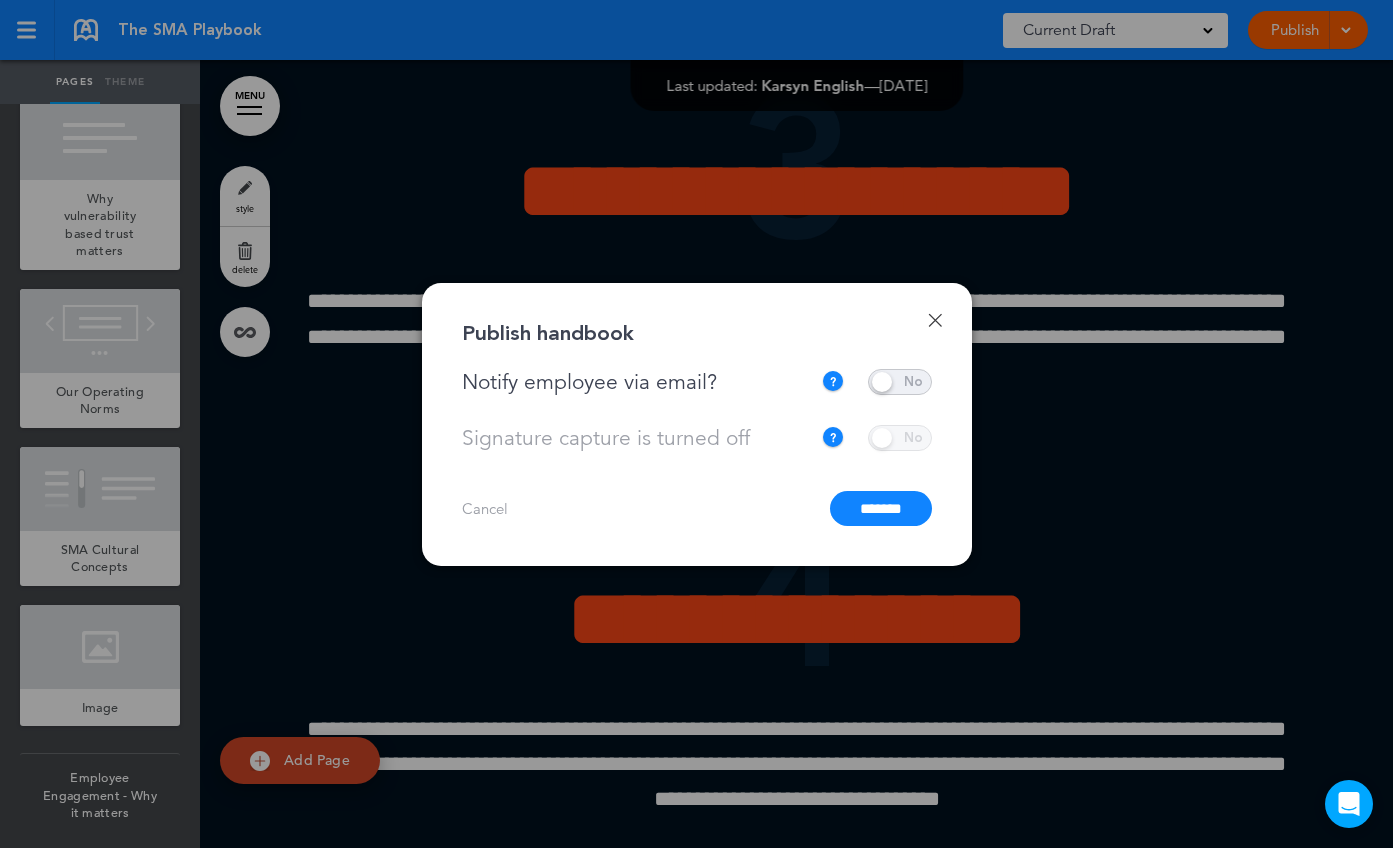 click on "*******" at bounding box center (881, 508) 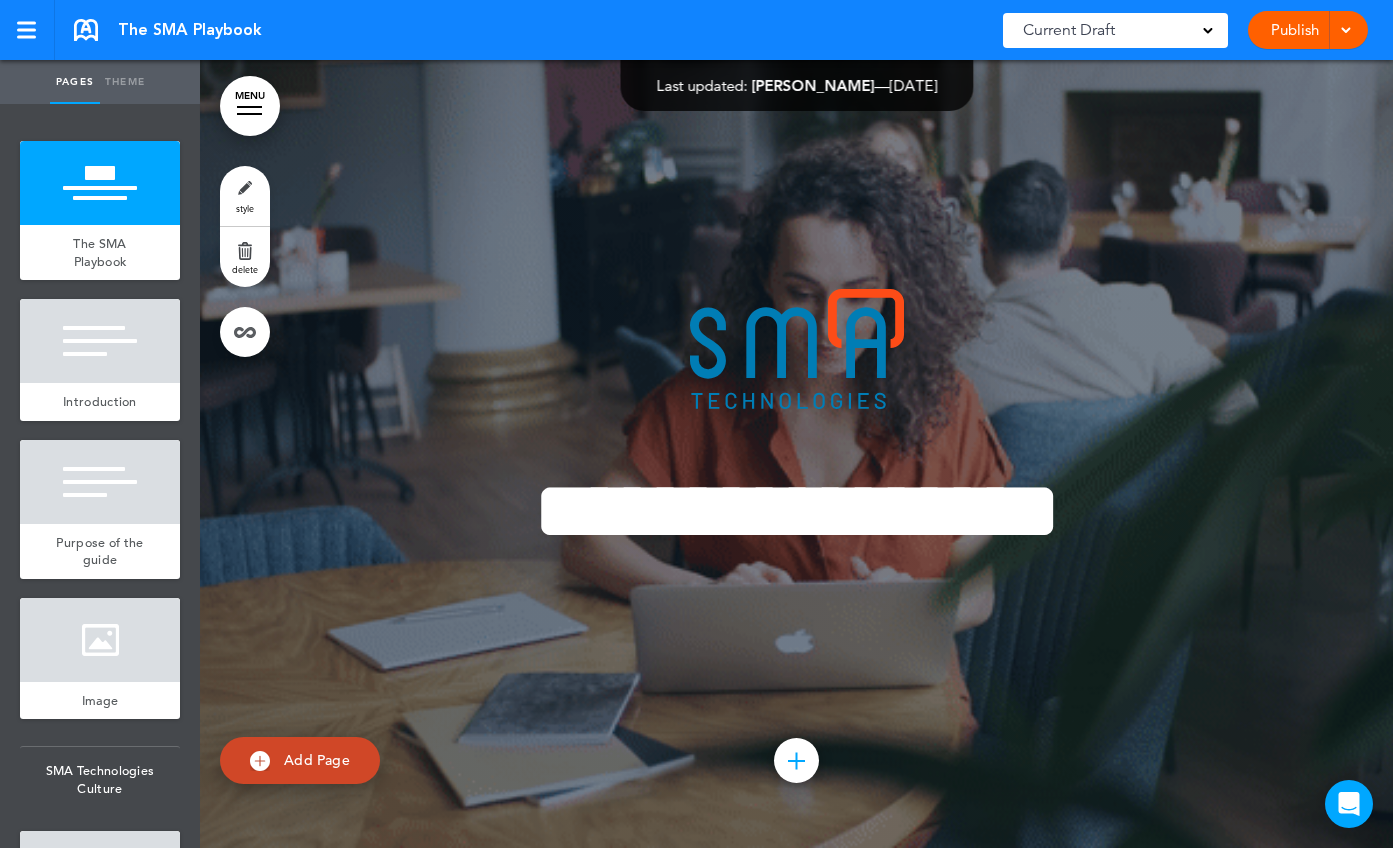 scroll, scrollTop: 0, scrollLeft: 0, axis: both 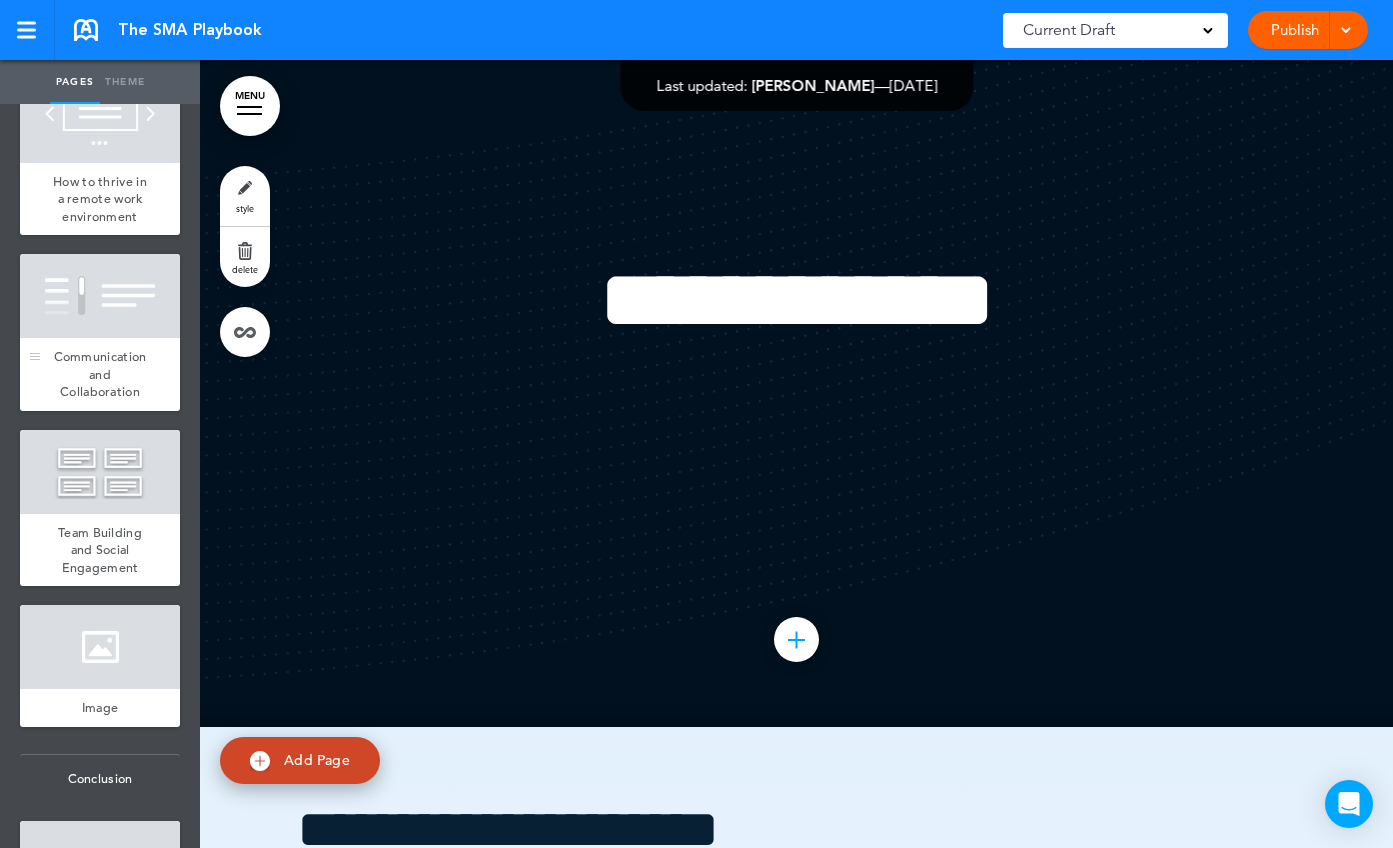click at bounding box center [100, 296] 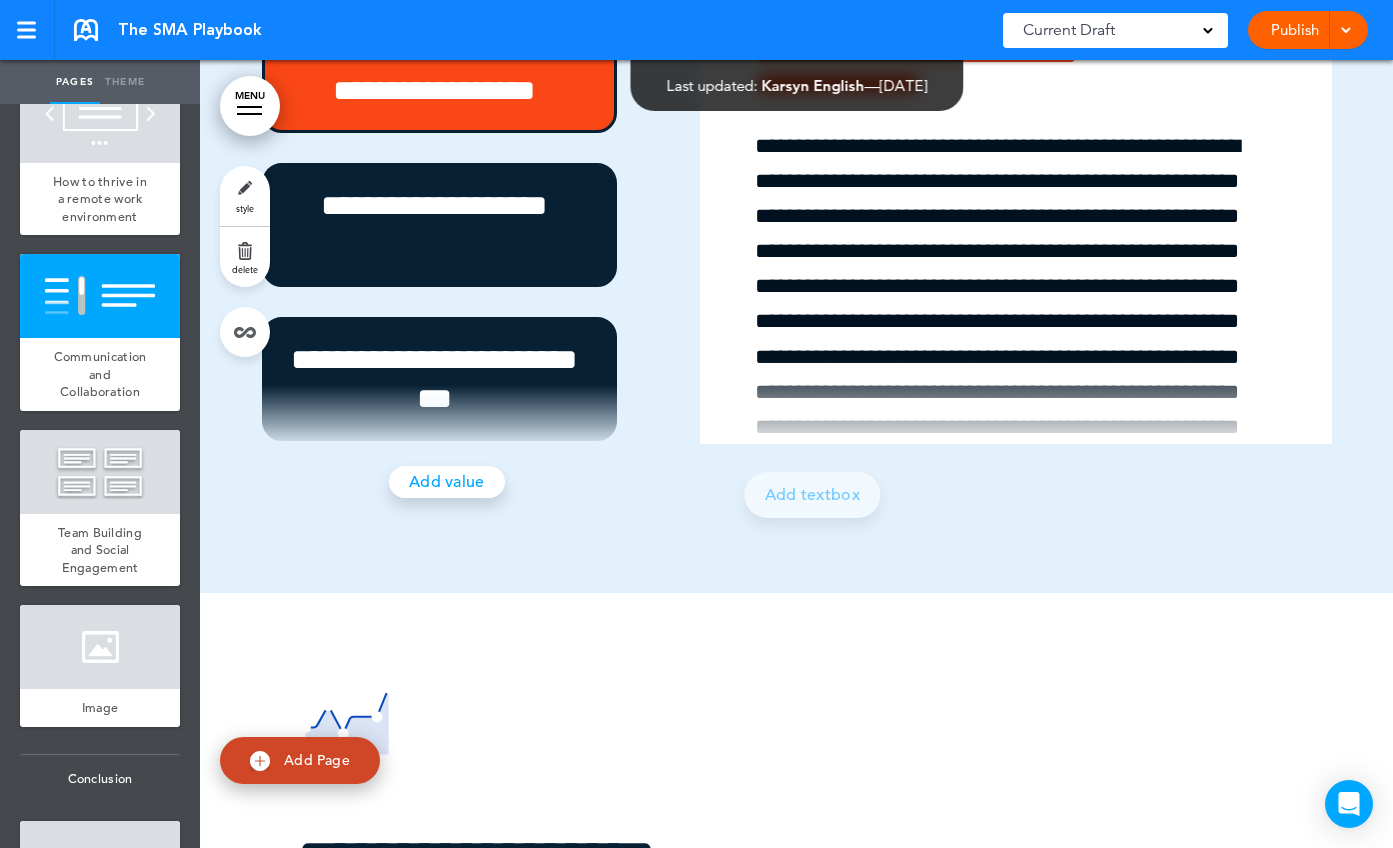 scroll, scrollTop: 25370, scrollLeft: 0, axis: vertical 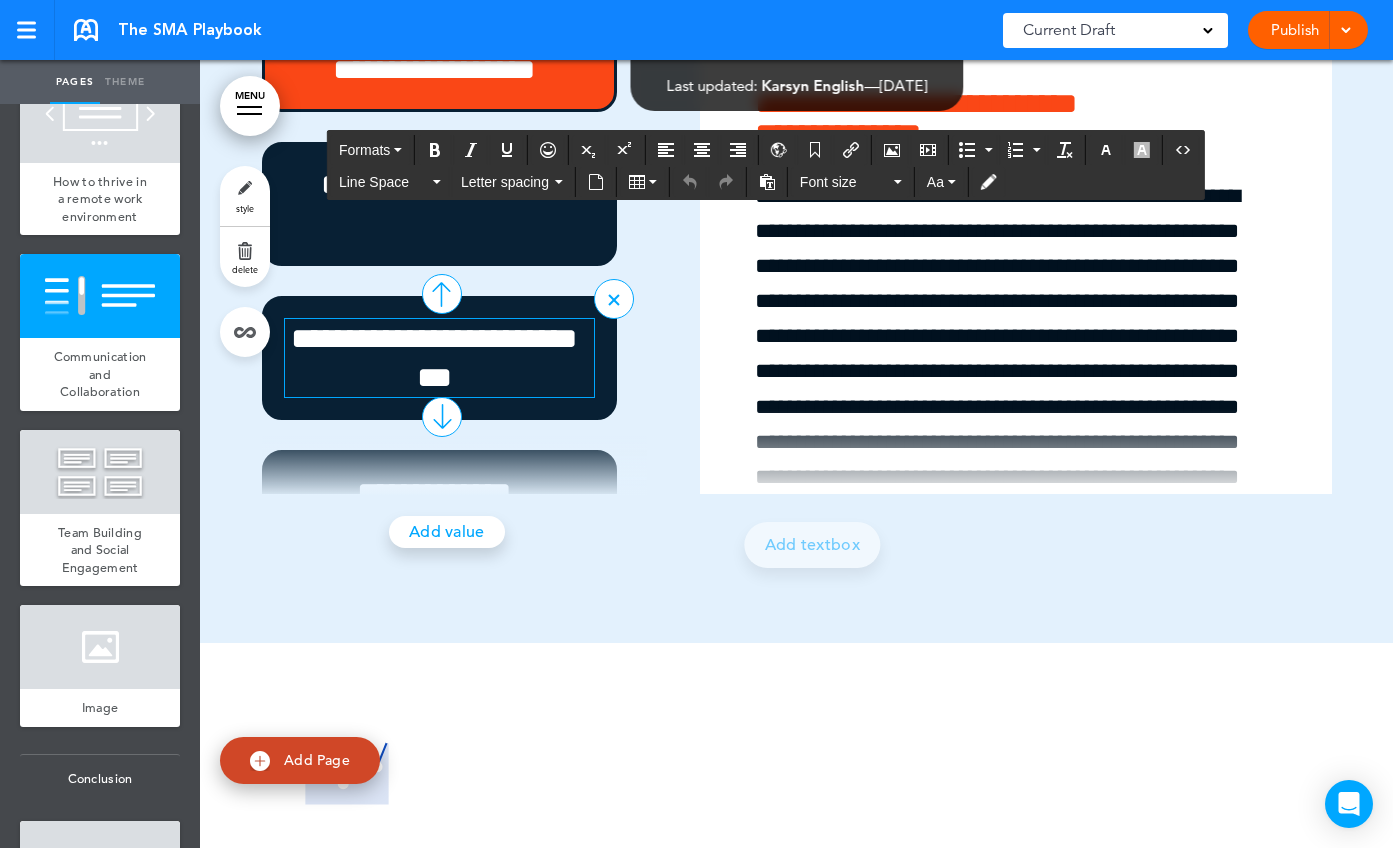 click on "**********" at bounding box center [435, 358] 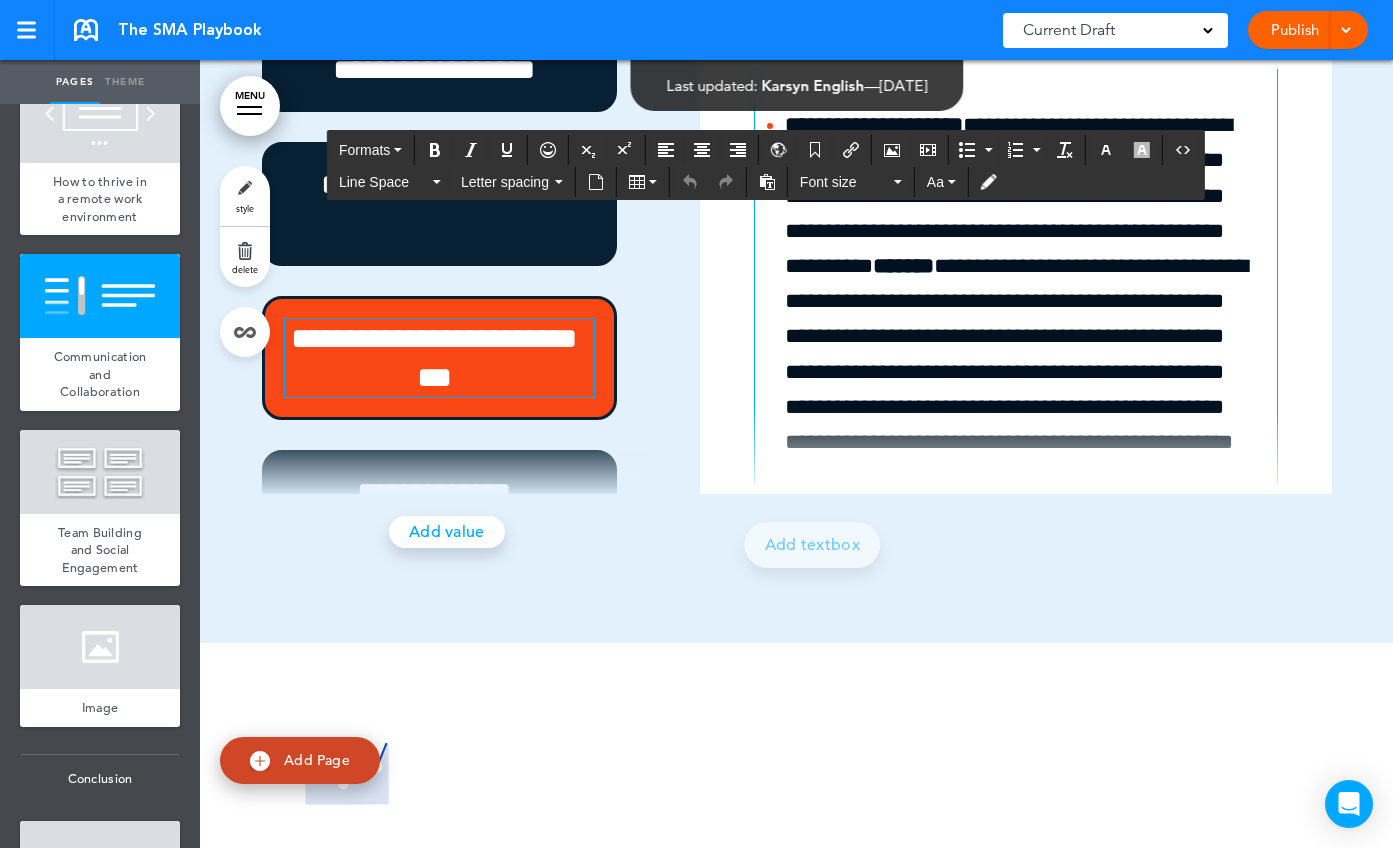 scroll, scrollTop: 881, scrollLeft: 0, axis: vertical 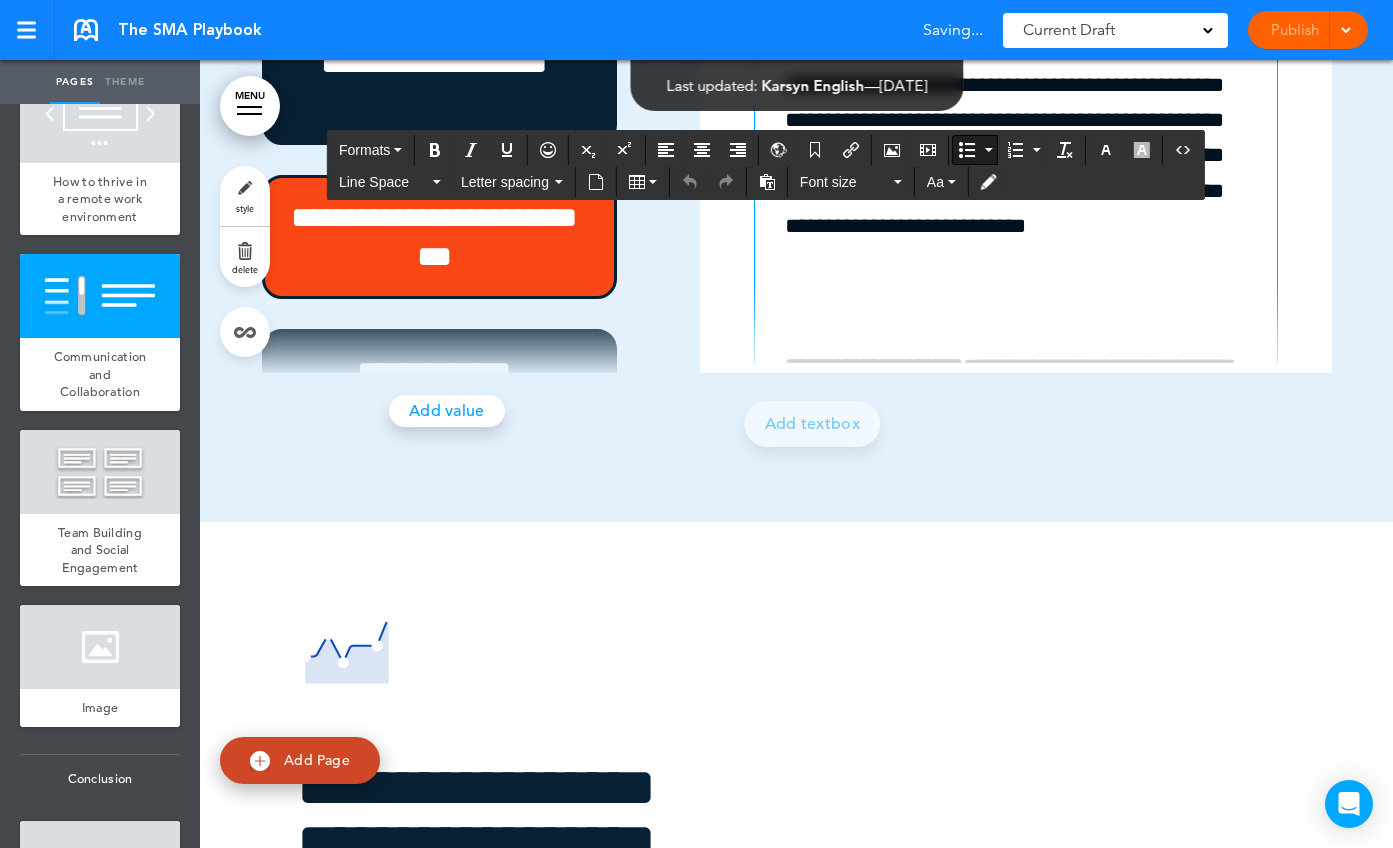 click on "**********" at bounding box center [1025, 50] 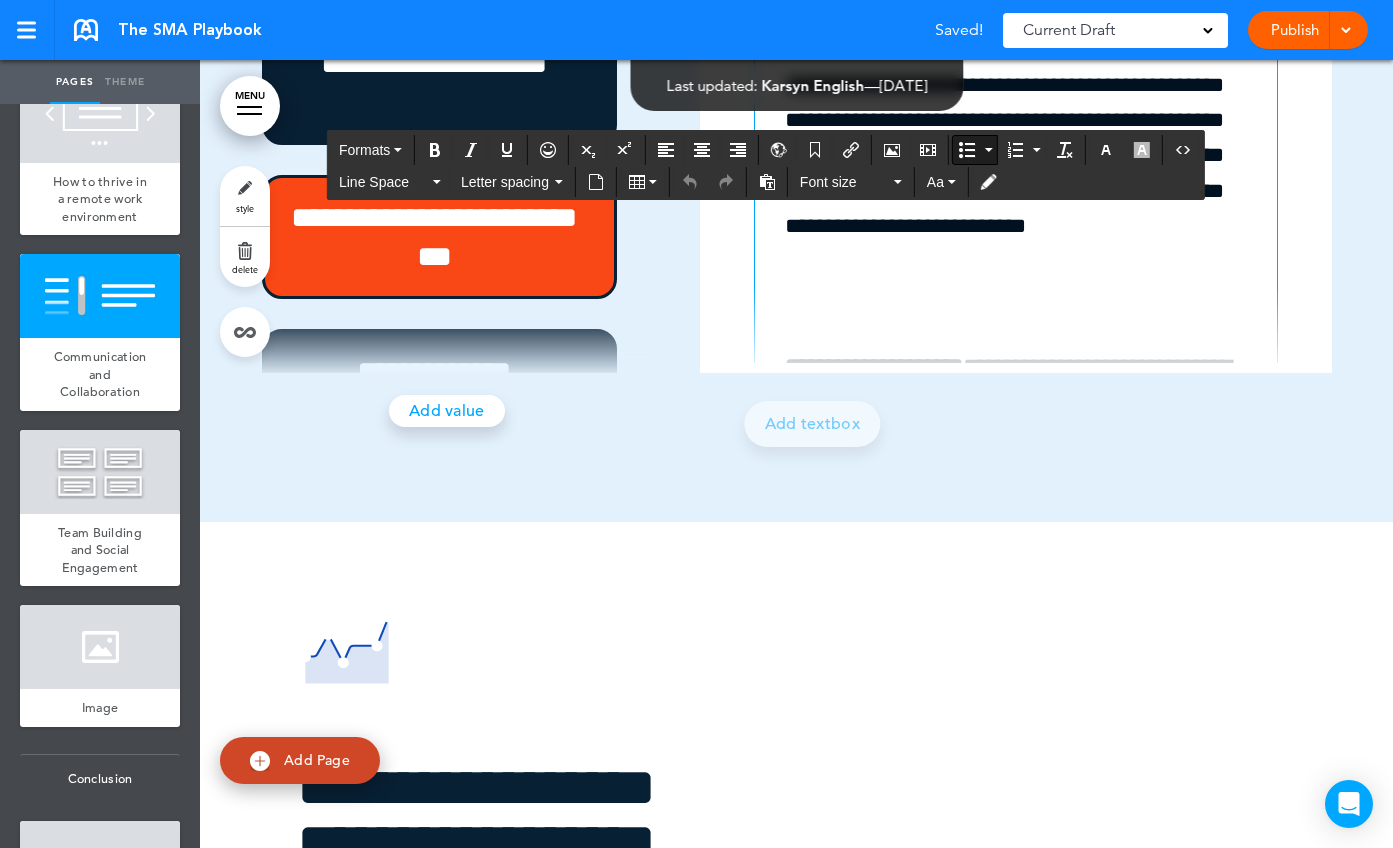 click on "**********" at bounding box center [1025, 50] 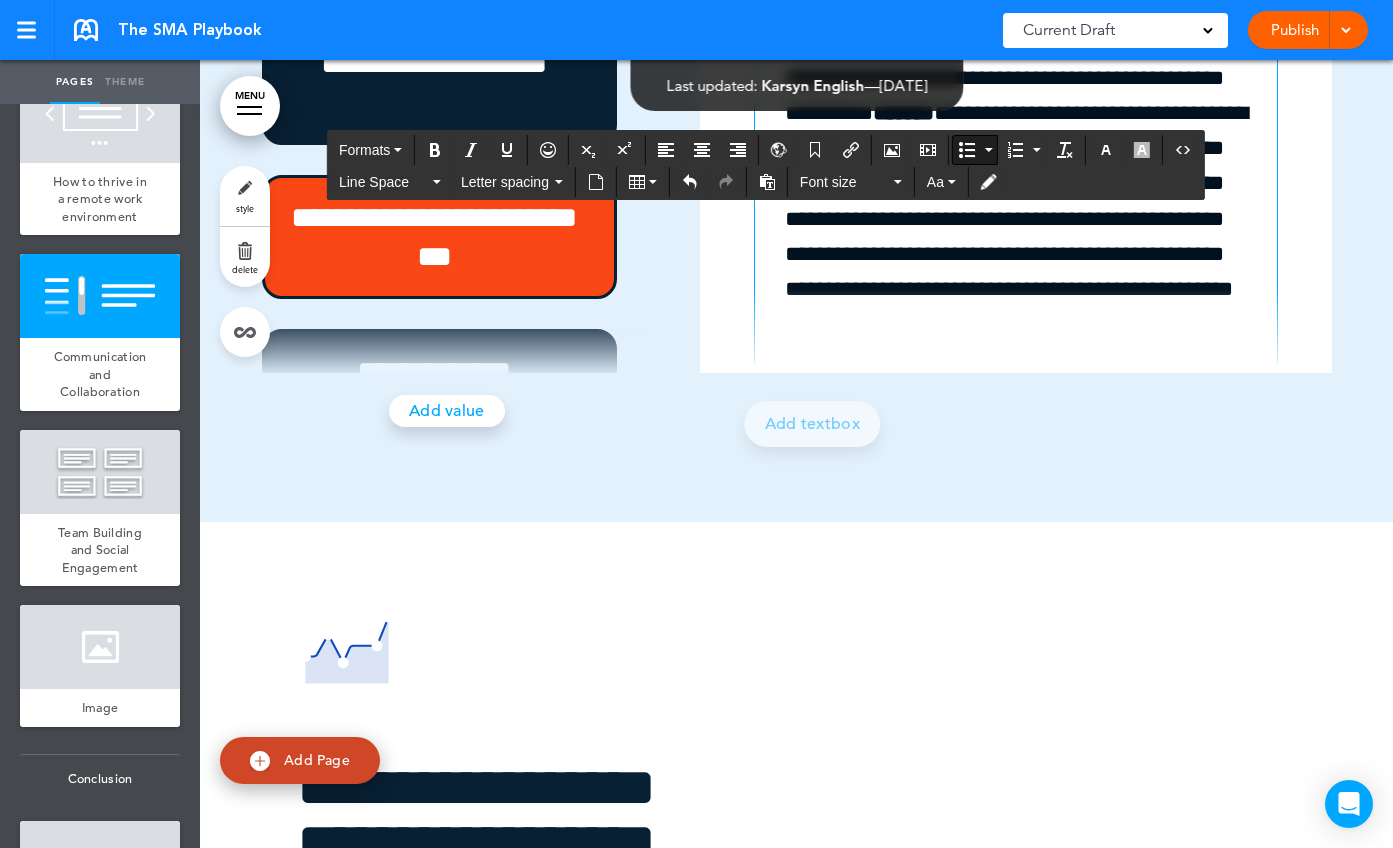 scroll, scrollTop: 881, scrollLeft: 0, axis: vertical 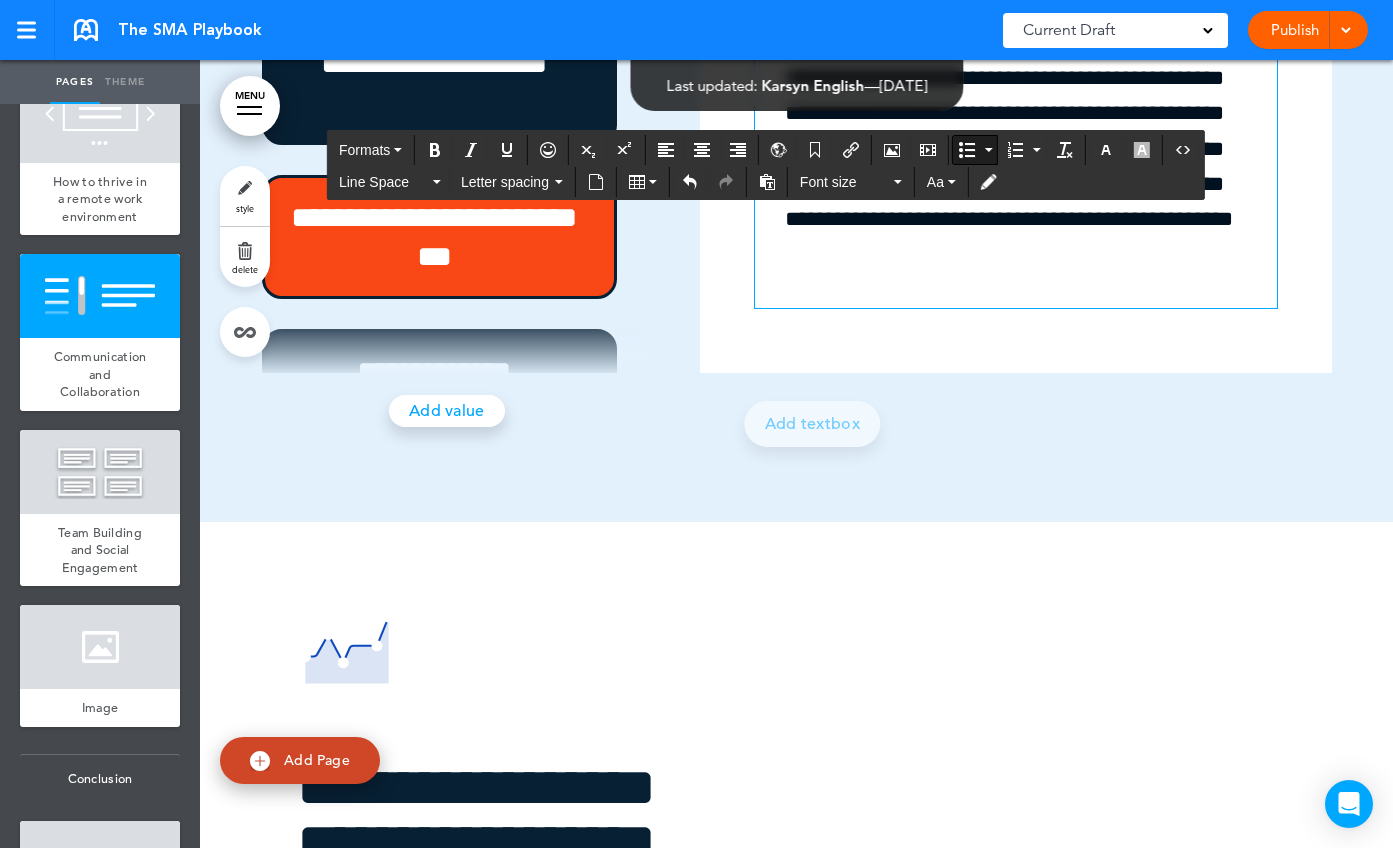click on "**********" at bounding box center (1025, 96) 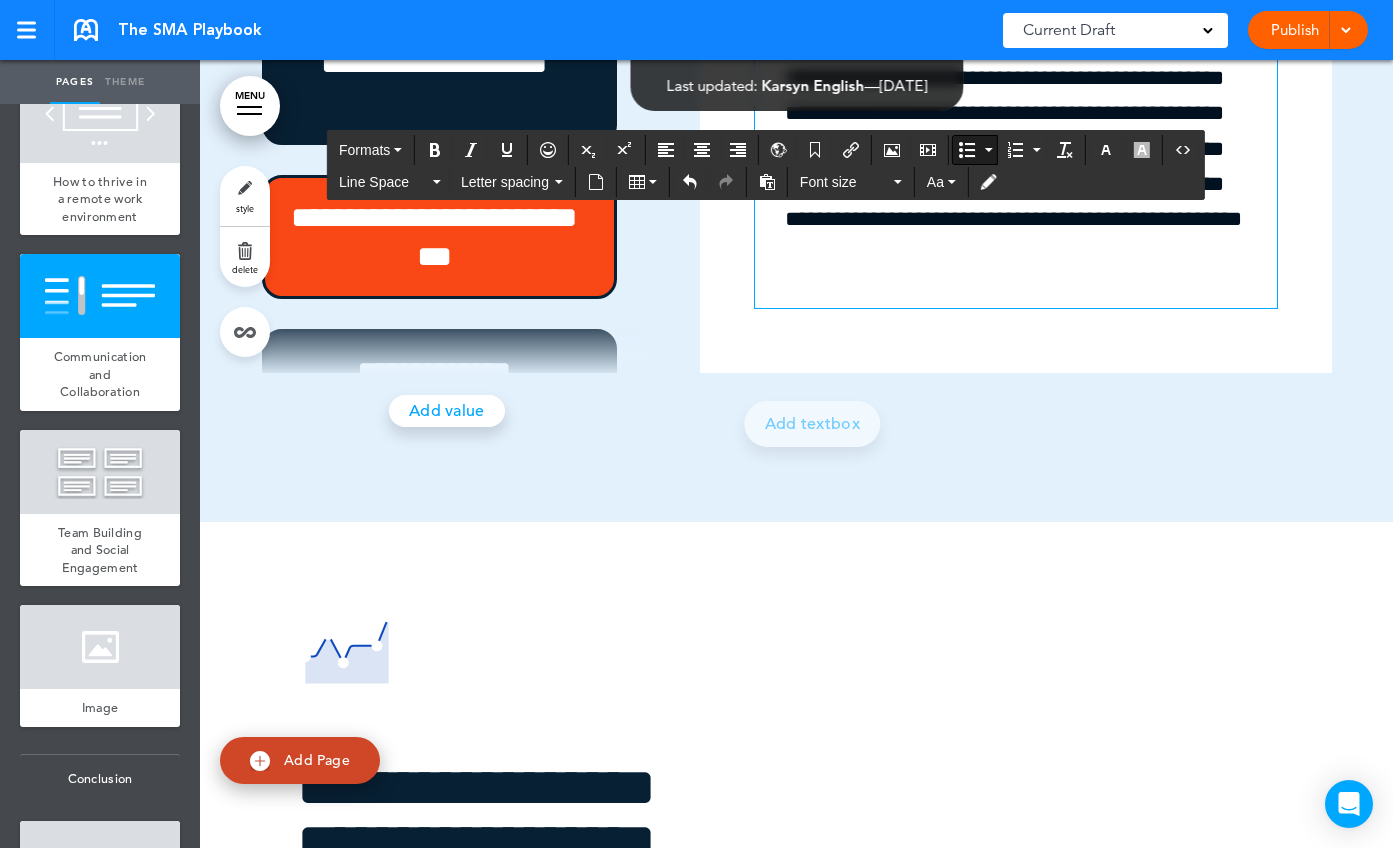 drag, startPoint x: 843, startPoint y: 513, endPoint x: 864, endPoint y: 512, distance: 21.023796 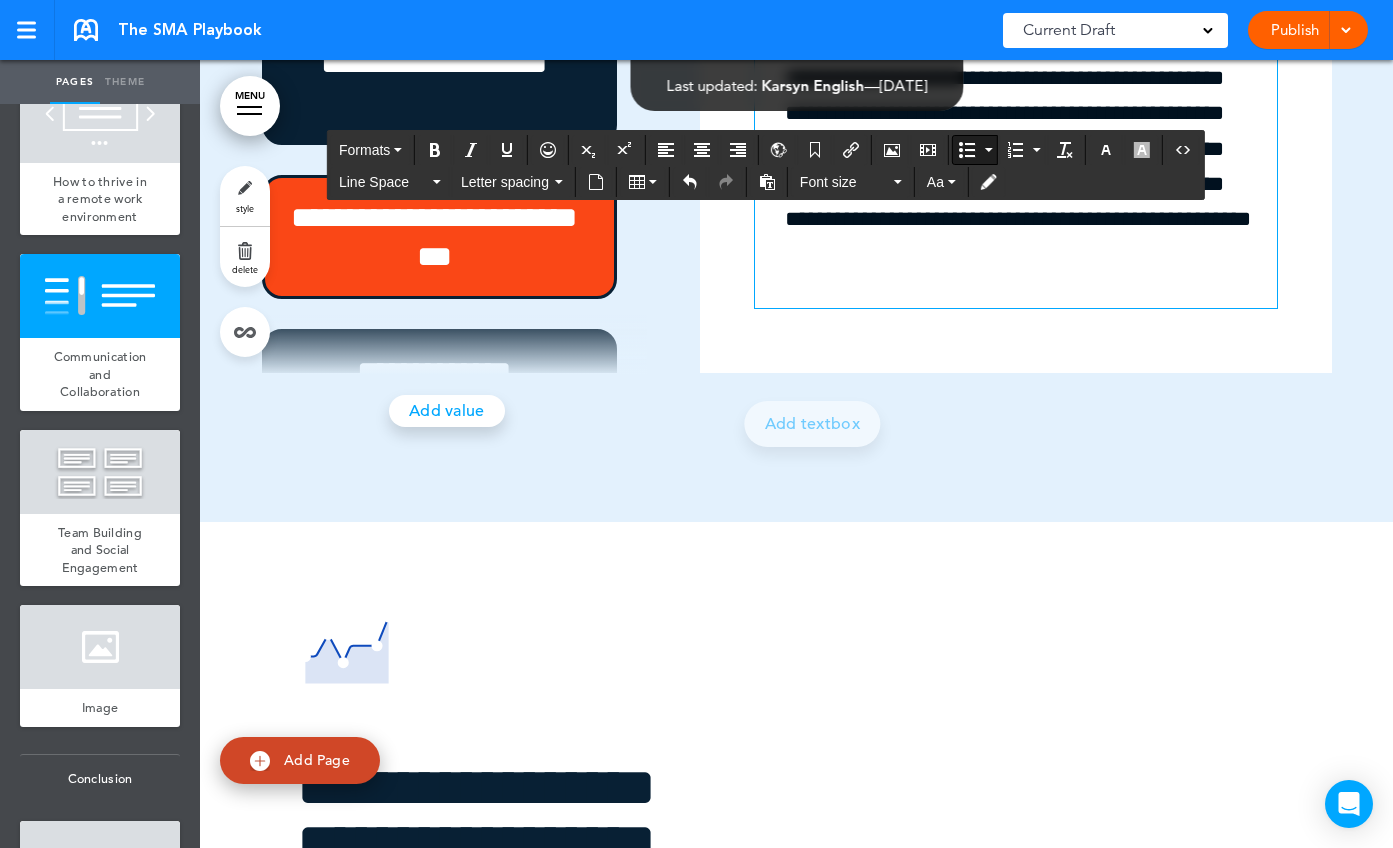 click on "**********" at bounding box center [1025, 96] 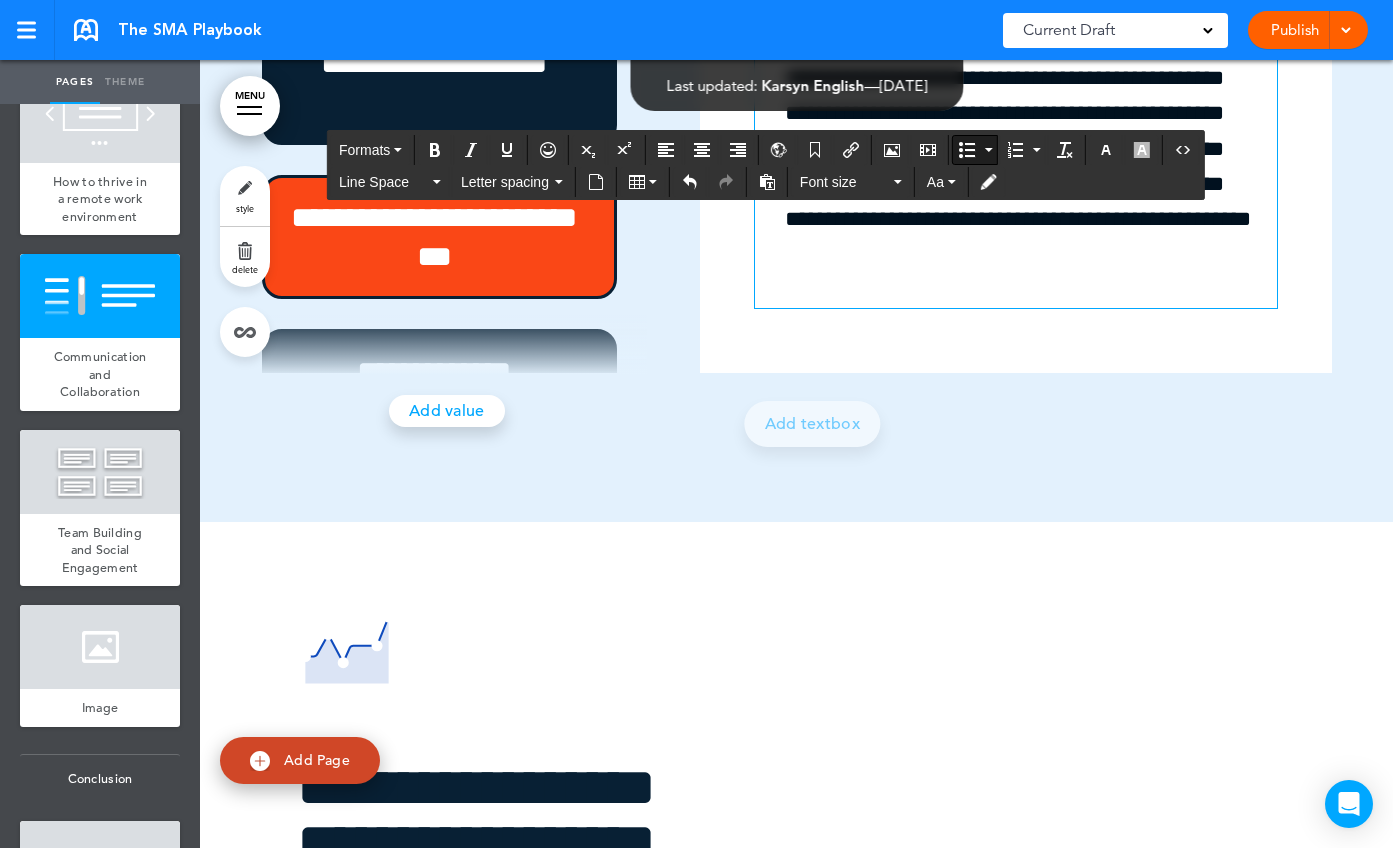 click on "**********" at bounding box center (1025, 96) 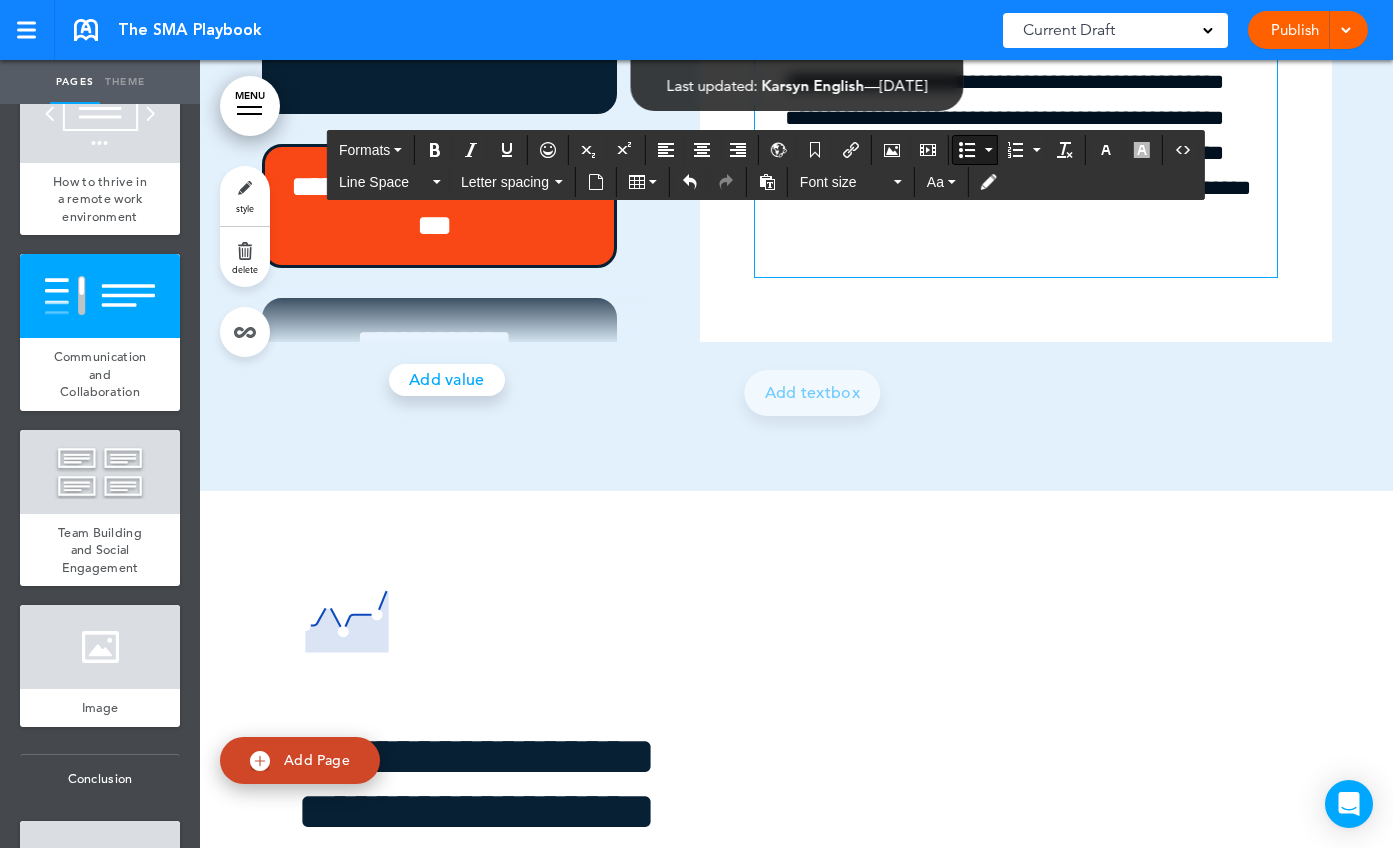 scroll, scrollTop: 25460, scrollLeft: 0, axis: vertical 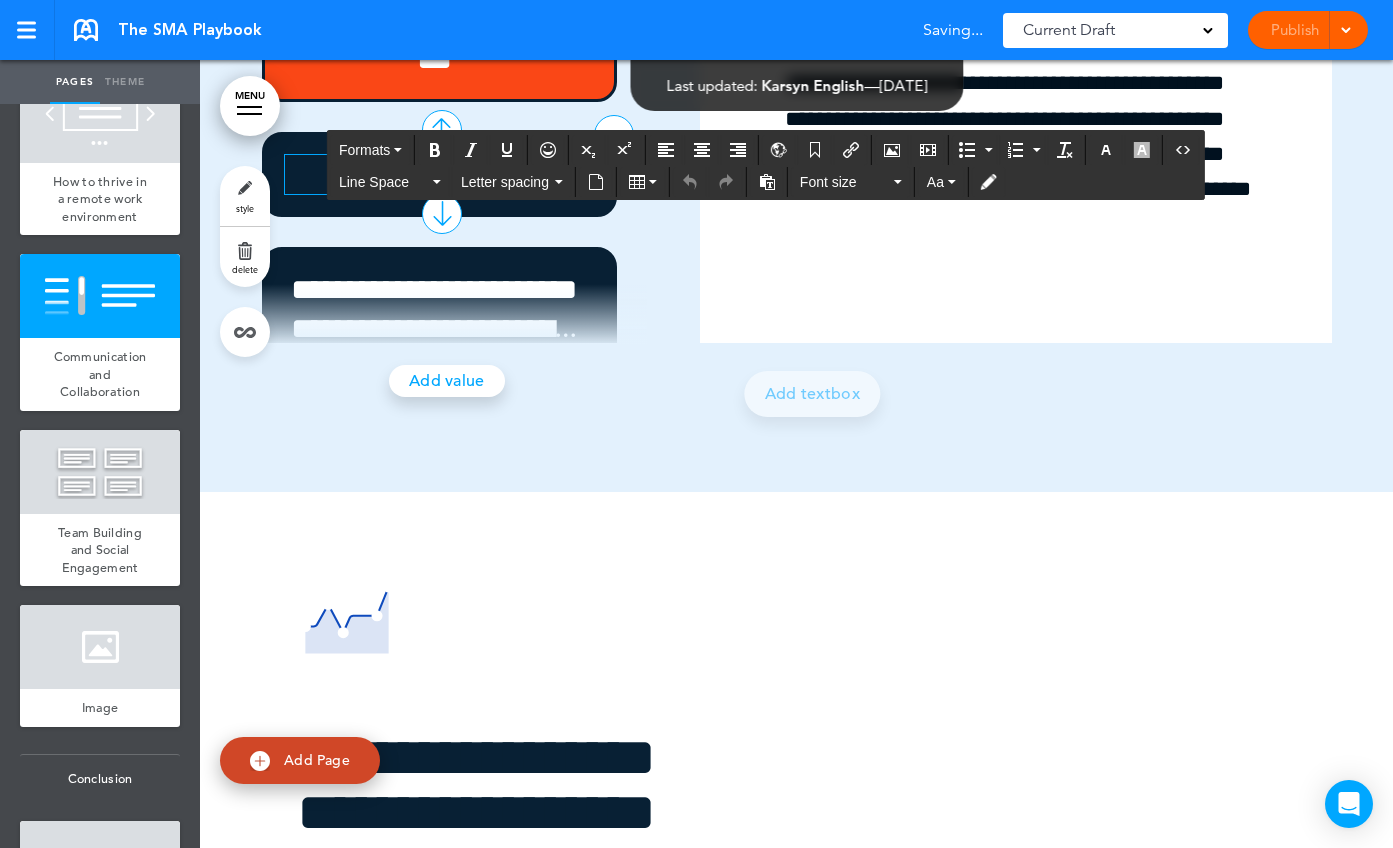 click on "**********" at bounding box center [435, 174] 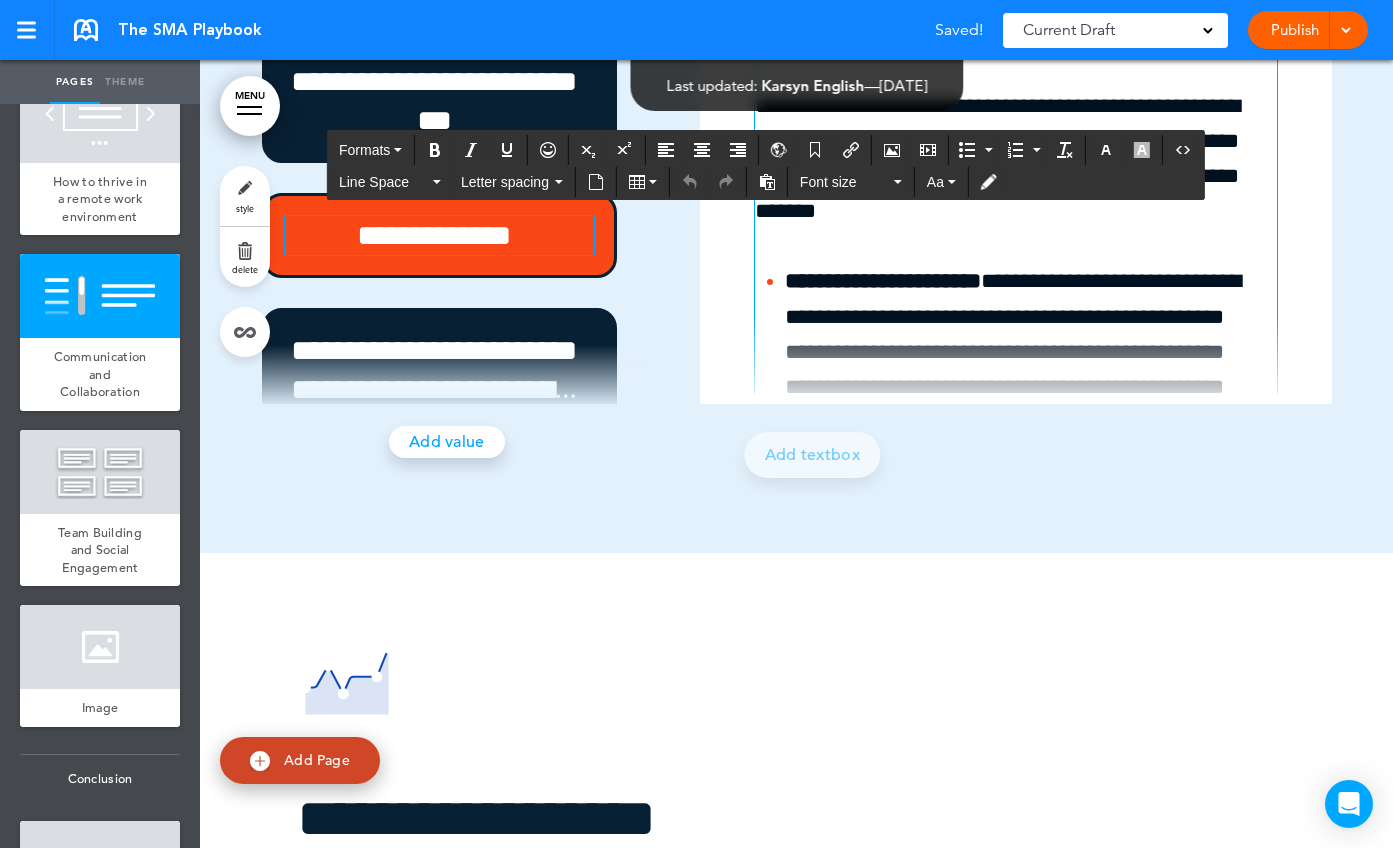 scroll, scrollTop: 25398, scrollLeft: 0, axis: vertical 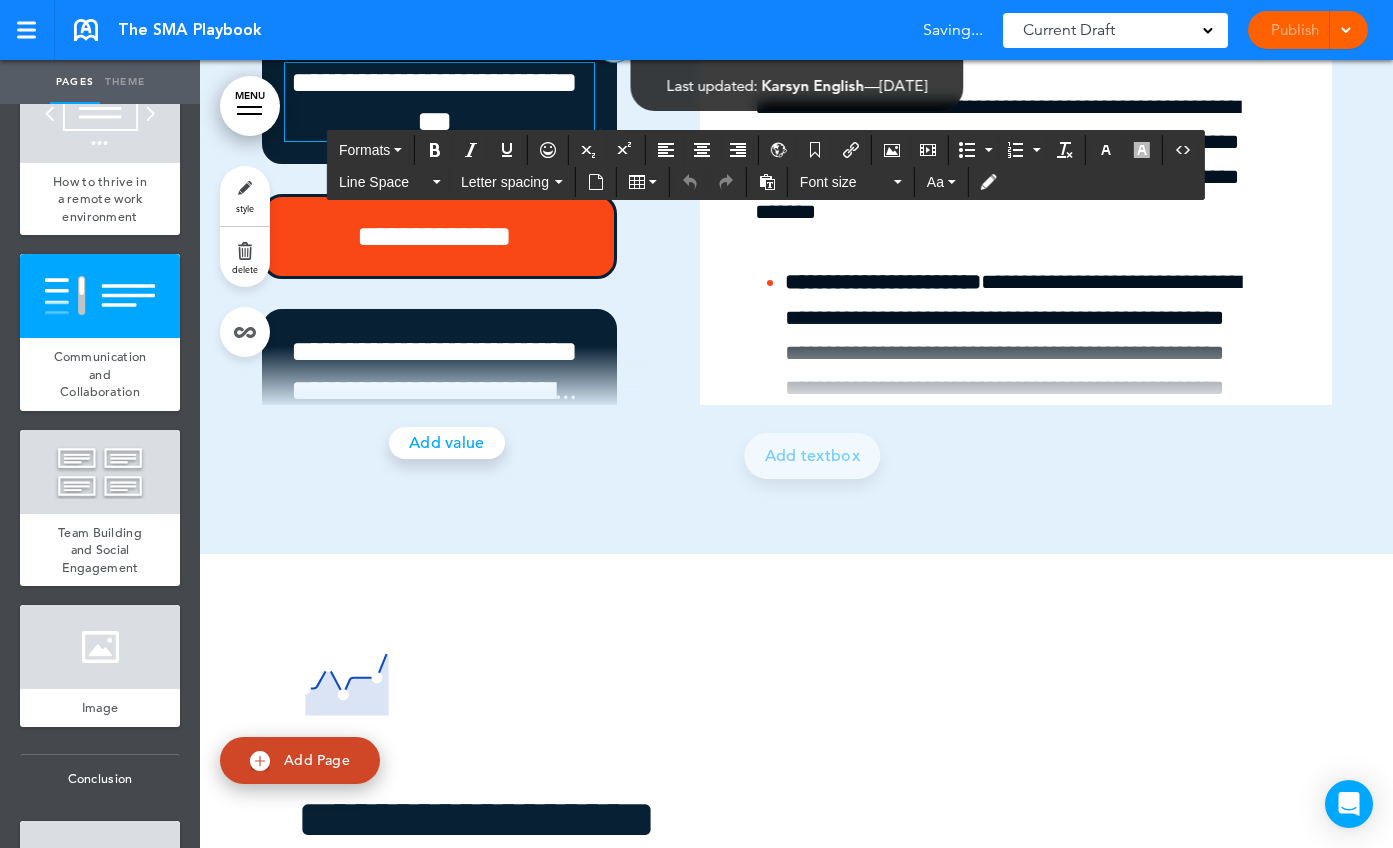 click on "**********" at bounding box center (435, 102) 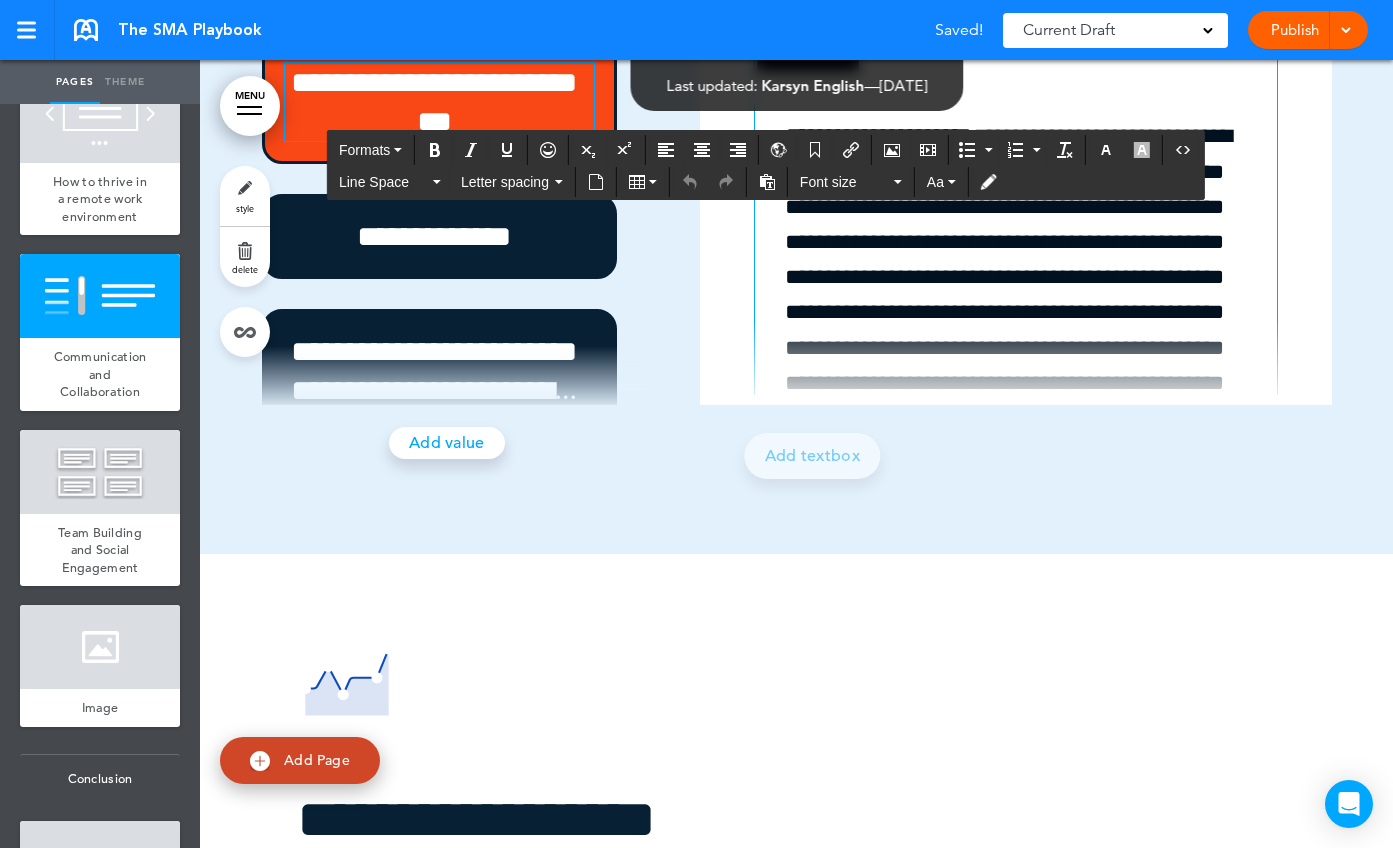 scroll, scrollTop: 0, scrollLeft: 0, axis: both 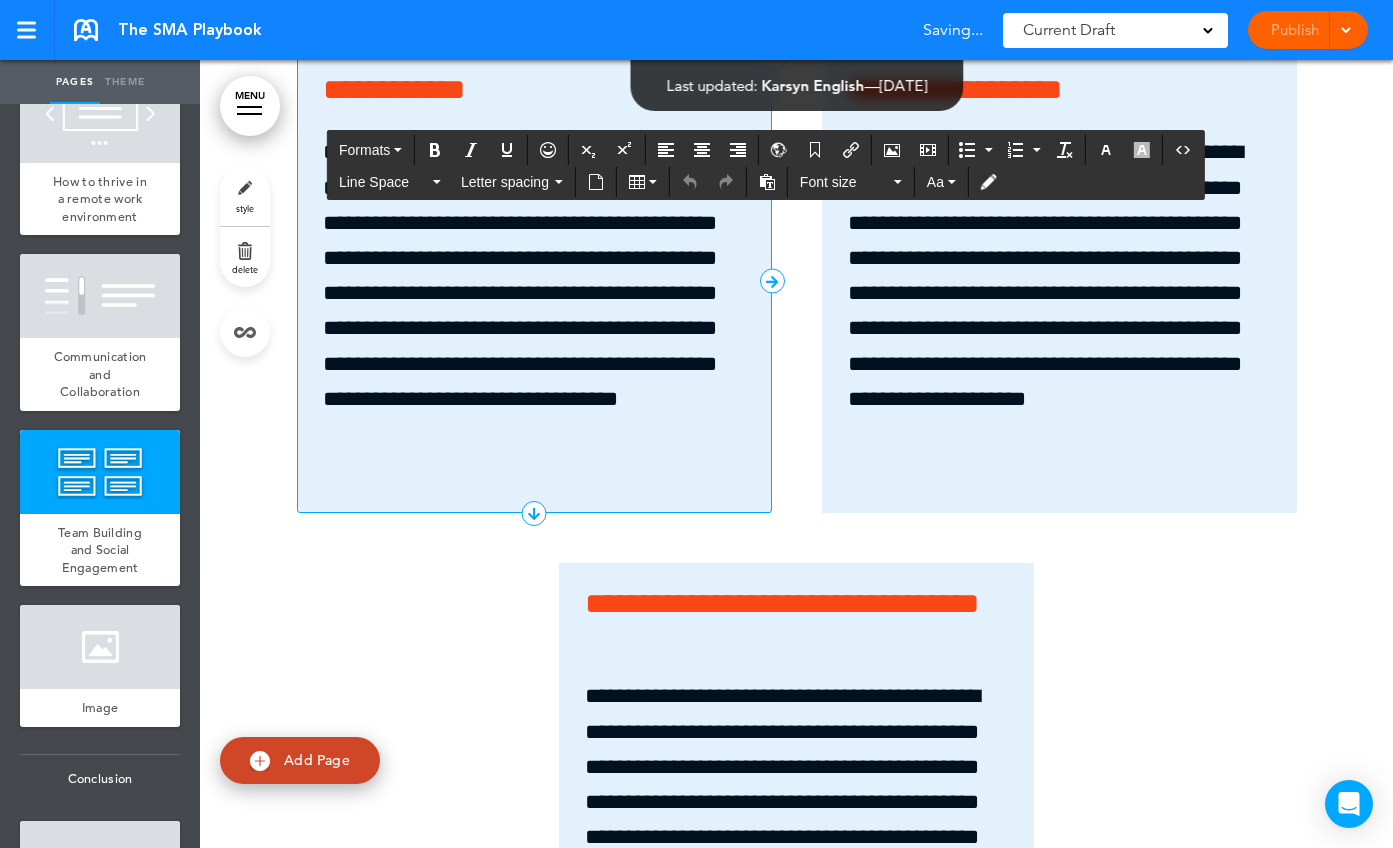 click on "**********" at bounding box center [534, 90] 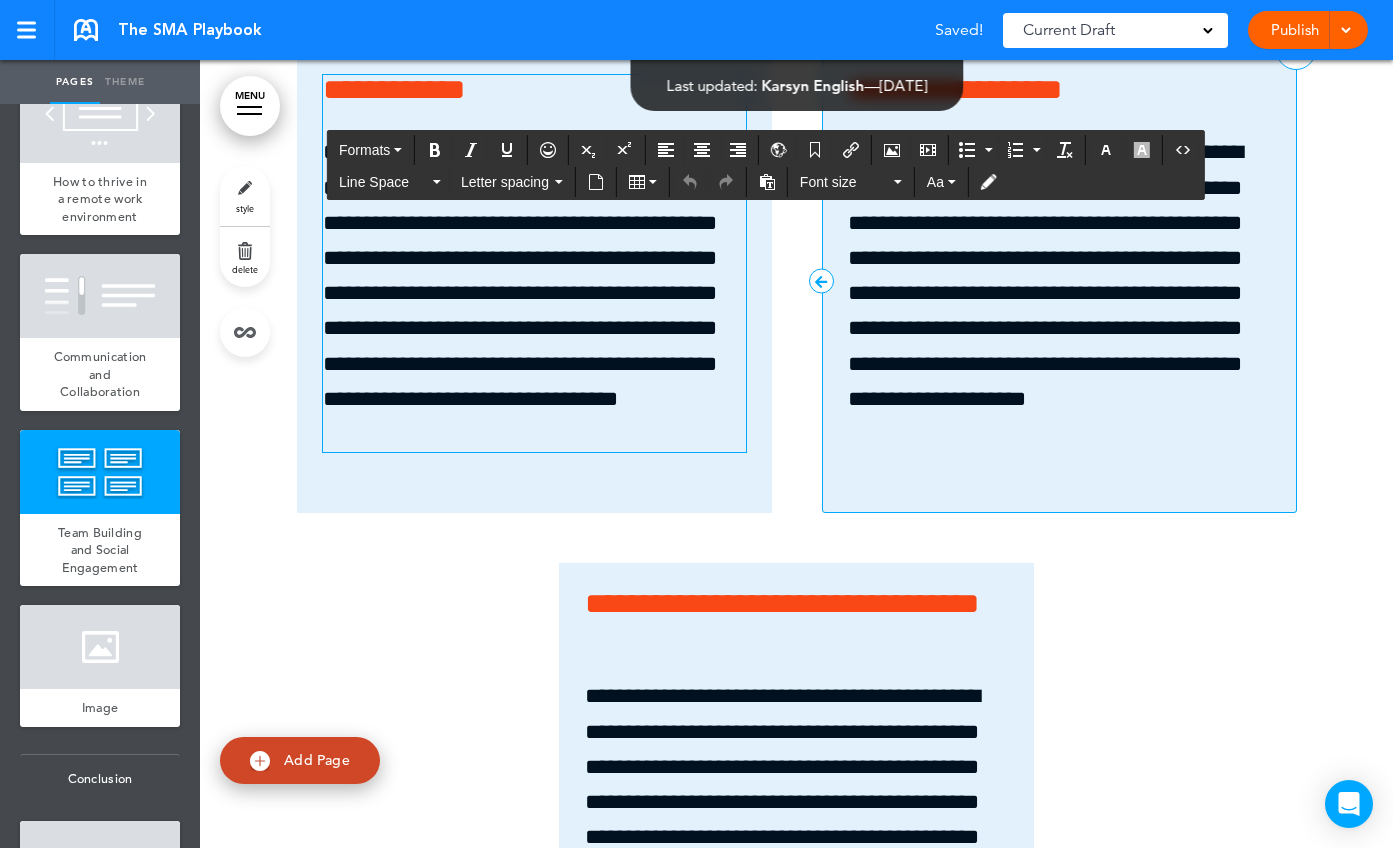 type 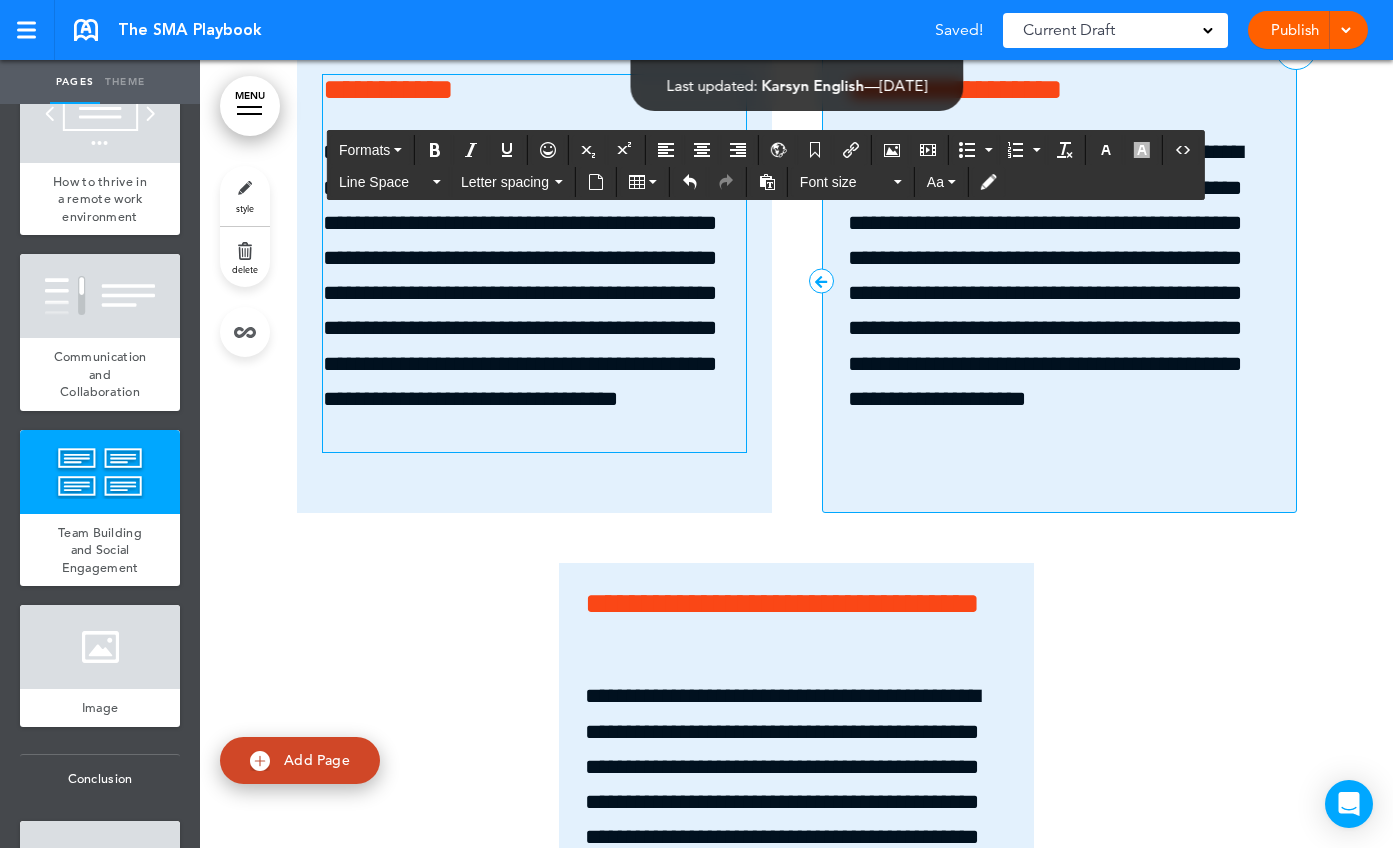 click on "**********" at bounding box center (1059, 90) 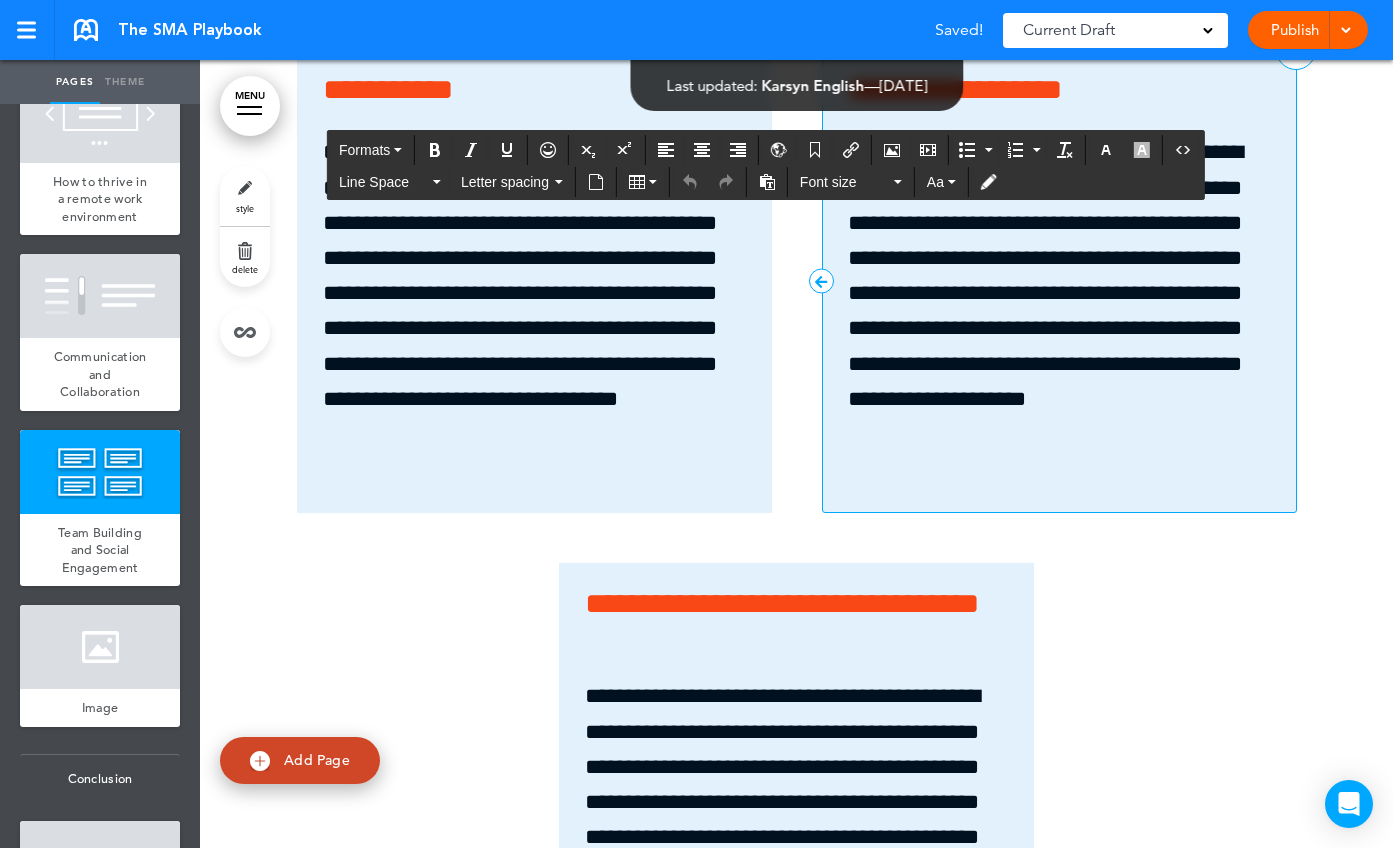 type 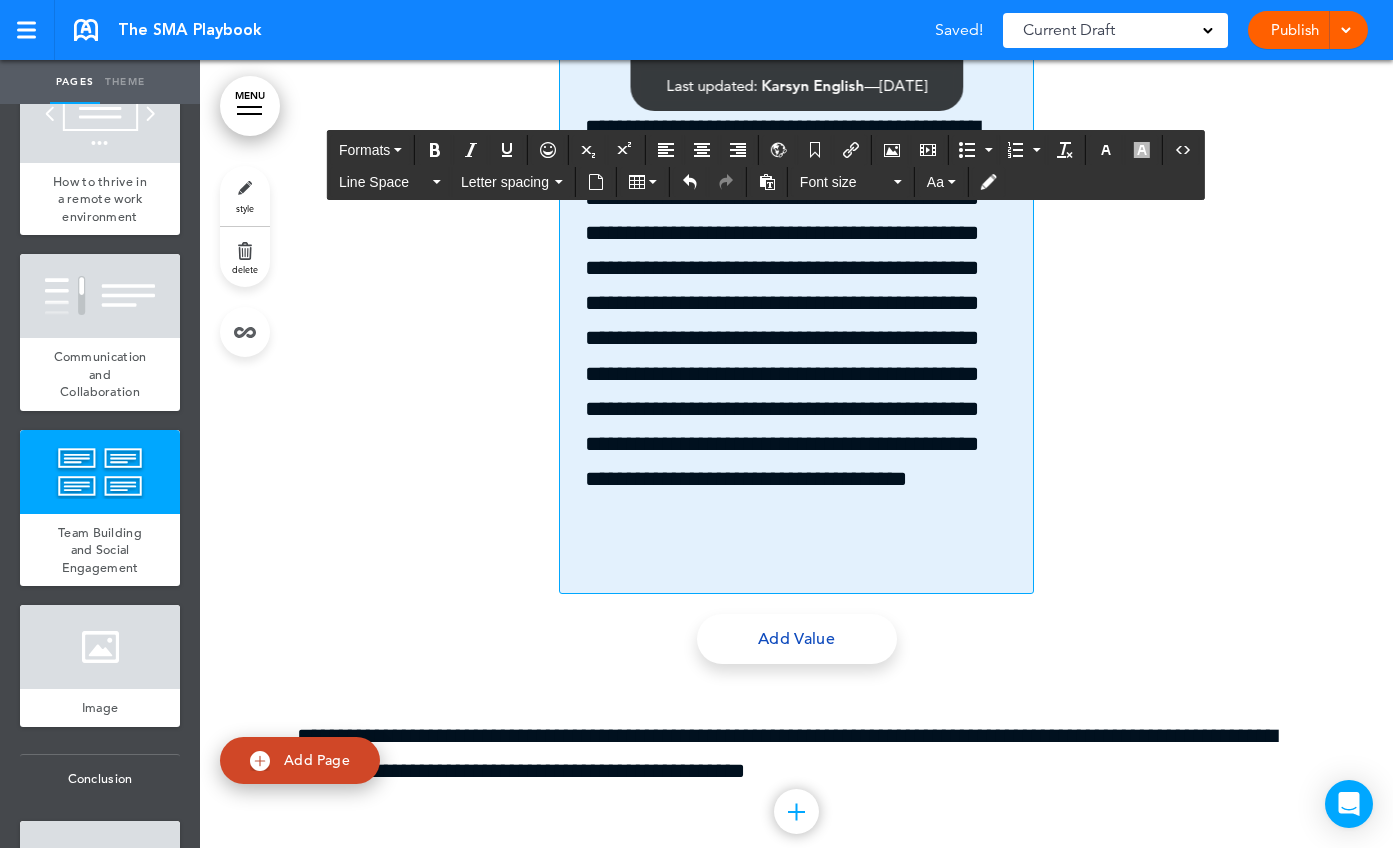 click on "**********" at bounding box center (796, 50) 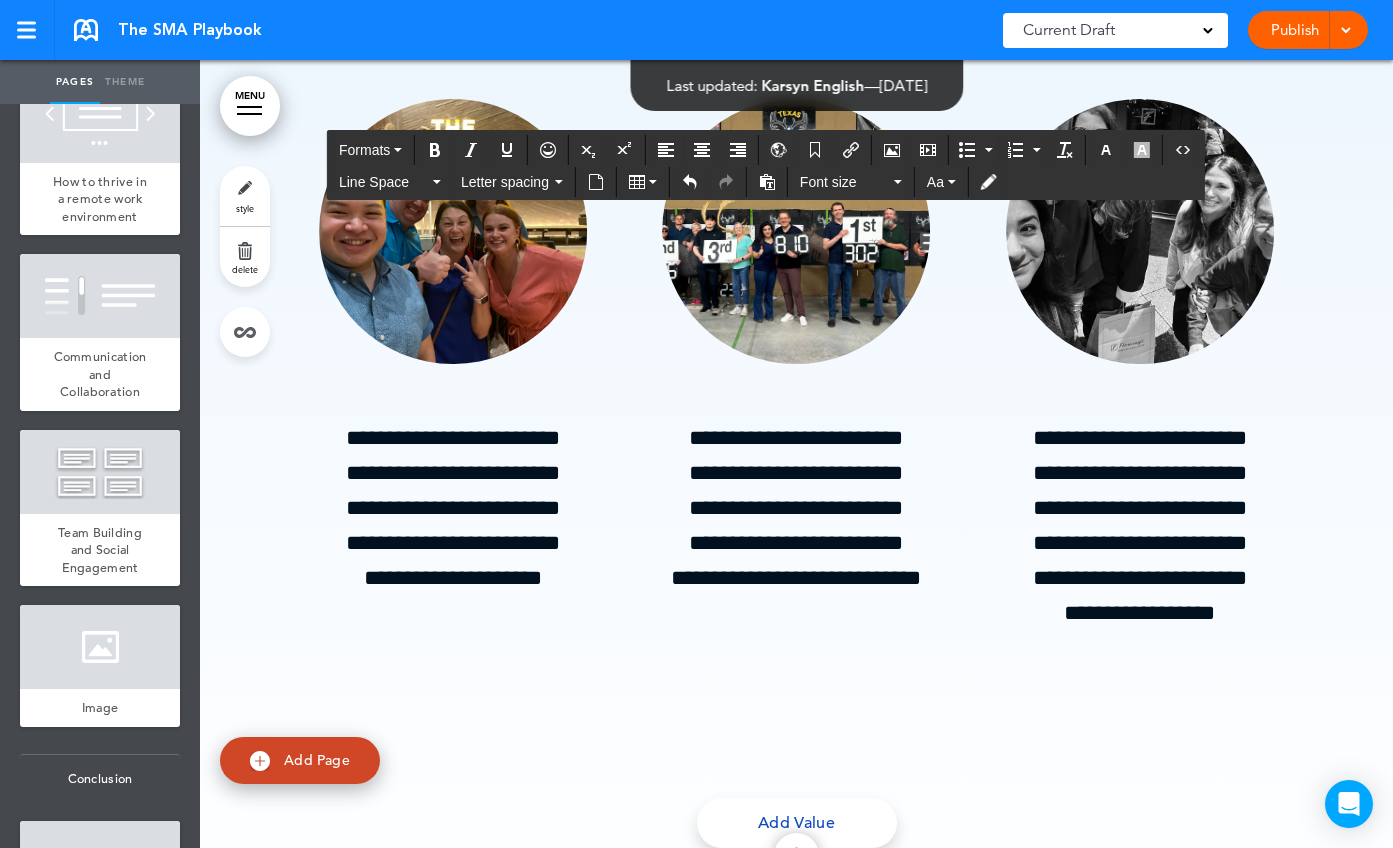 scroll, scrollTop: 9996, scrollLeft: 0, axis: vertical 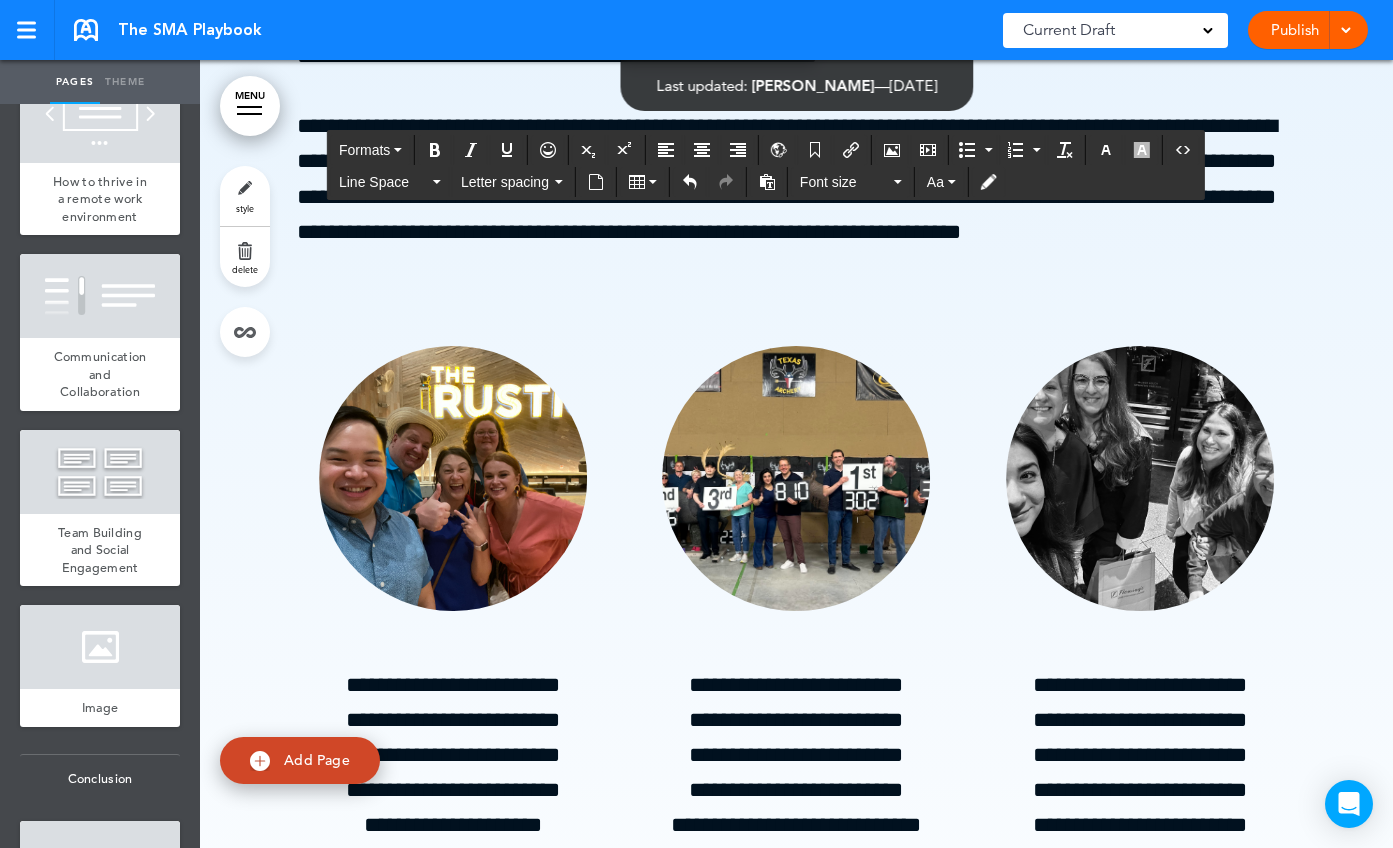click on "Publish" at bounding box center (1294, 30) 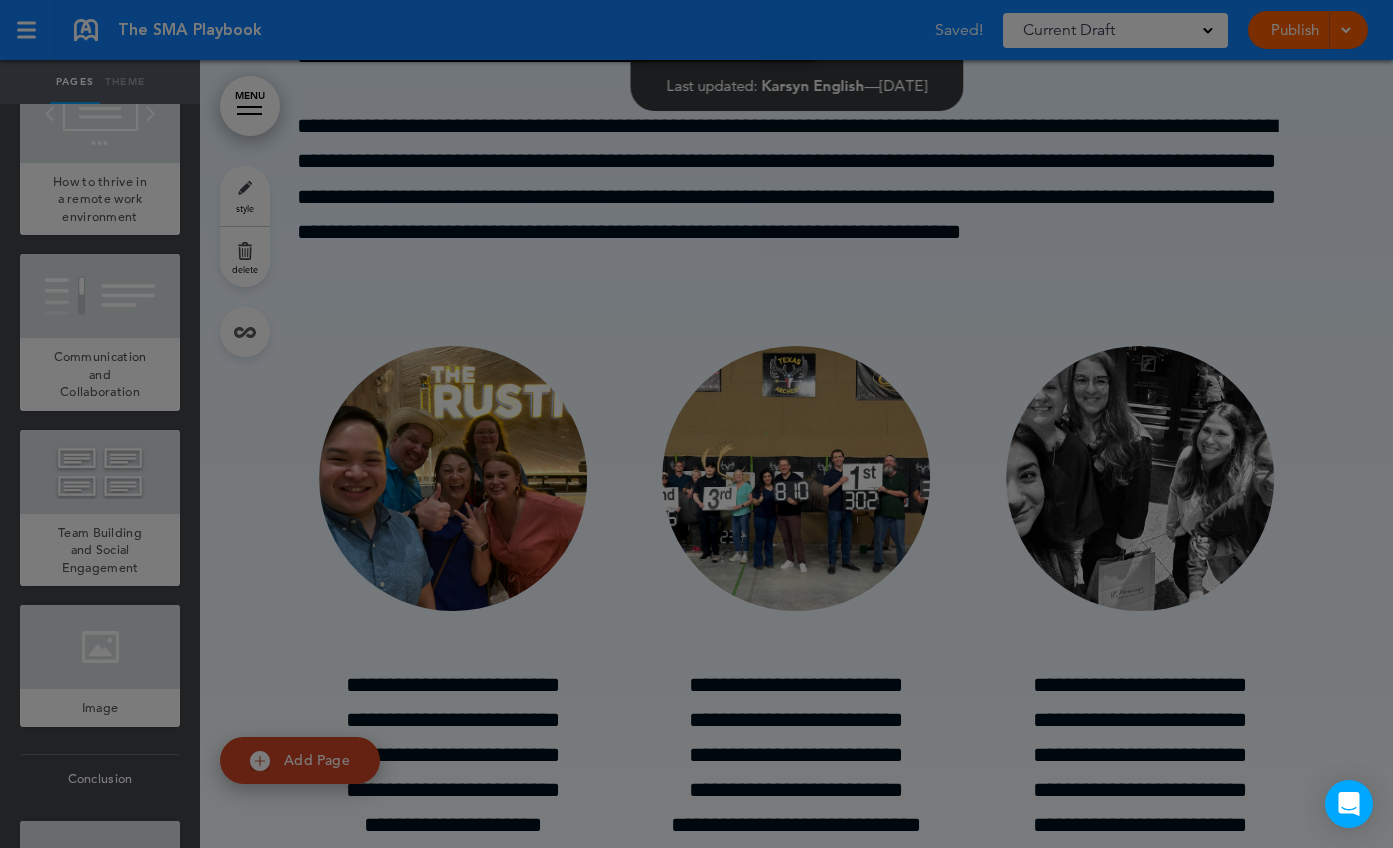 scroll, scrollTop: 0, scrollLeft: 0, axis: both 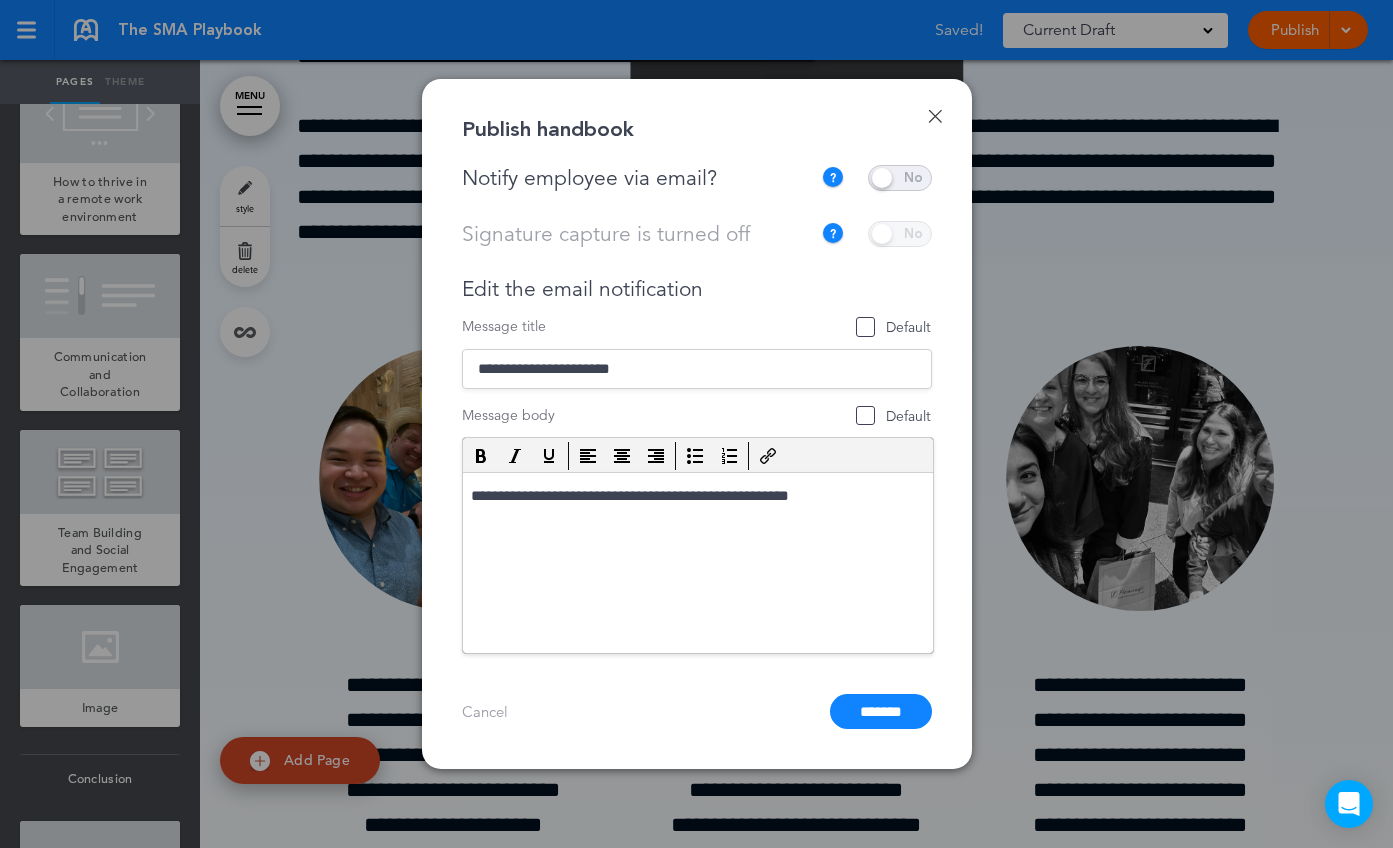 drag, startPoint x: 894, startPoint y: 179, endPoint x: 903, endPoint y: 211, distance: 33.24154 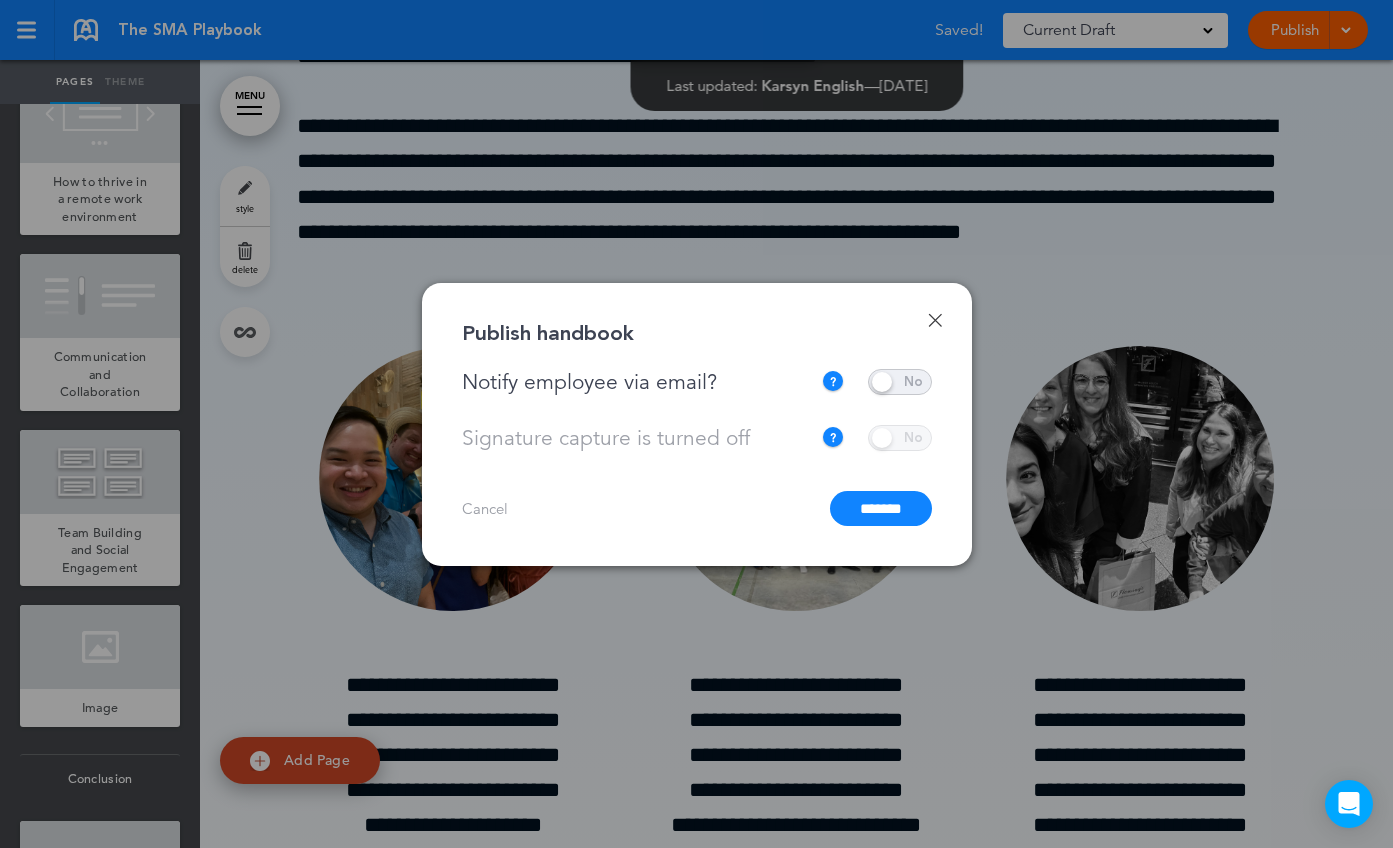 click on "*******" at bounding box center (881, 508) 